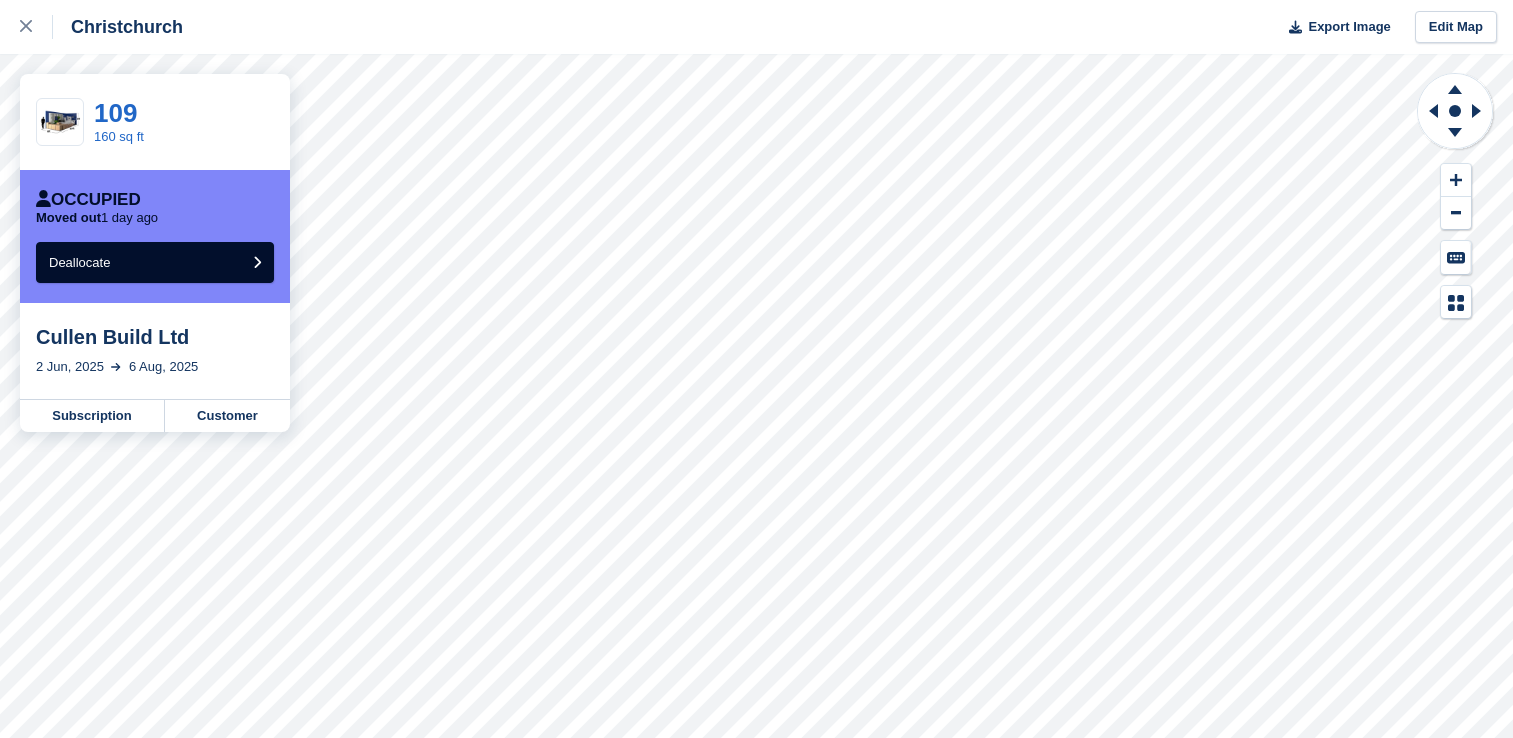 scroll, scrollTop: 0, scrollLeft: 0, axis: both 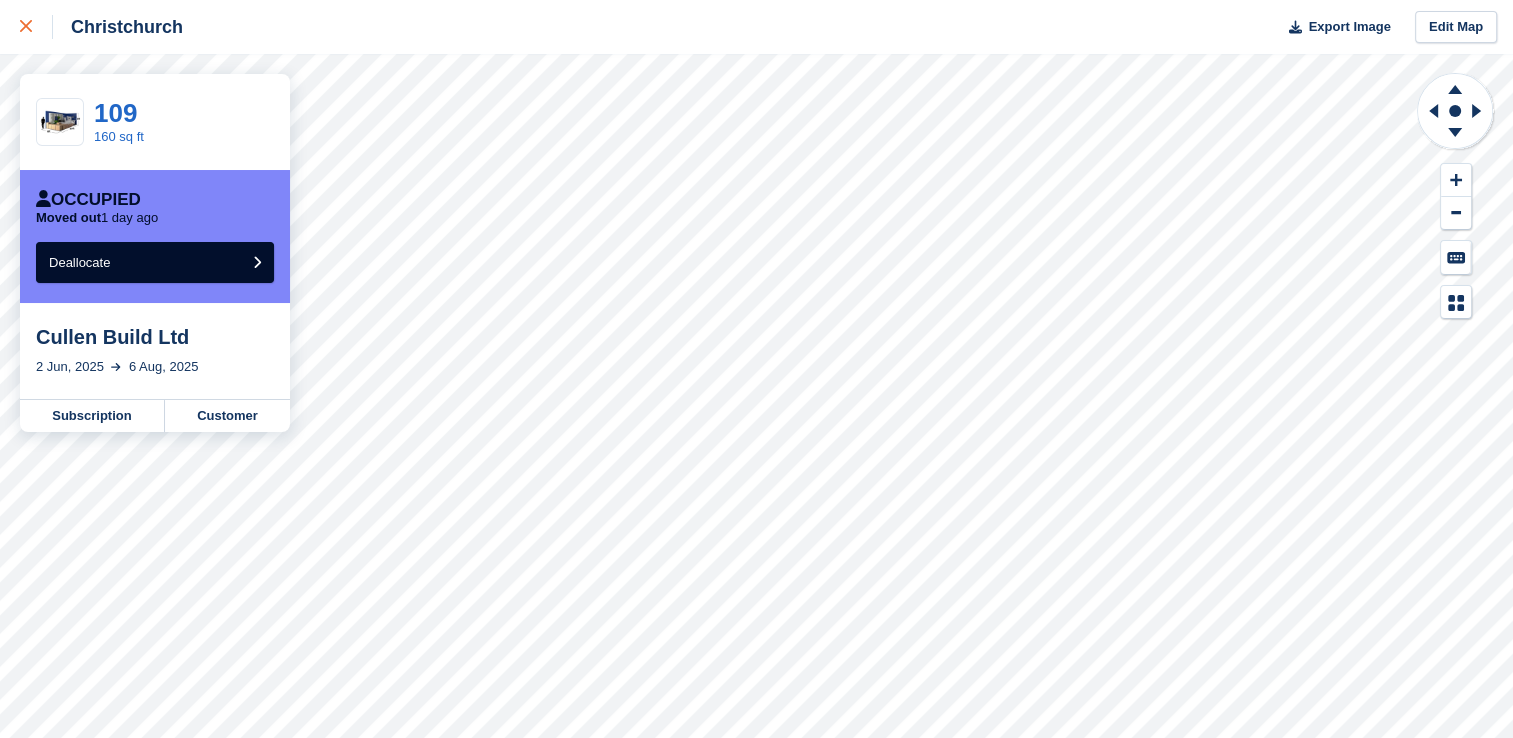 click at bounding box center (26, 27) 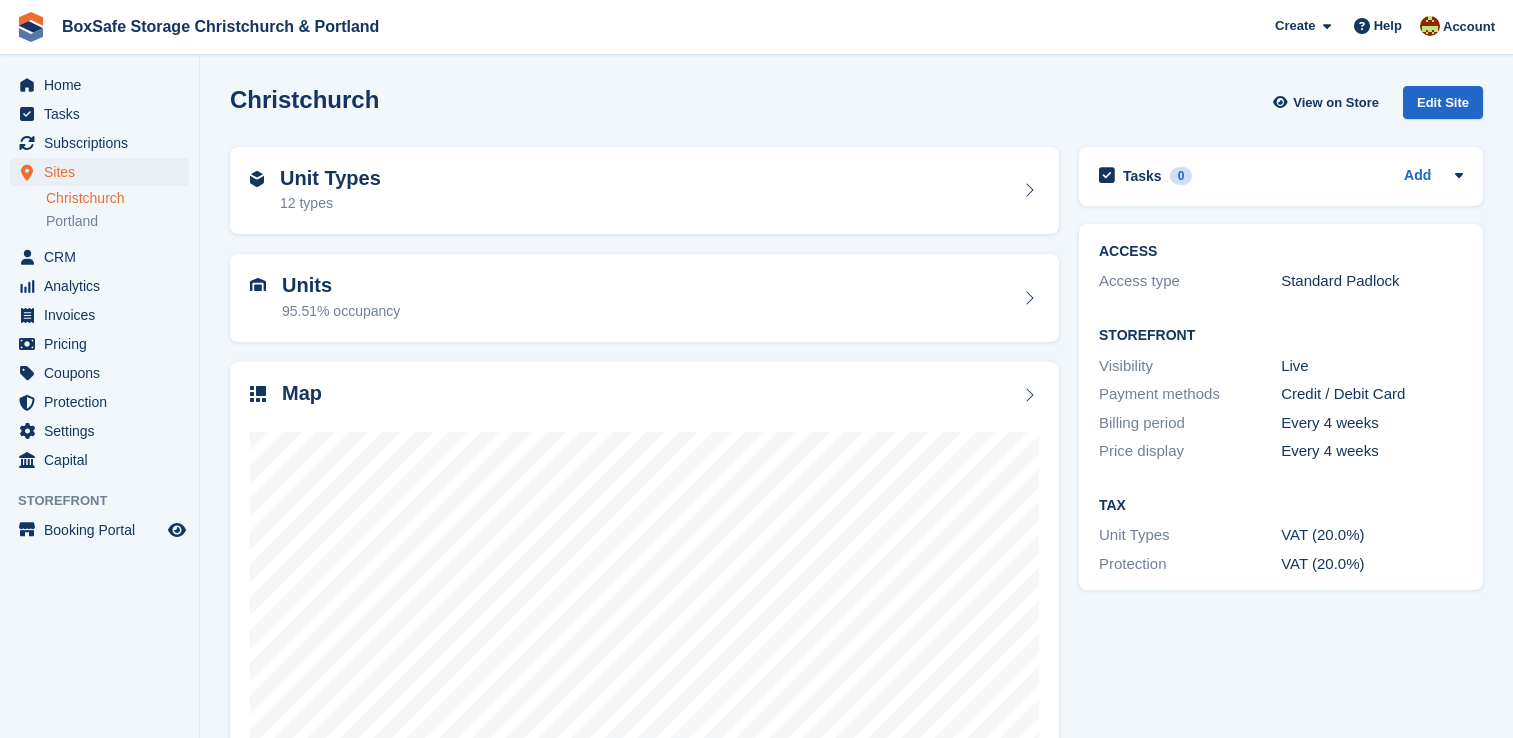 scroll, scrollTop: 0, scrollLeft: 0, axis: both 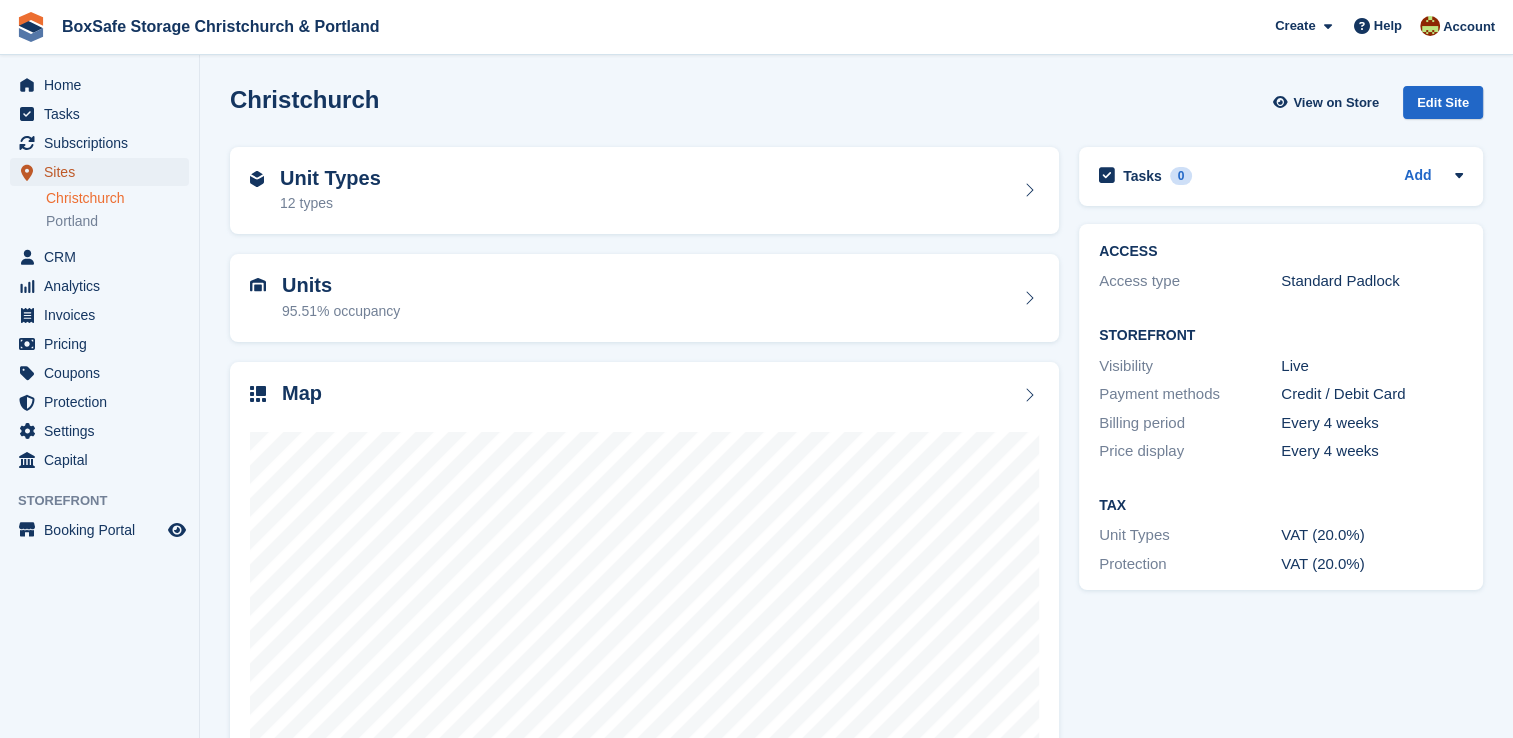 click on "Sites" at bounding box center (104, 172) 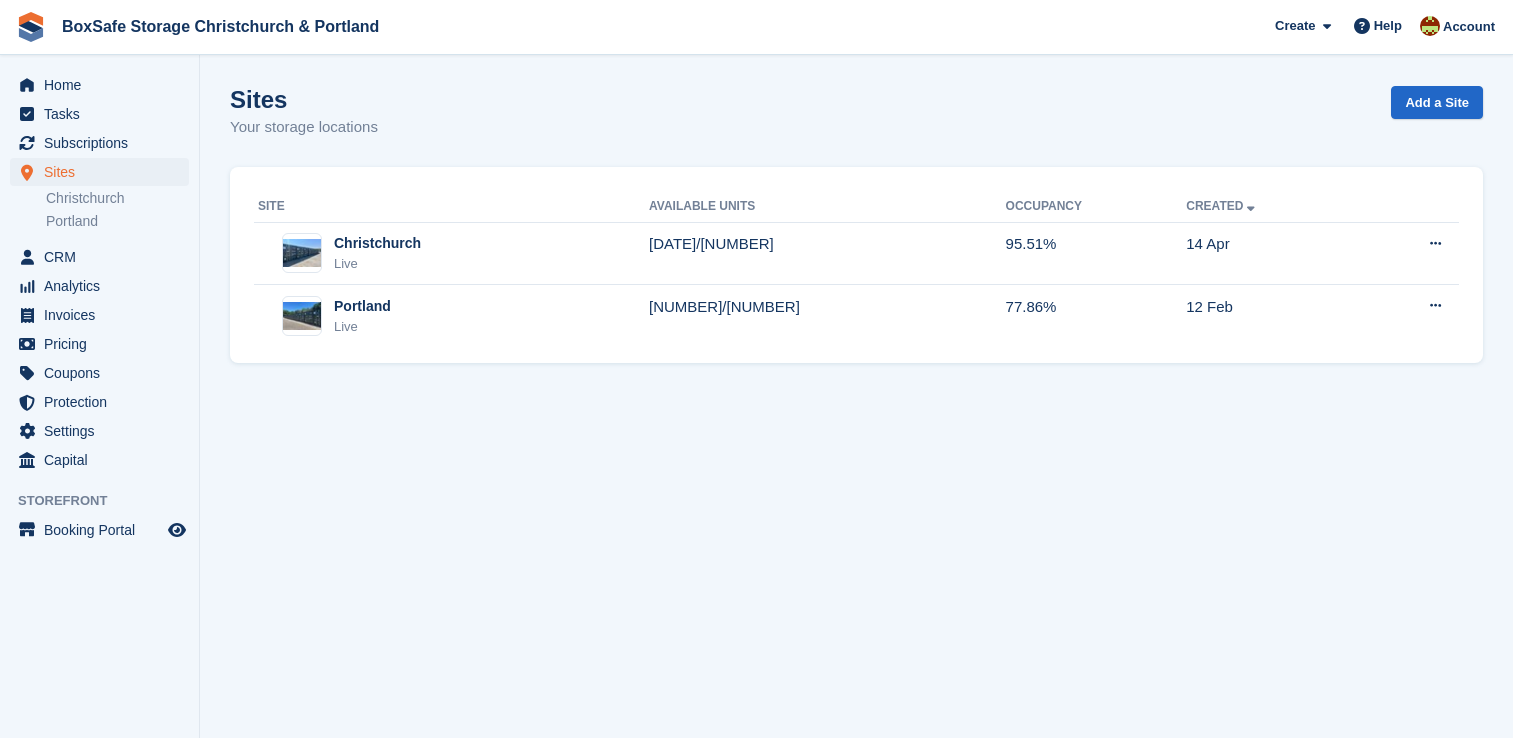 scroll, scrollTop: 0, scrollLeft: 0, axis: both 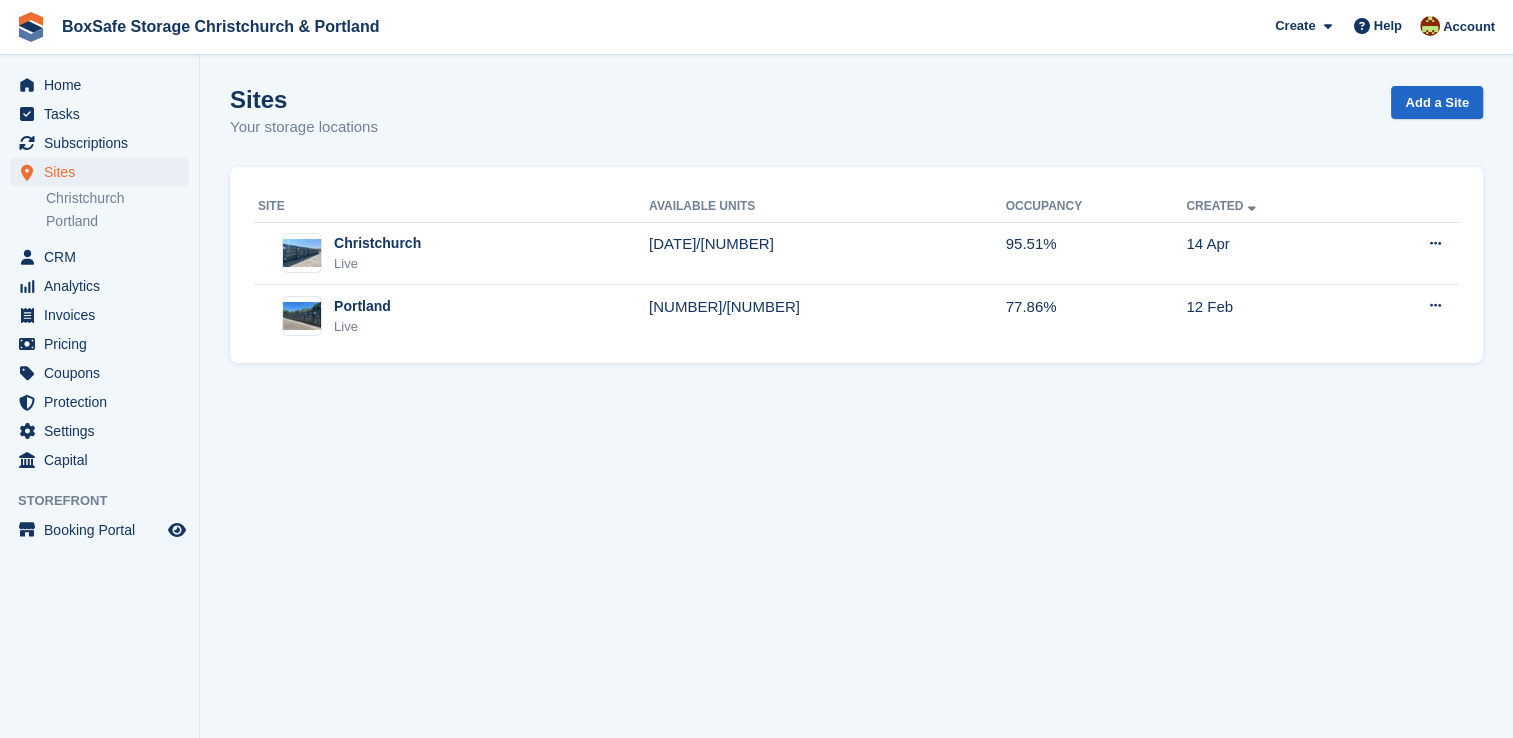 click on "Subscriptions
Subscriptions" at bounding box center [99, 143] 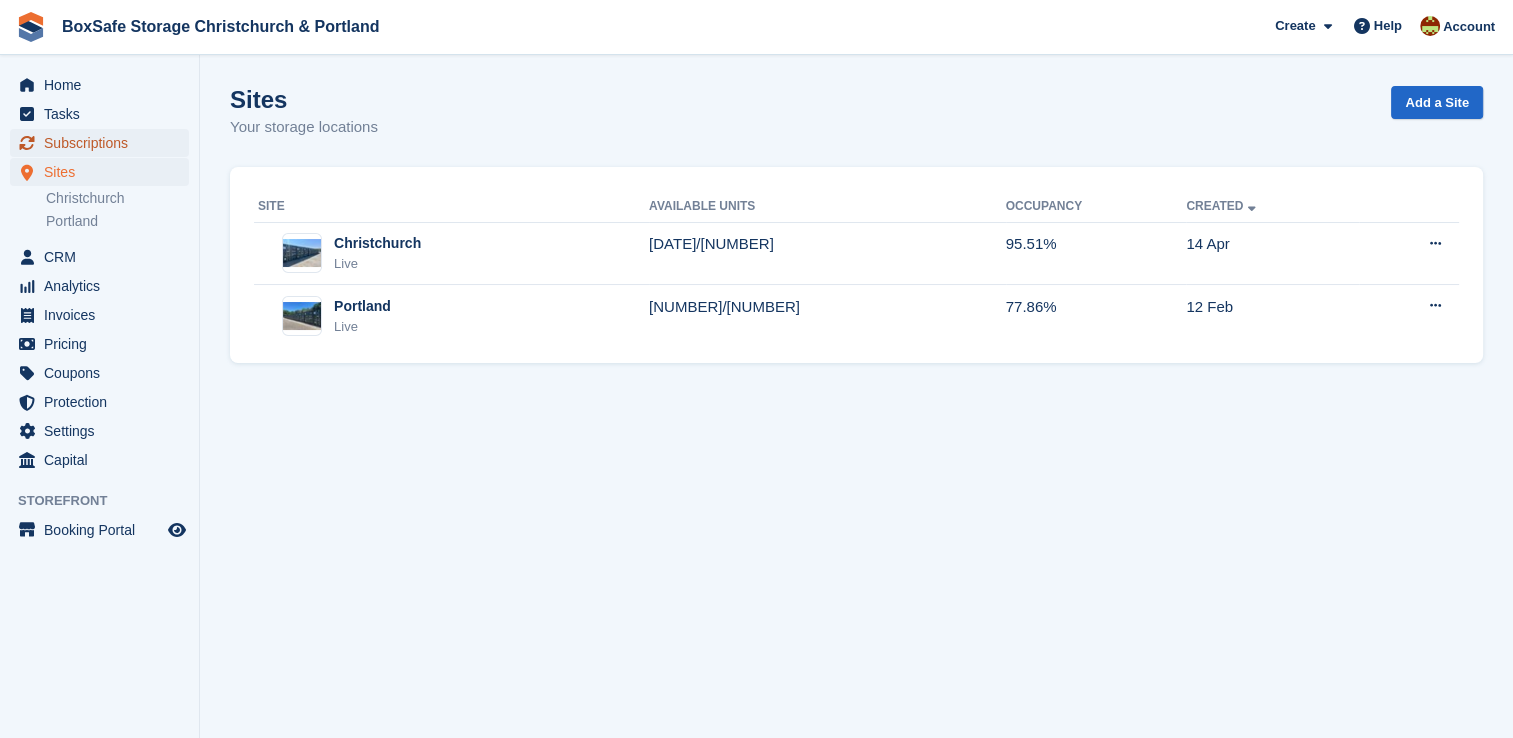 click on "Subscriptions" at bounding box center [104, 143] 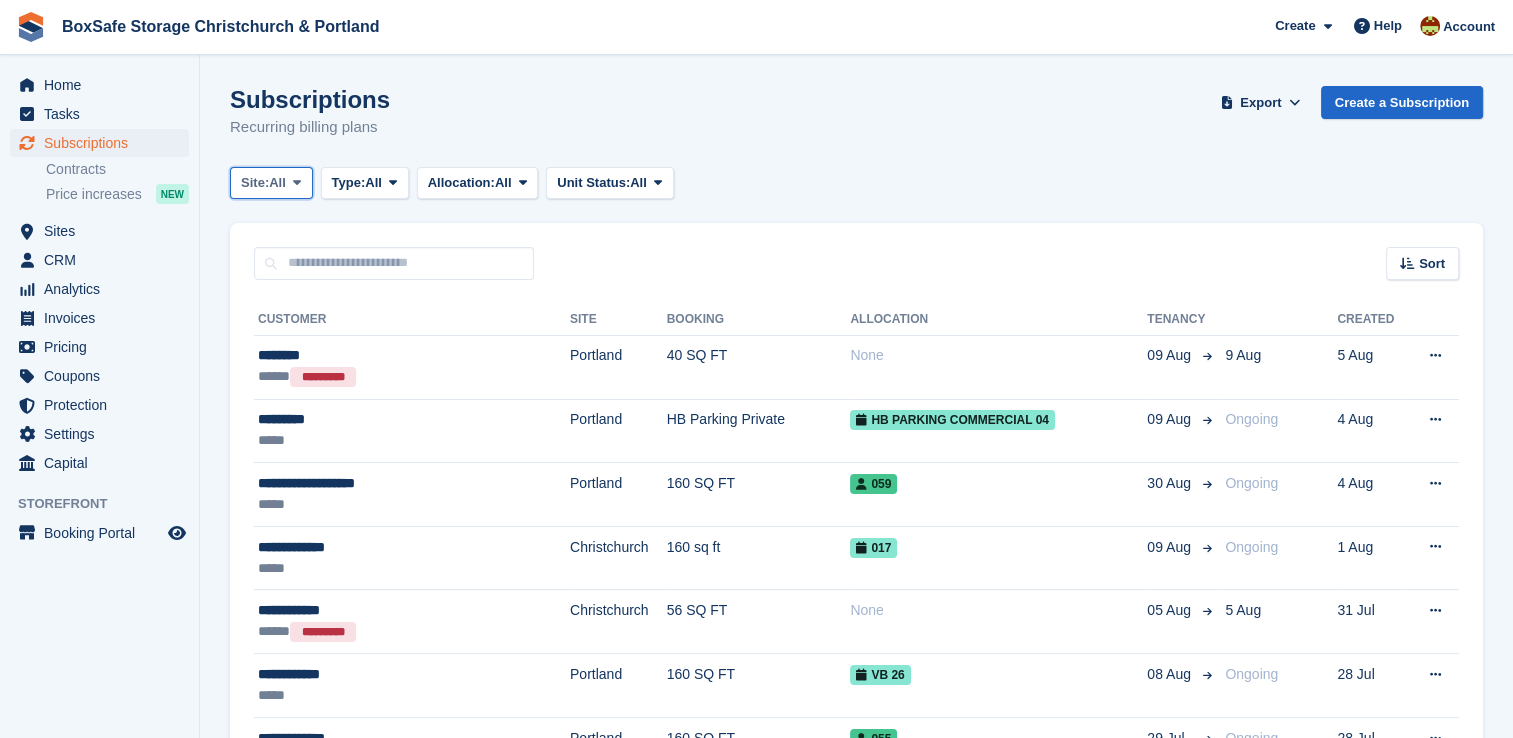 click at bounding box center (297, 183) 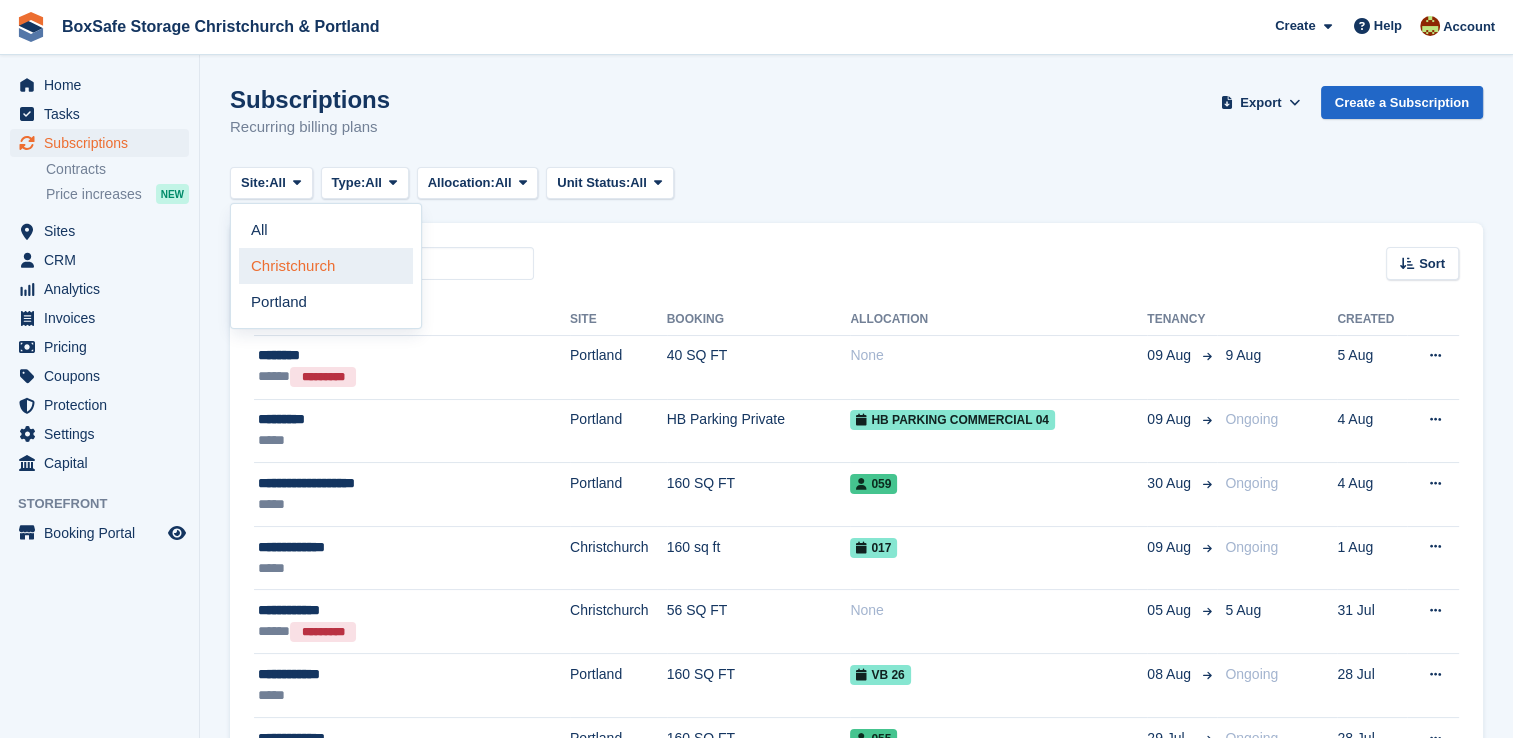 click on "Christchurch" at bounding box center [326, 266] 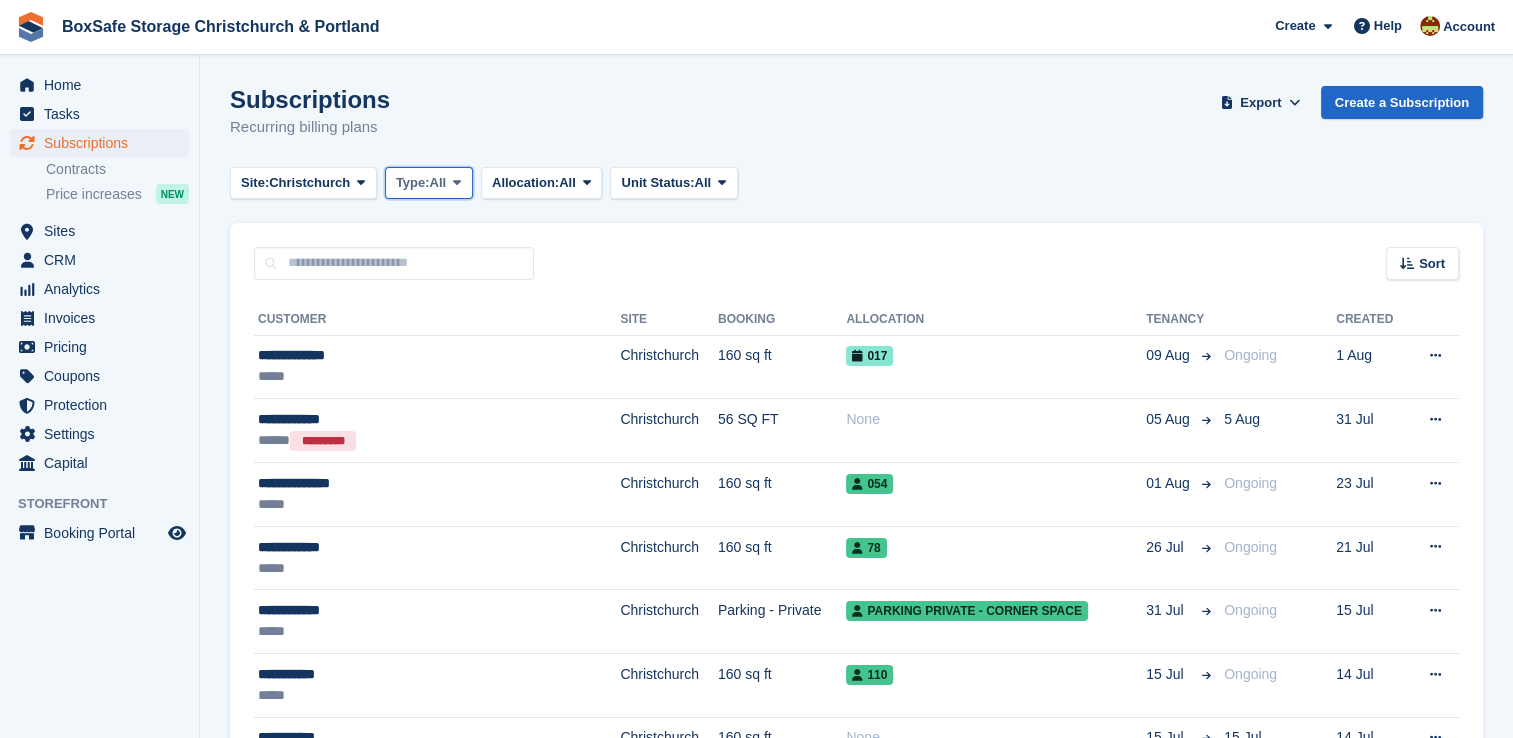 click at bounding box center [457, 183] 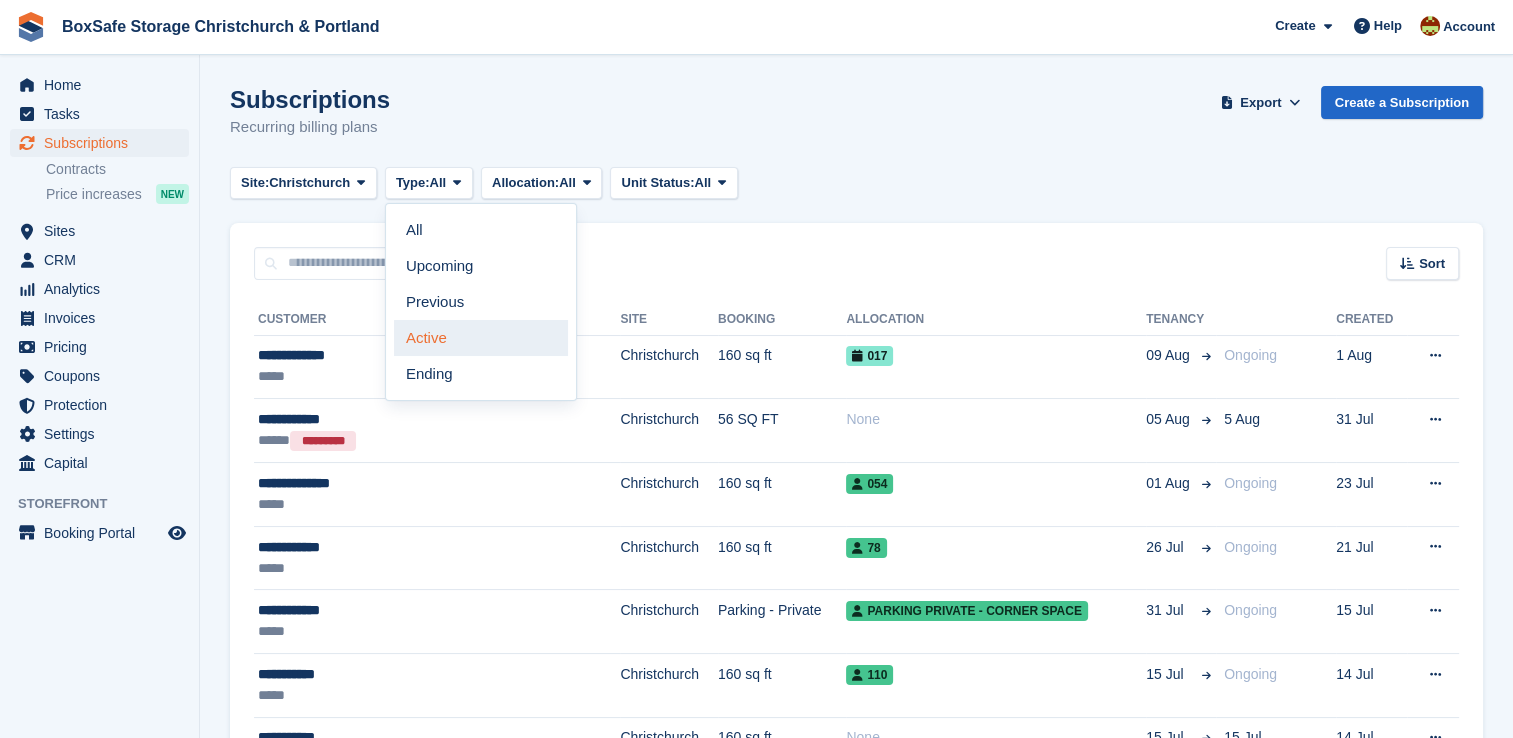 click on "Active" at bounding box center (481, 338) 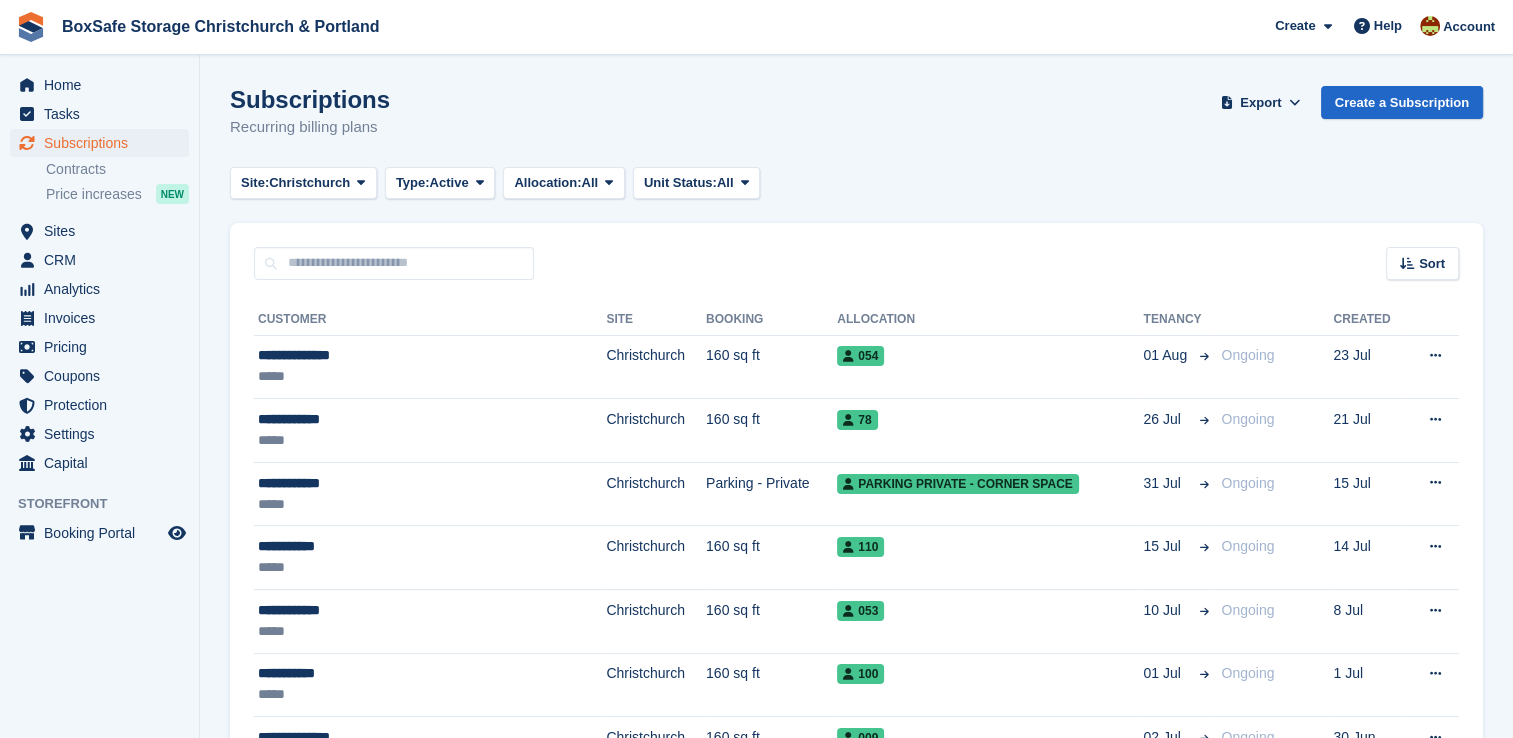 click on "Subscriptions
Recurring billing plans
Export
Export Subscriptions
Export a CSV of all Subscriptions which match the current filters.
Please allow time for large exports.
Start Export
Create a Subscription
Site:
Christchurch
All
Christchurch
Portland
Type:
Active
All
Upcoming
Previous
Active
Ending" at bounding box center [856, 1835] 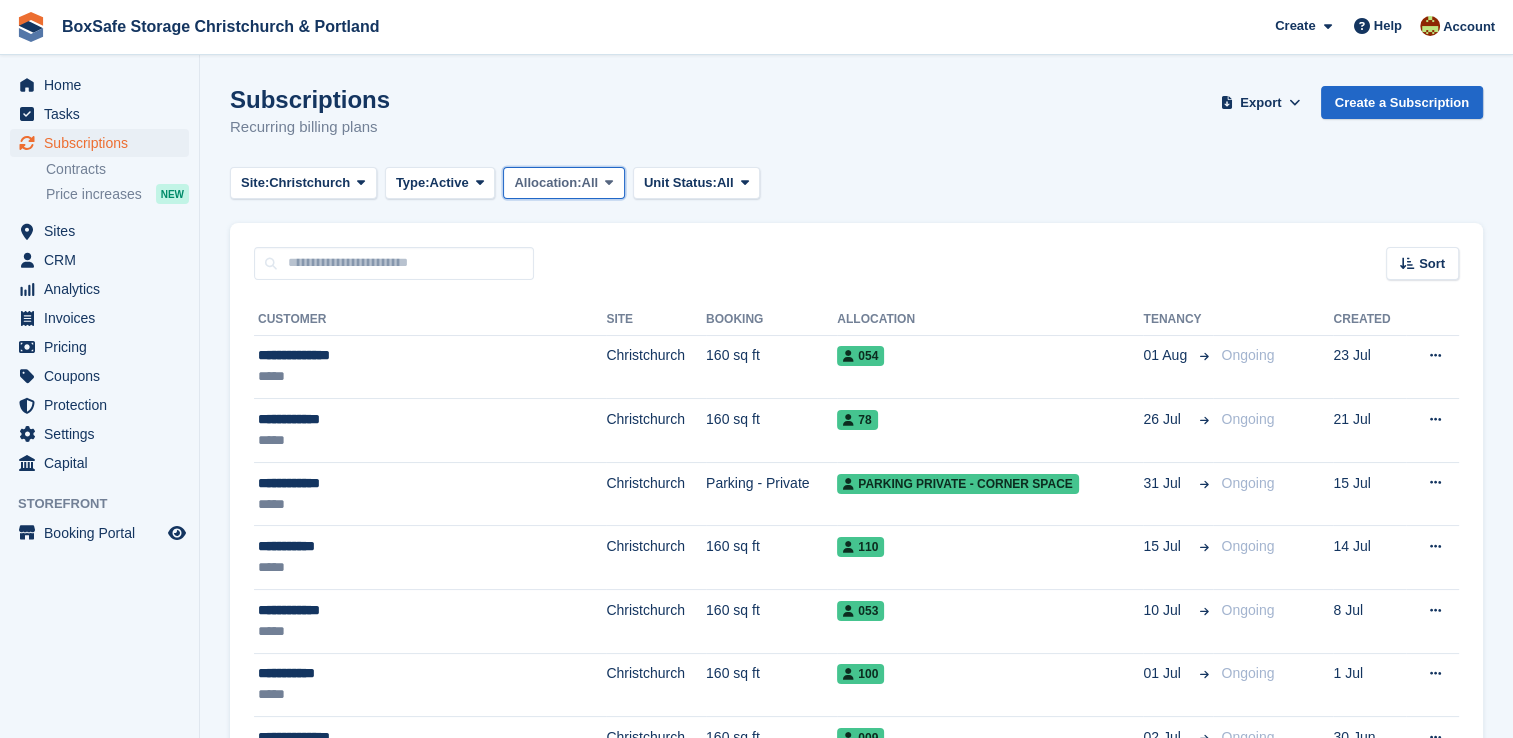 click at bounding box center (609, 183) 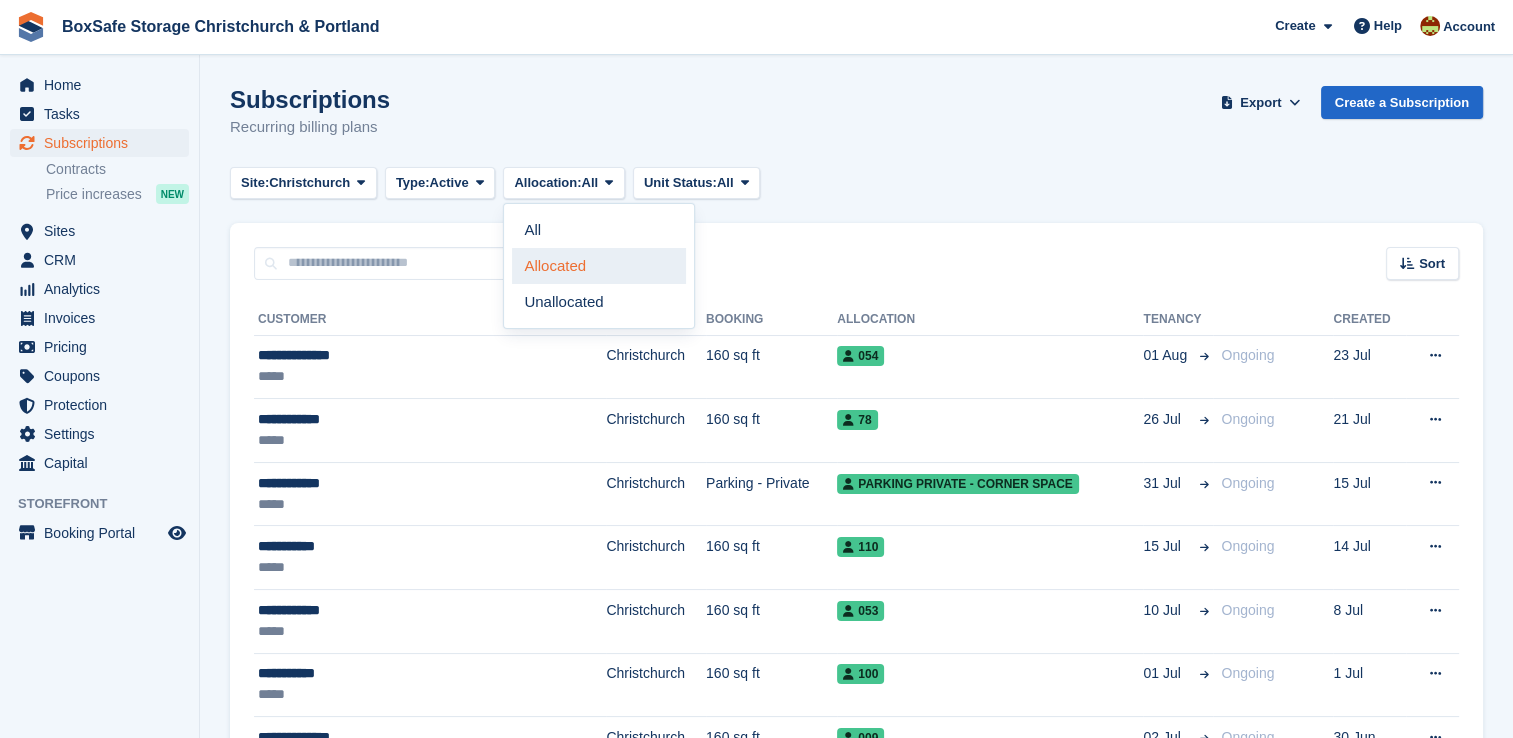 click on "Allocated" at bounding box center [599, 266] 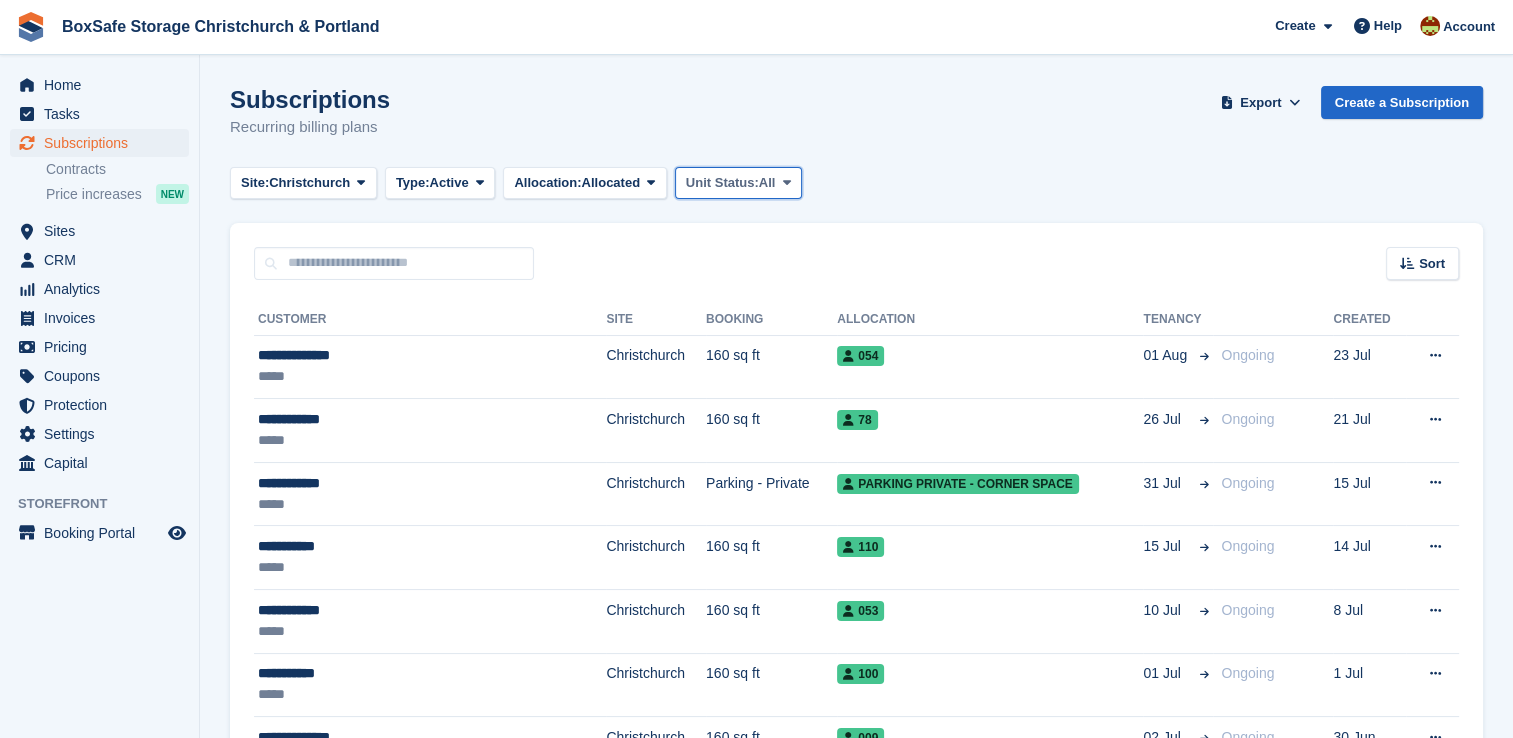 click on "All" at bounding box center [767, 183] 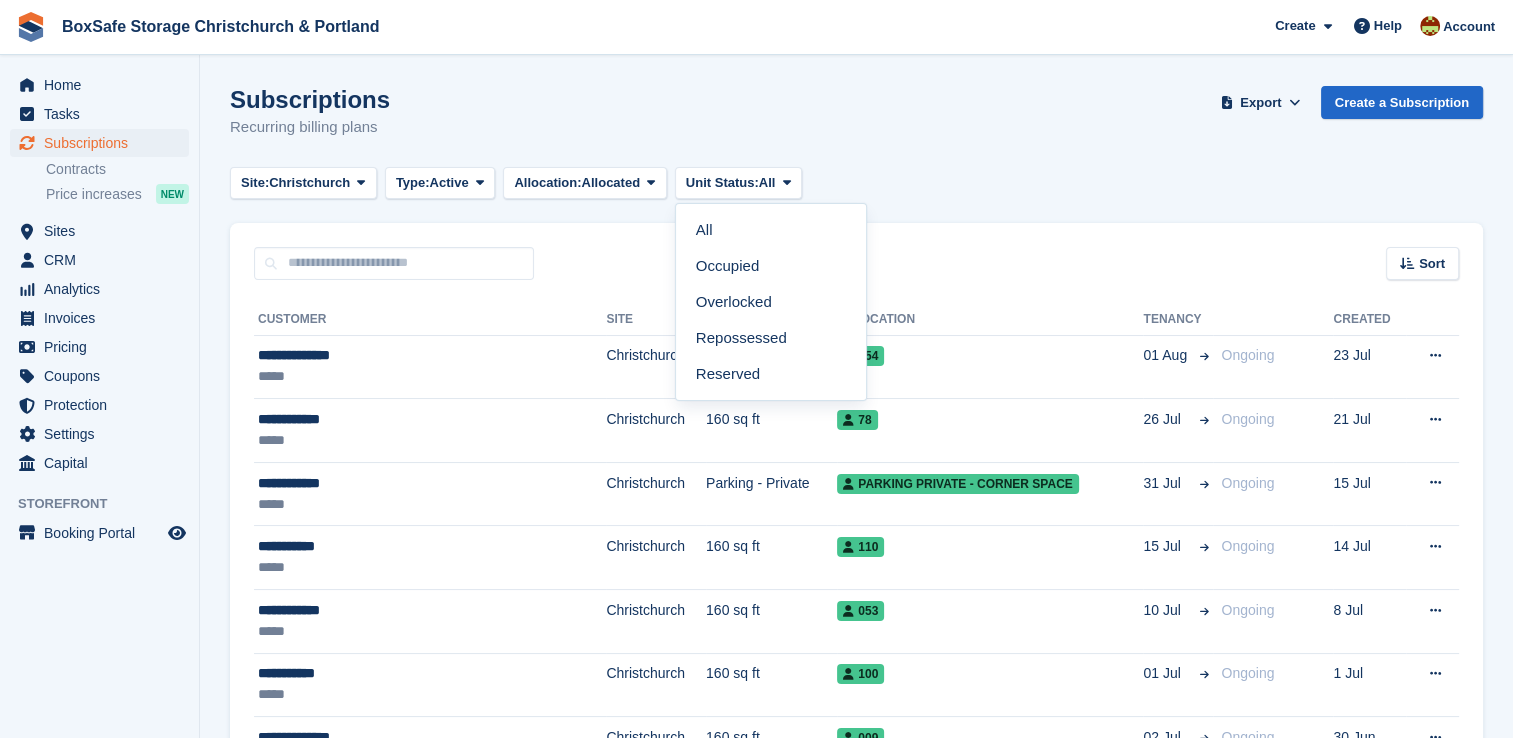 click on "Subscriptions
Recurring billing plans
Export
Export Subscriptions
Export a CSV of all Subscriptions which match the current filters.
Please allow time for large exports.
Start Export
Create a Subscription" at bounding box center (856, 124) 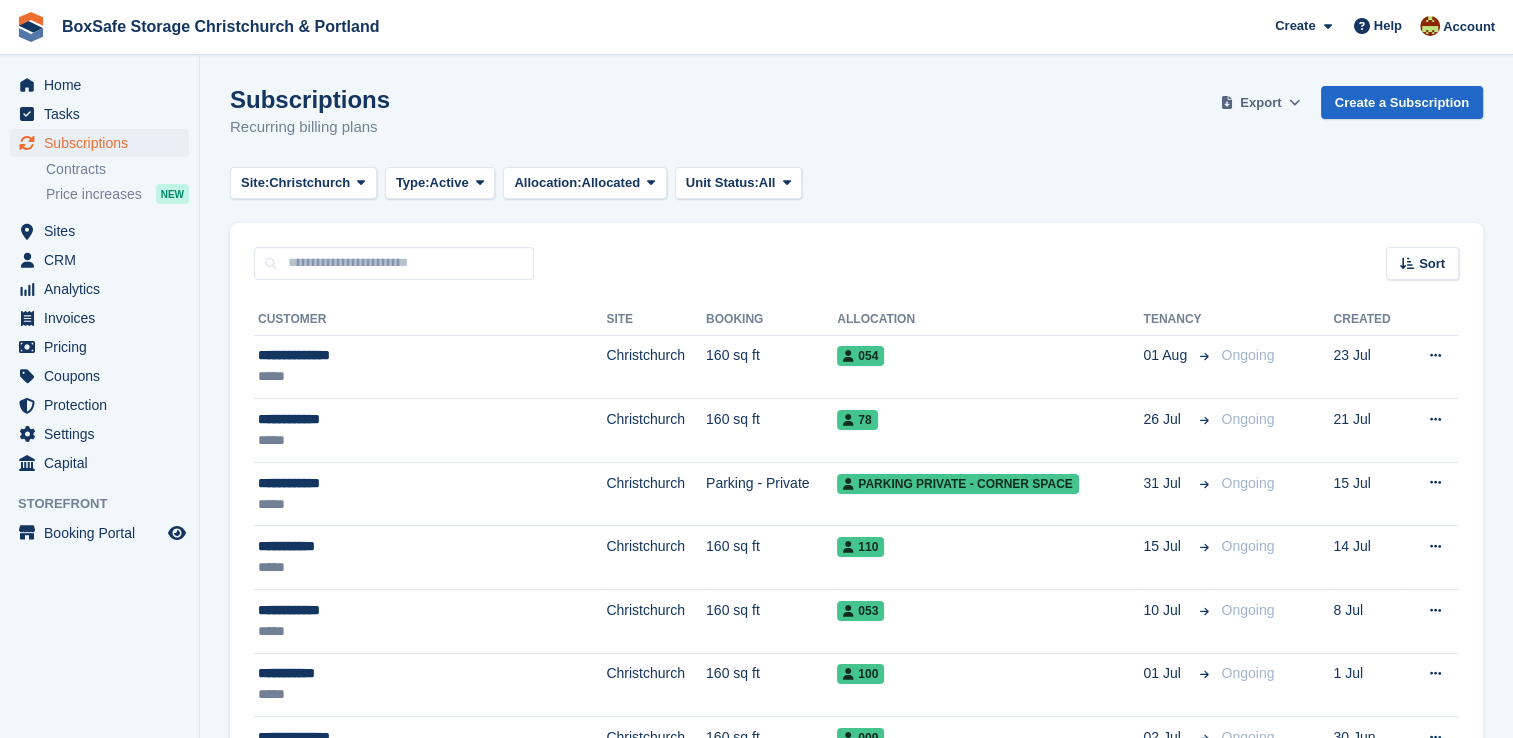 click on "Export" at bounding box center [1260, 103] 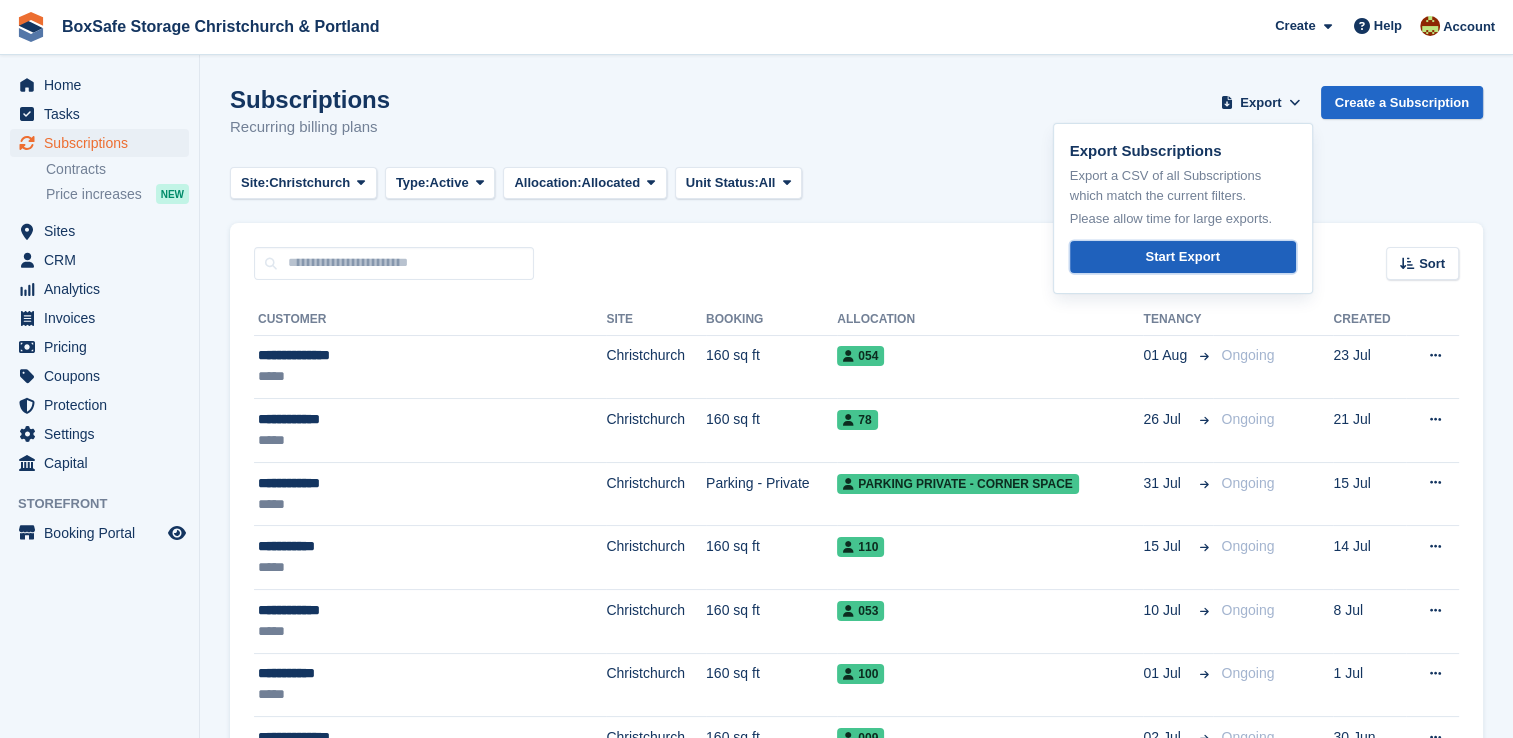 click on "Start Export" at bounding box center (1182, 257) 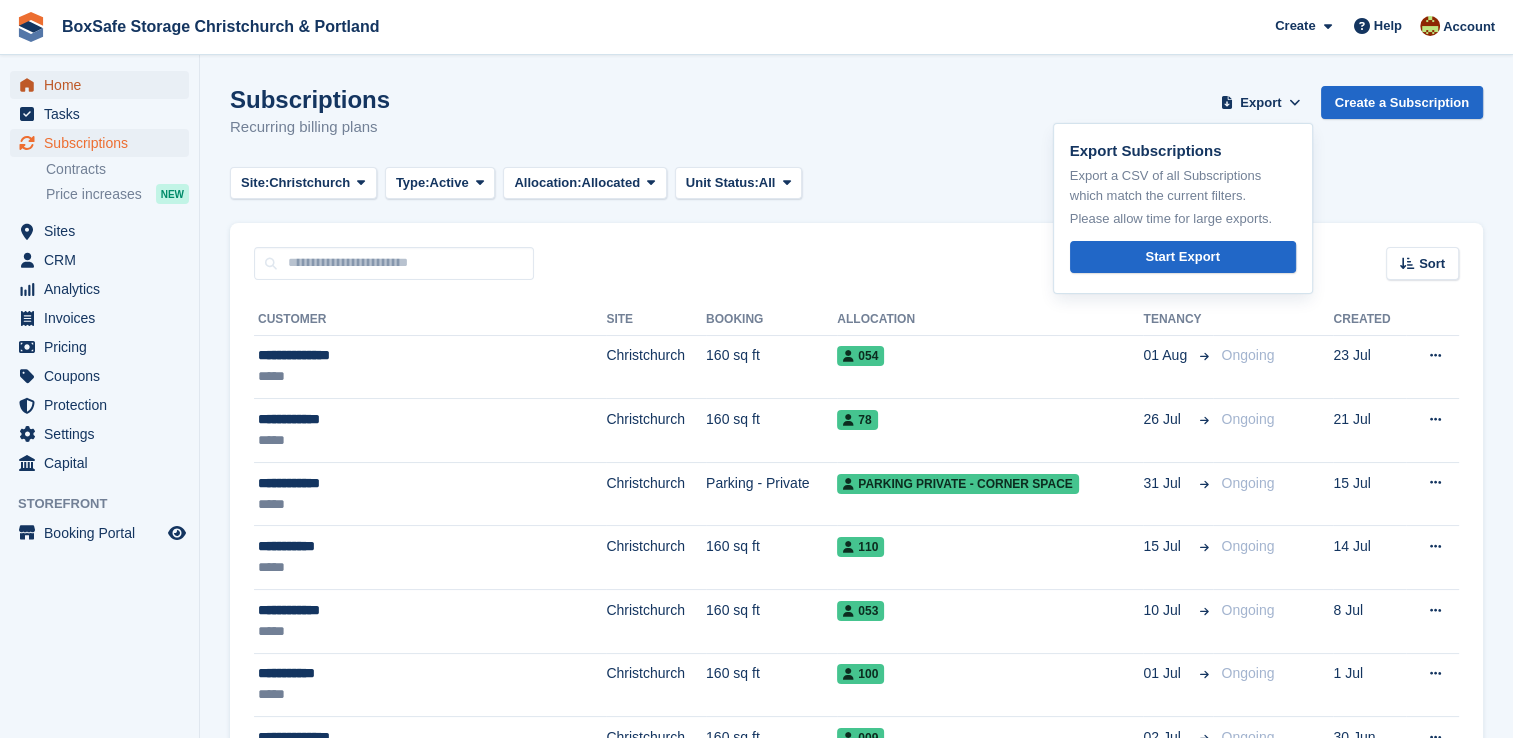 click on "Home" at bounding box center [104, 85] 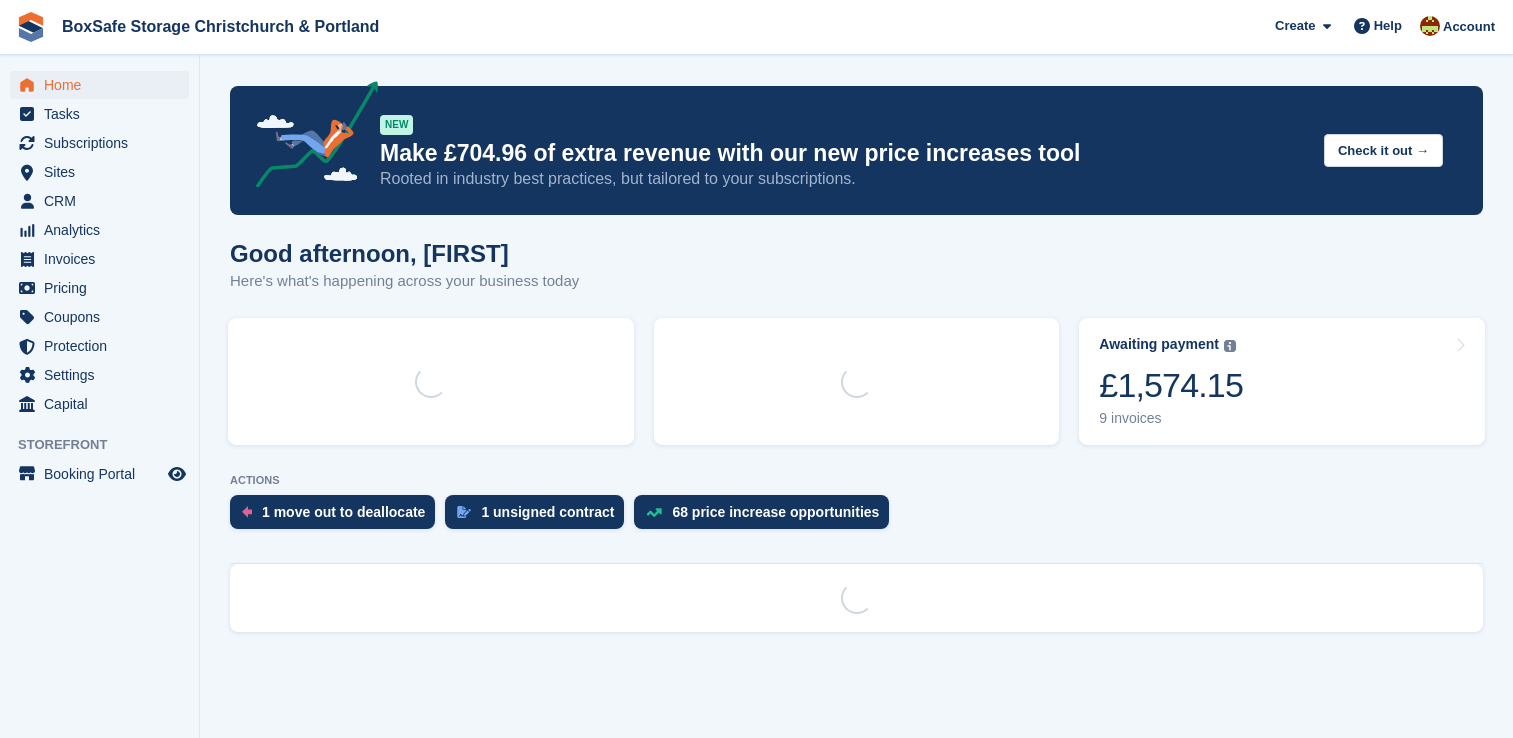 scroll, scrollTop: 0, scrollLeft: 0, axis: both 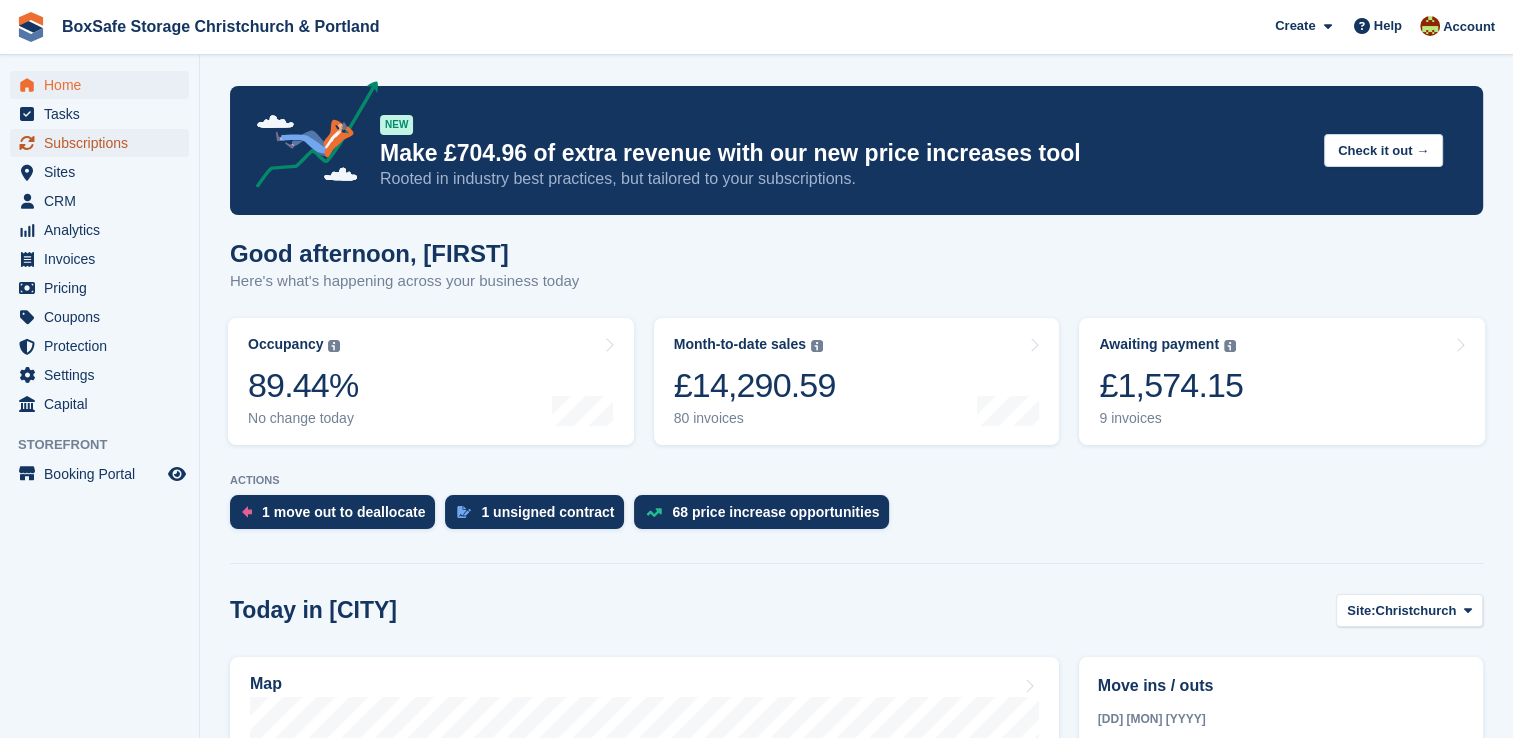 click on "Subscriptions" at bounding box center [104, 143] 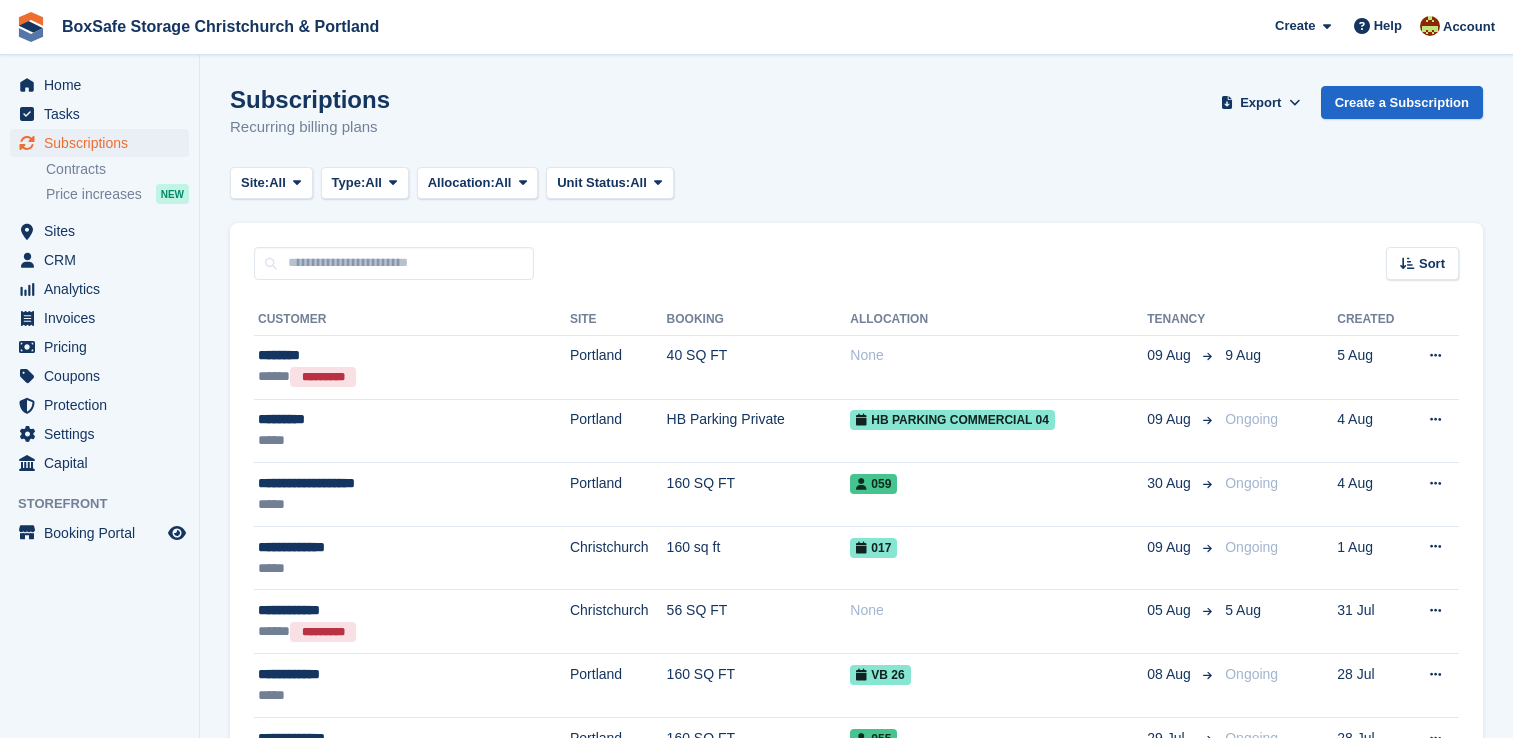 scroll, scrollTop: 0, scrollLeft: 0, axis: both 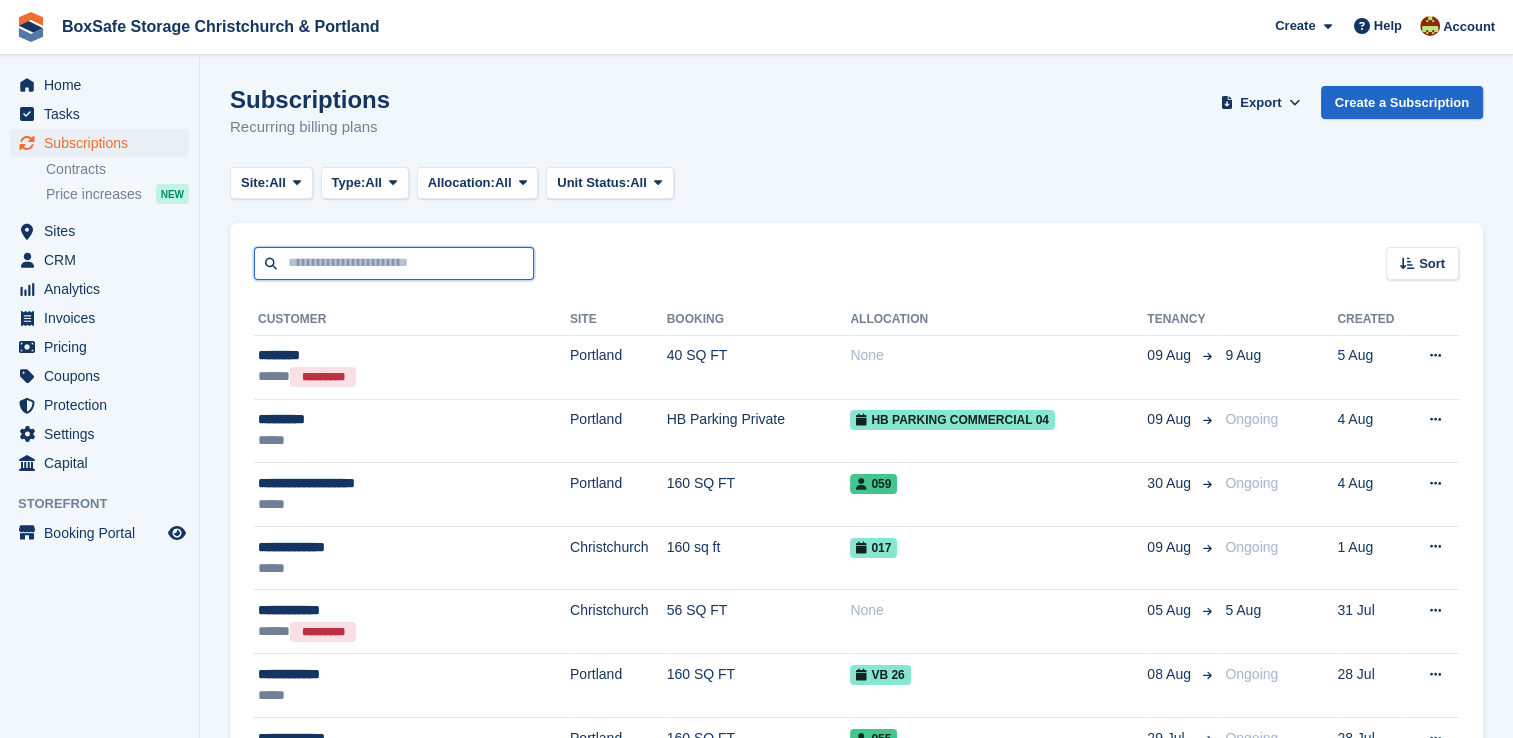 click at bounding box center [394, 263] 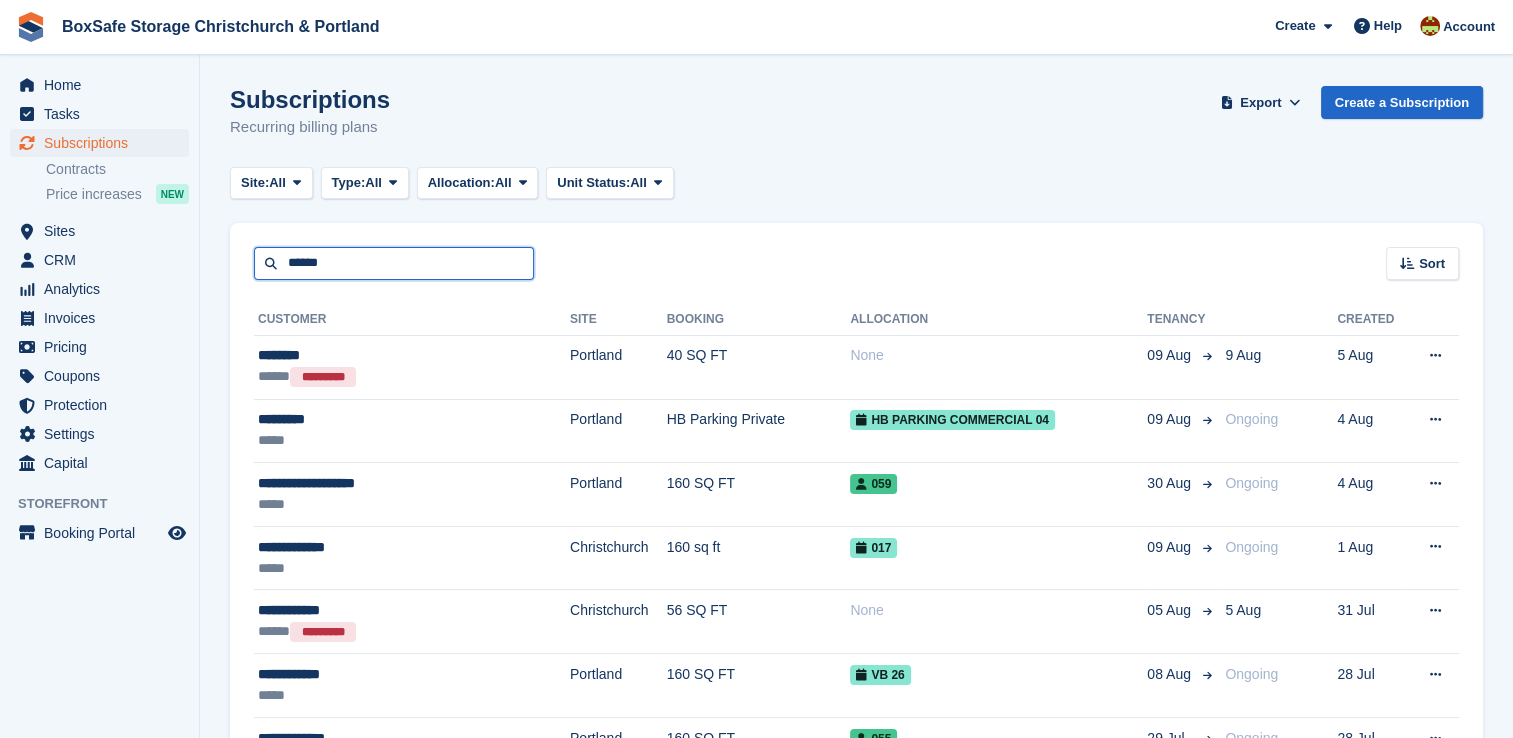 type on "******" 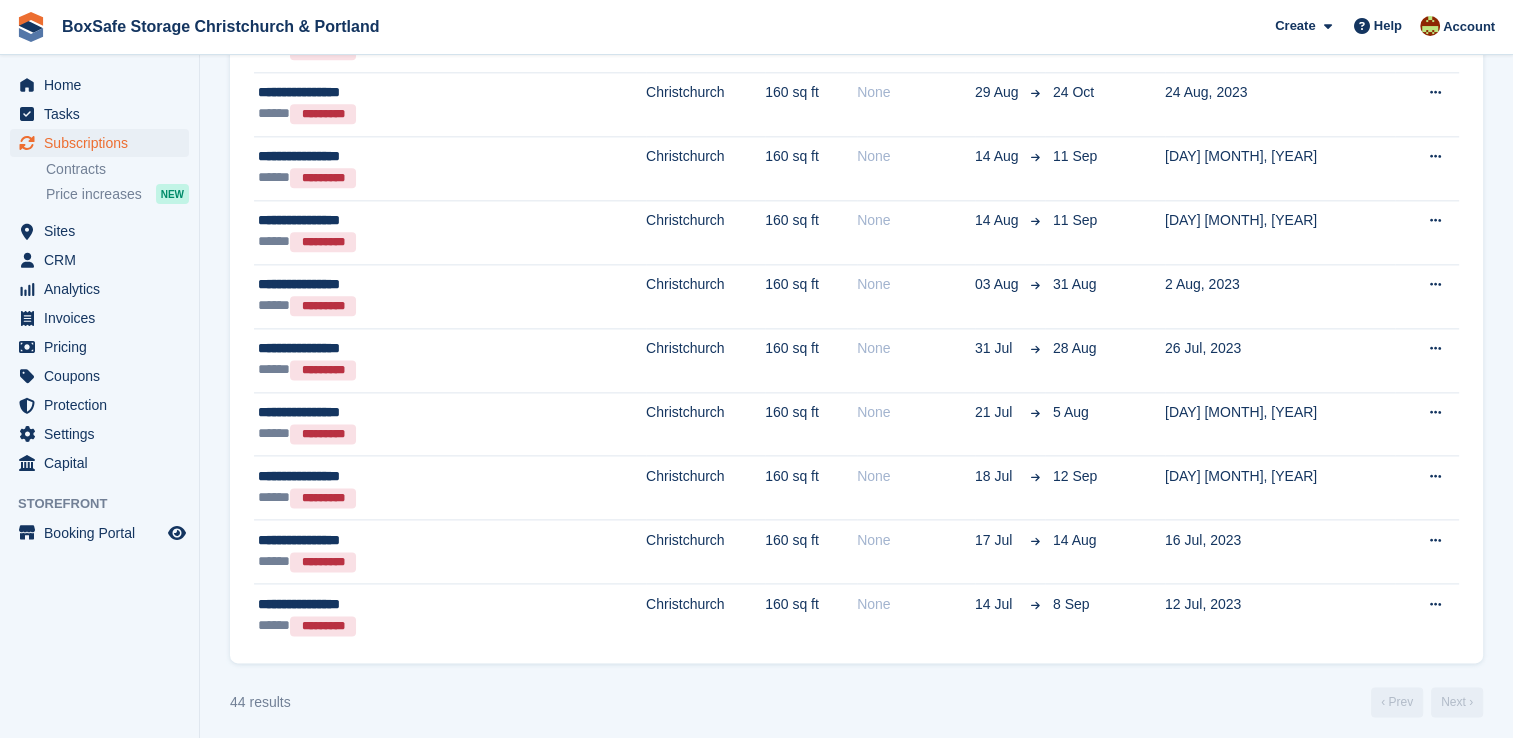 scroll, scrollTop: 1088, scrollLeft: 0, axis: vertical 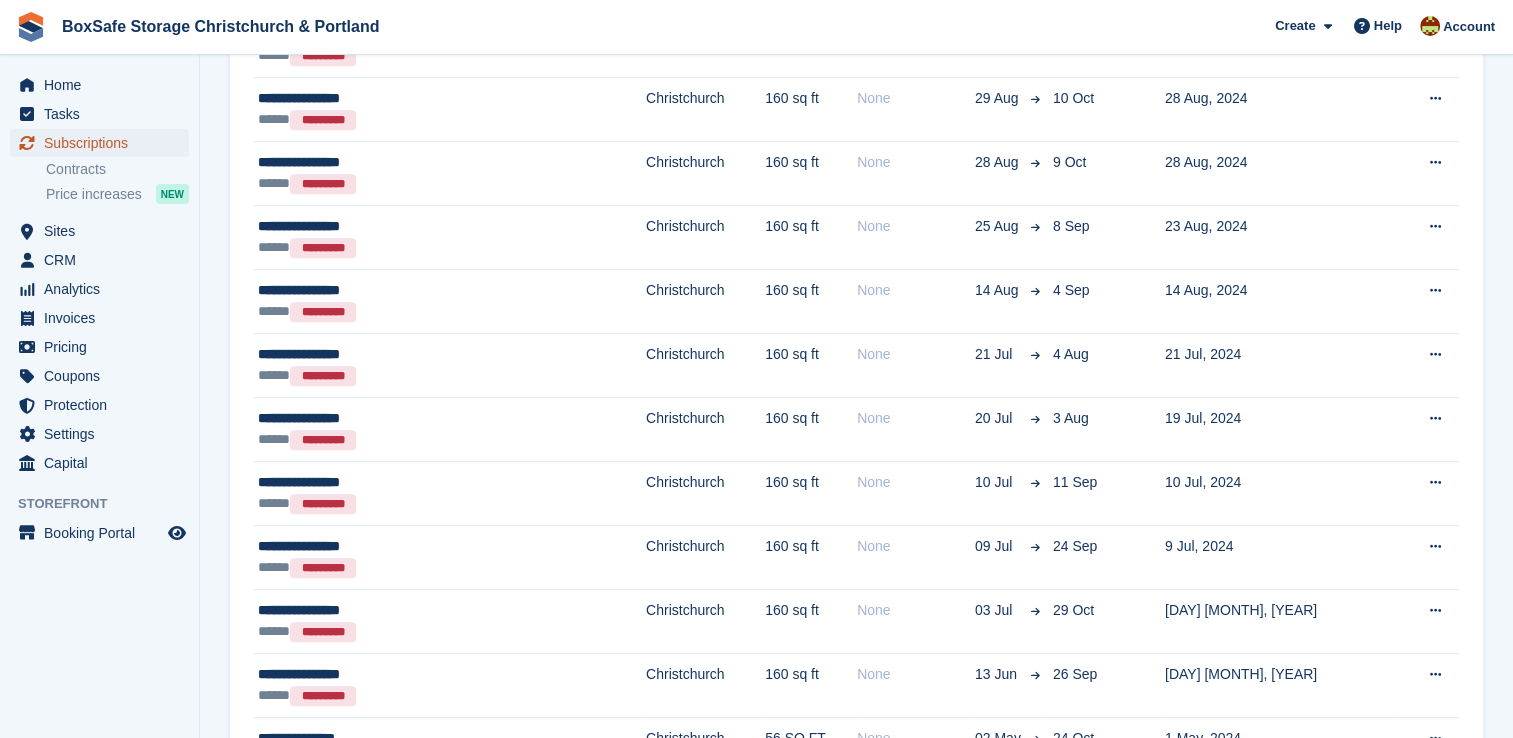 click on "Subscriptions" at bounding box center (104, 143) 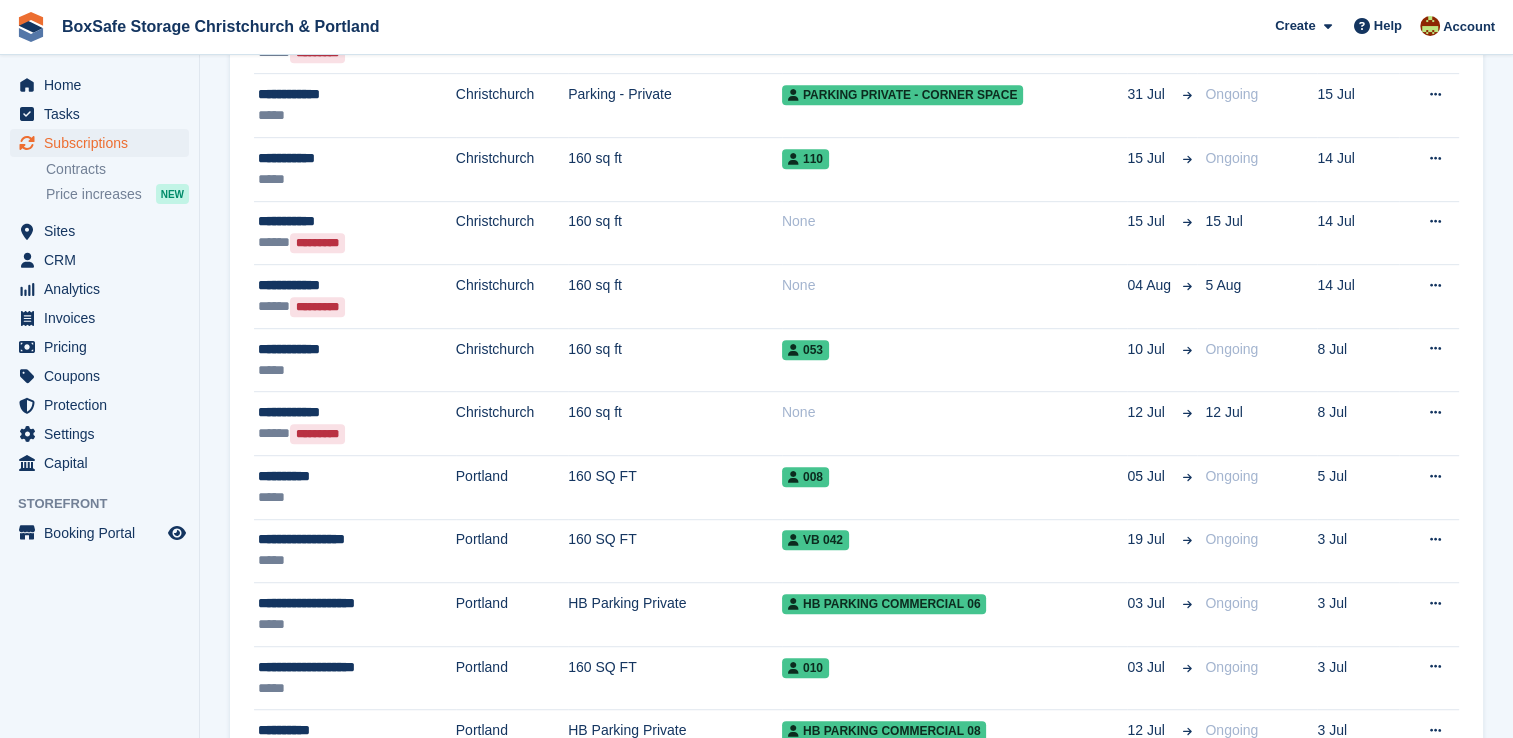 scroll, scrollTop: 0, scrollLeft: 0, axis: both 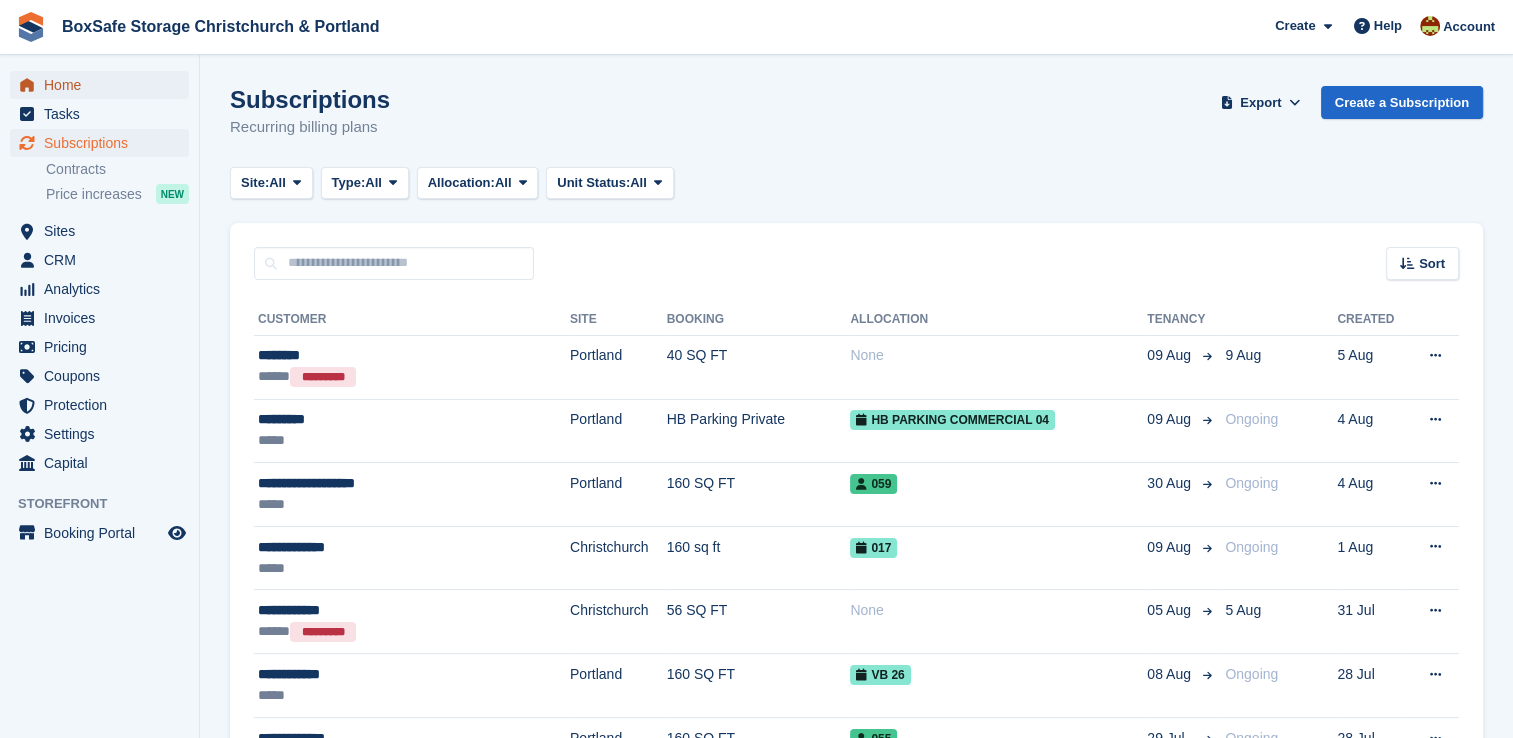 click on "Home" at bounding box center [104, 85] 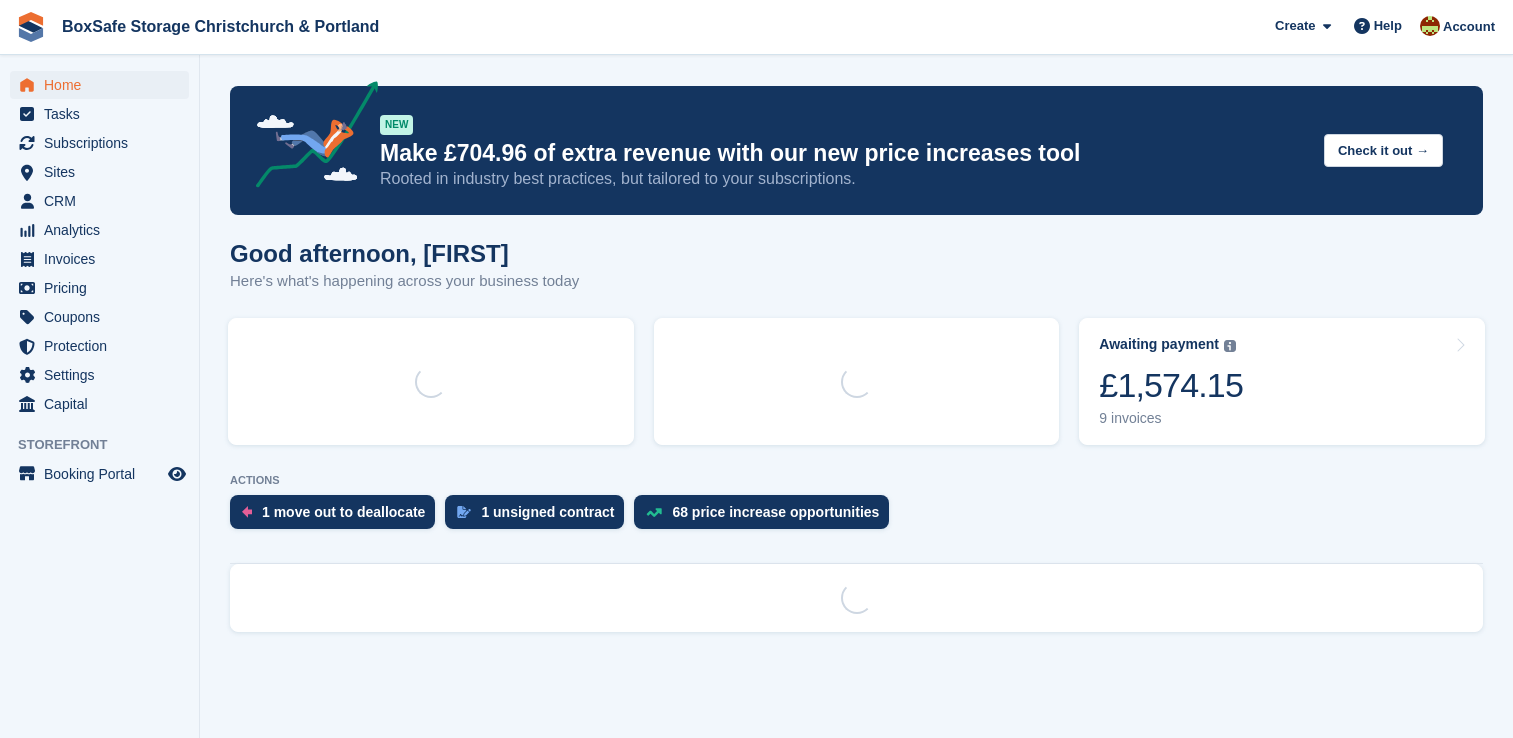 scroll, scrollTop: 0, scrollLeft: 0, axis: both 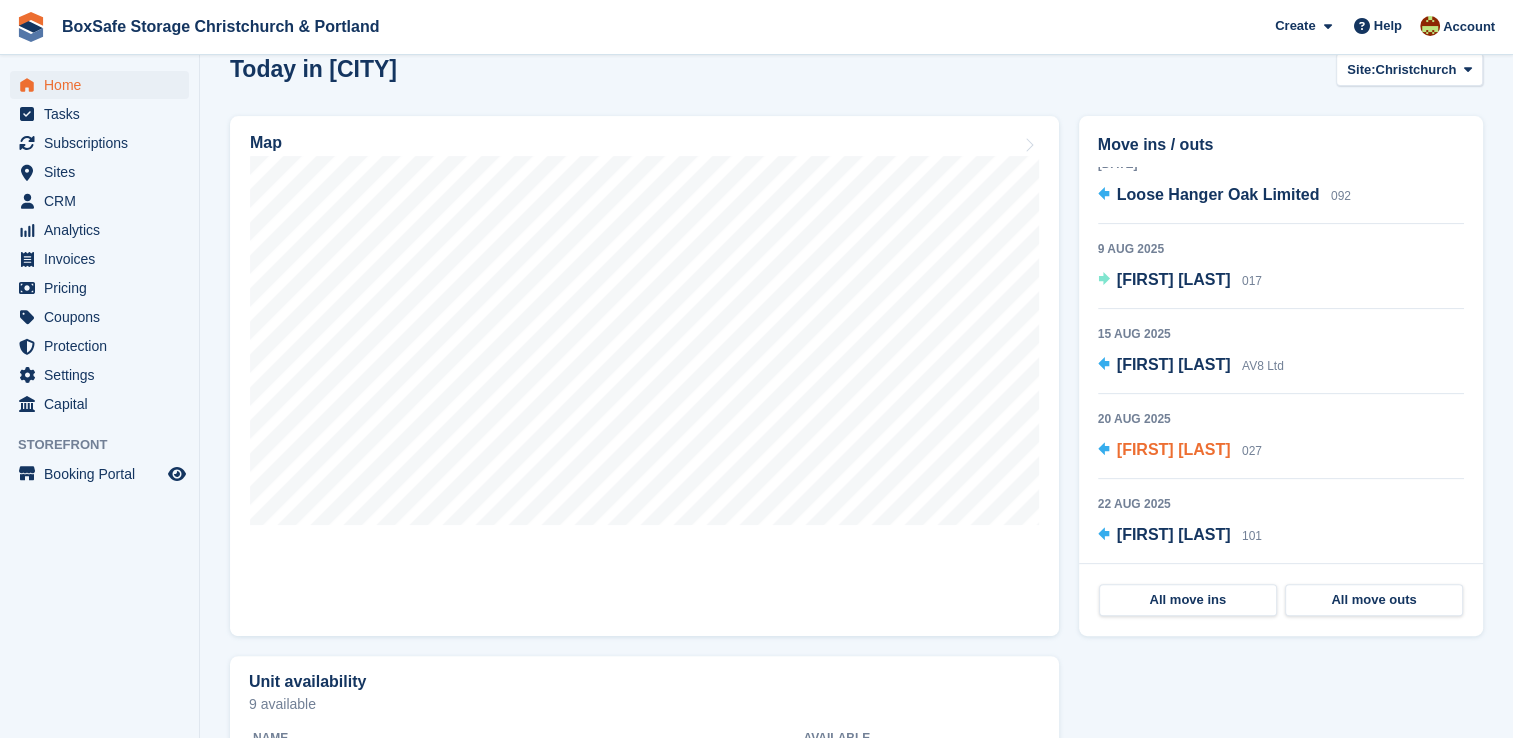 click on "Marius Tichescu
027" at bounding box center (1189, 451) 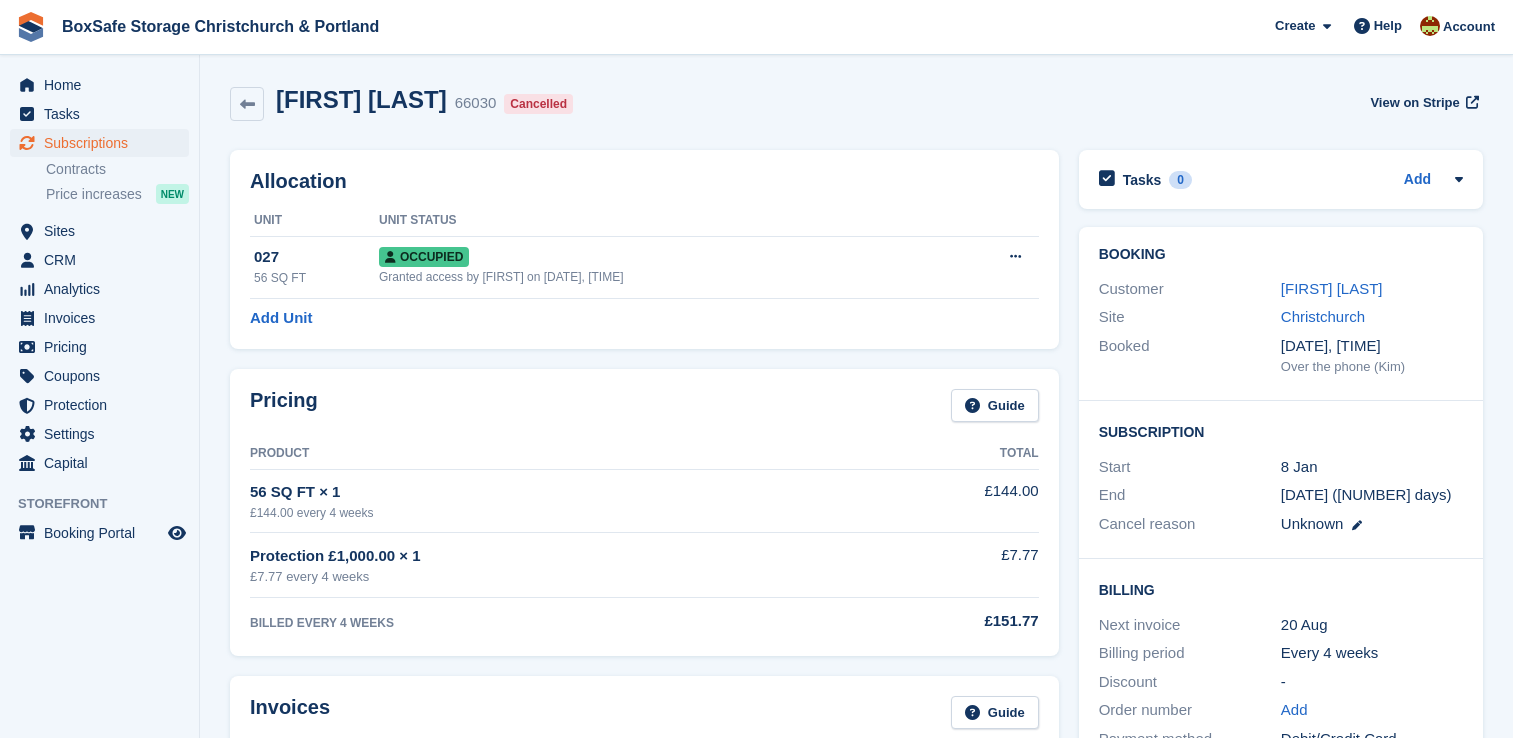 scroll, scrollTop: 0, scrollLeft: 0, axis: both 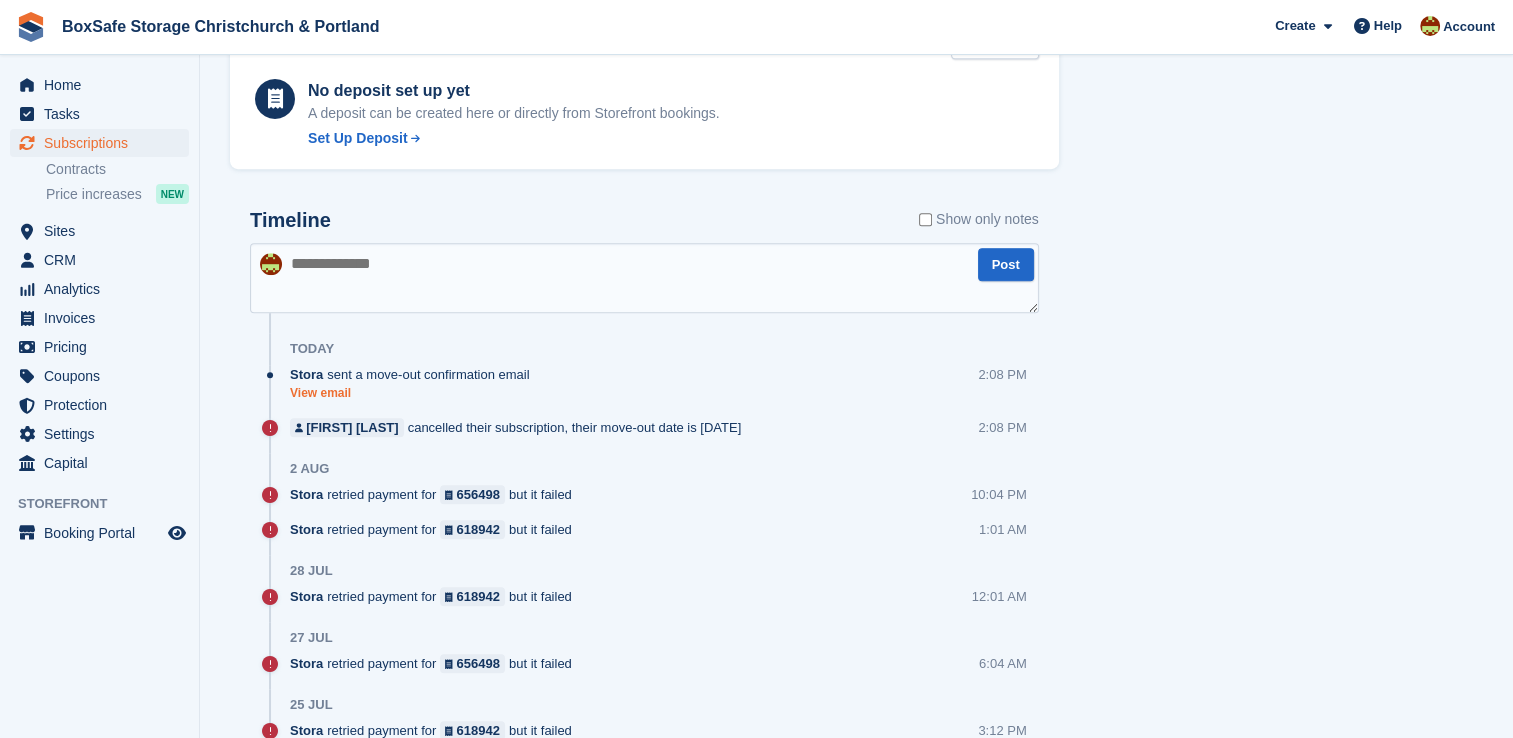 click on "View email" at bounding box center (415, 393) 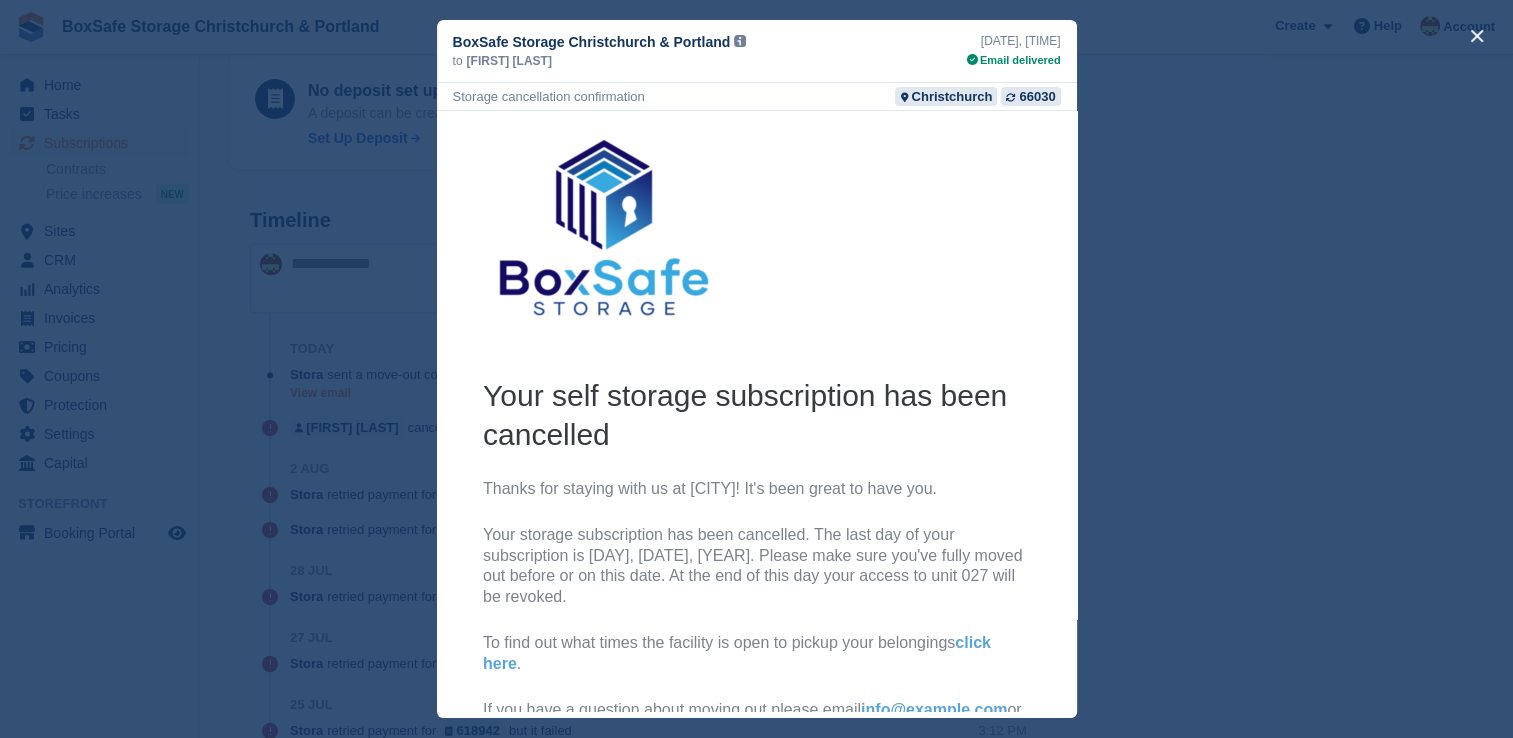 scroll, scrollTop: 0, scrollLeft: 0, axis: both 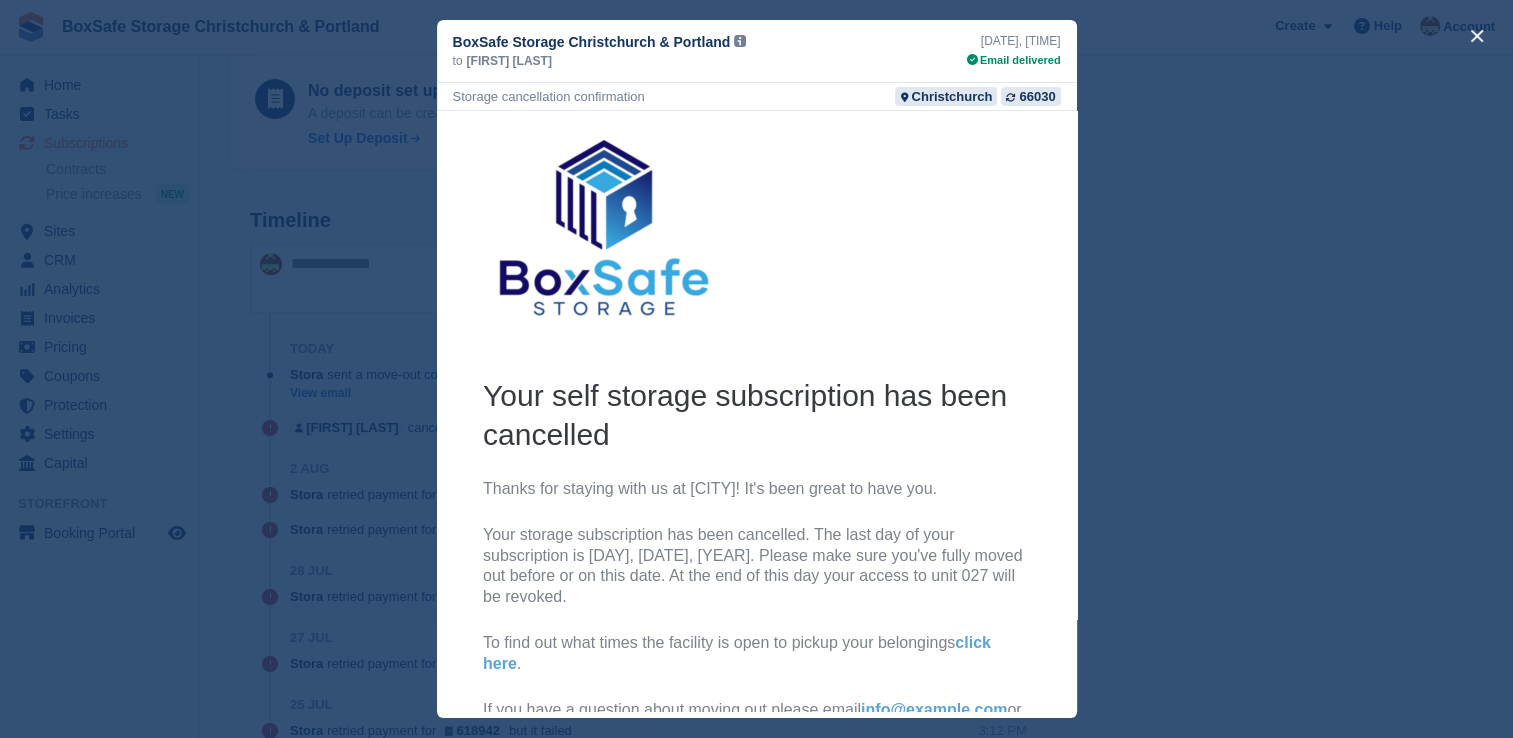 drag, startPoint x: 1079, startPoint y: 266, endPoint x: 1079, endPoint y: 350, distance: 84 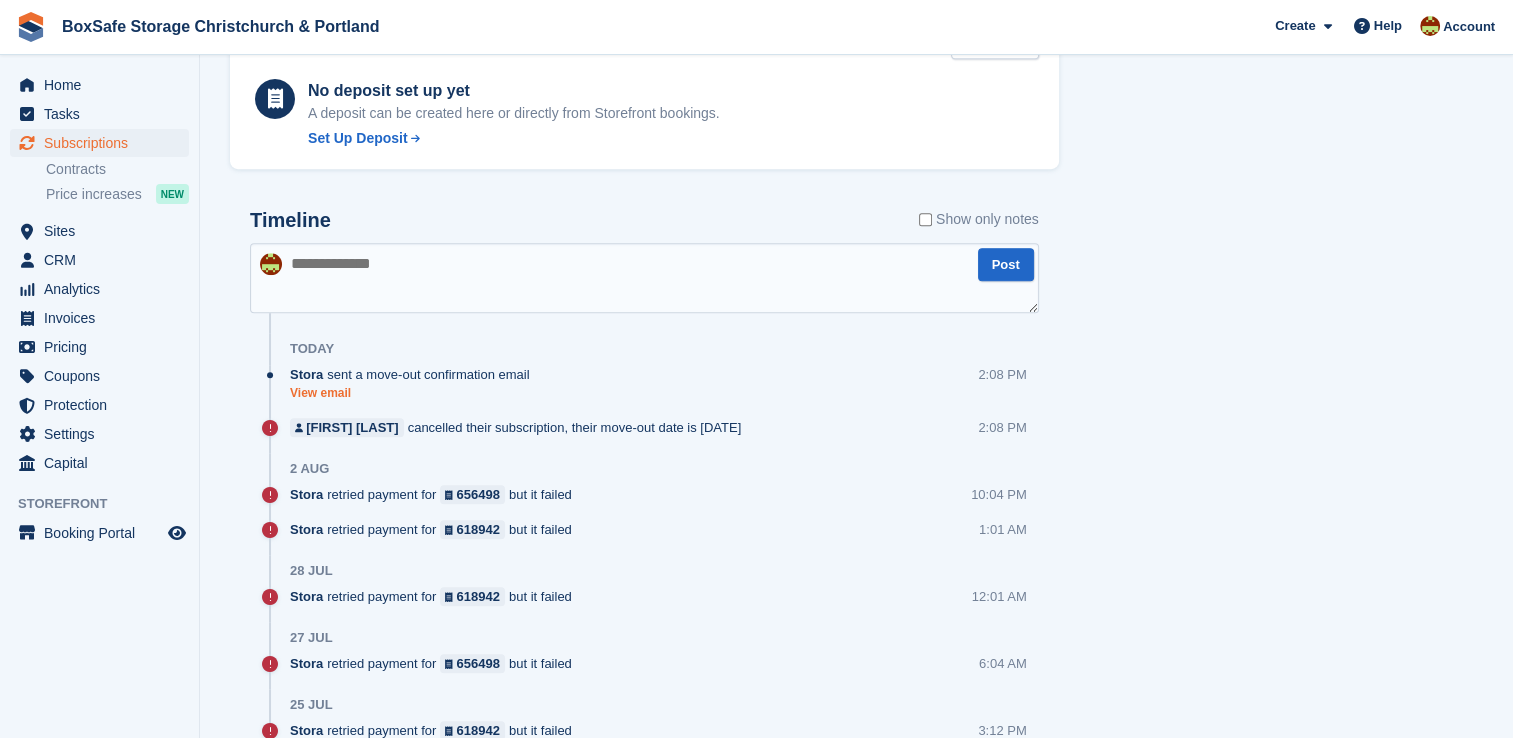 click on "View email" at bounding box center [415, 393] 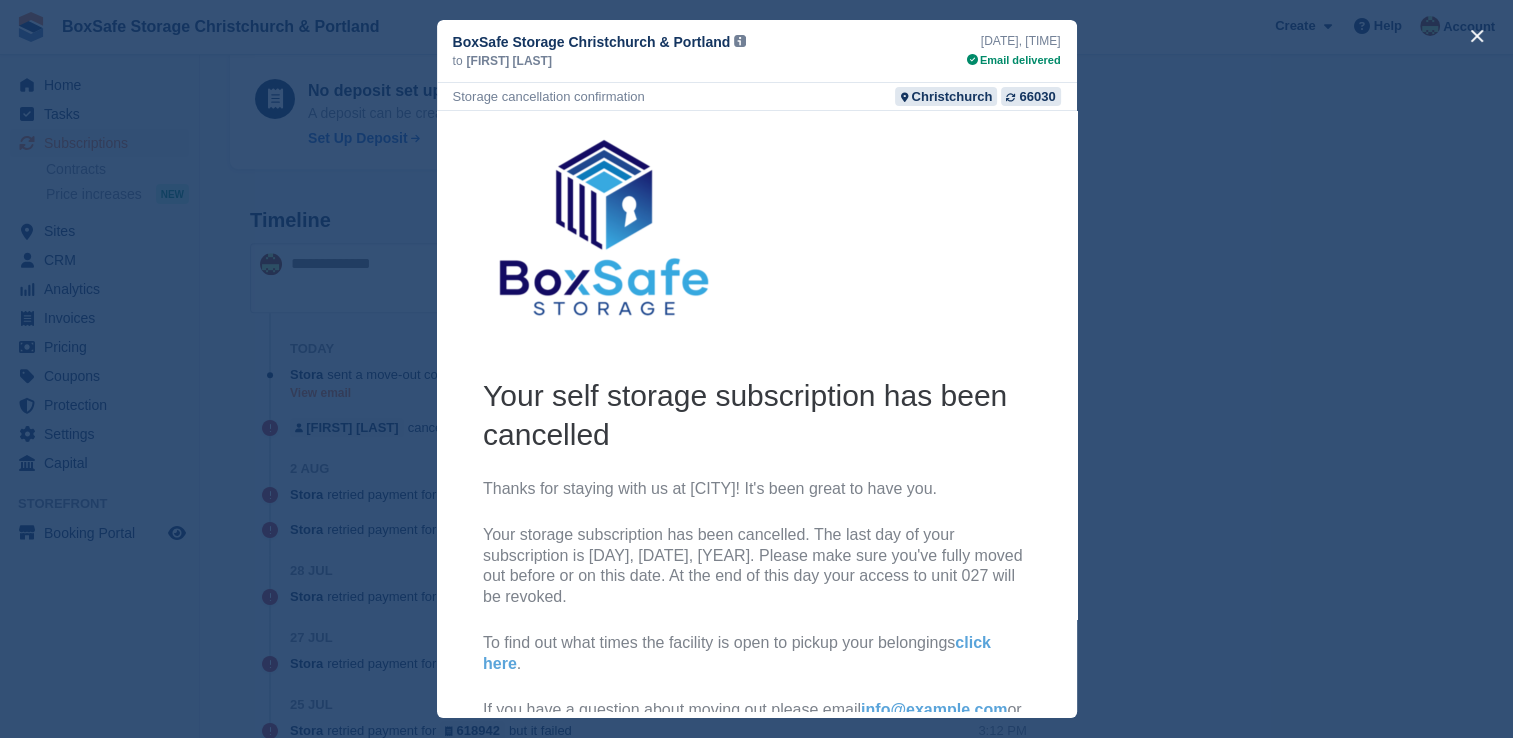 scroll, scrollTop: 0, scrollLeft: 0, axis: both 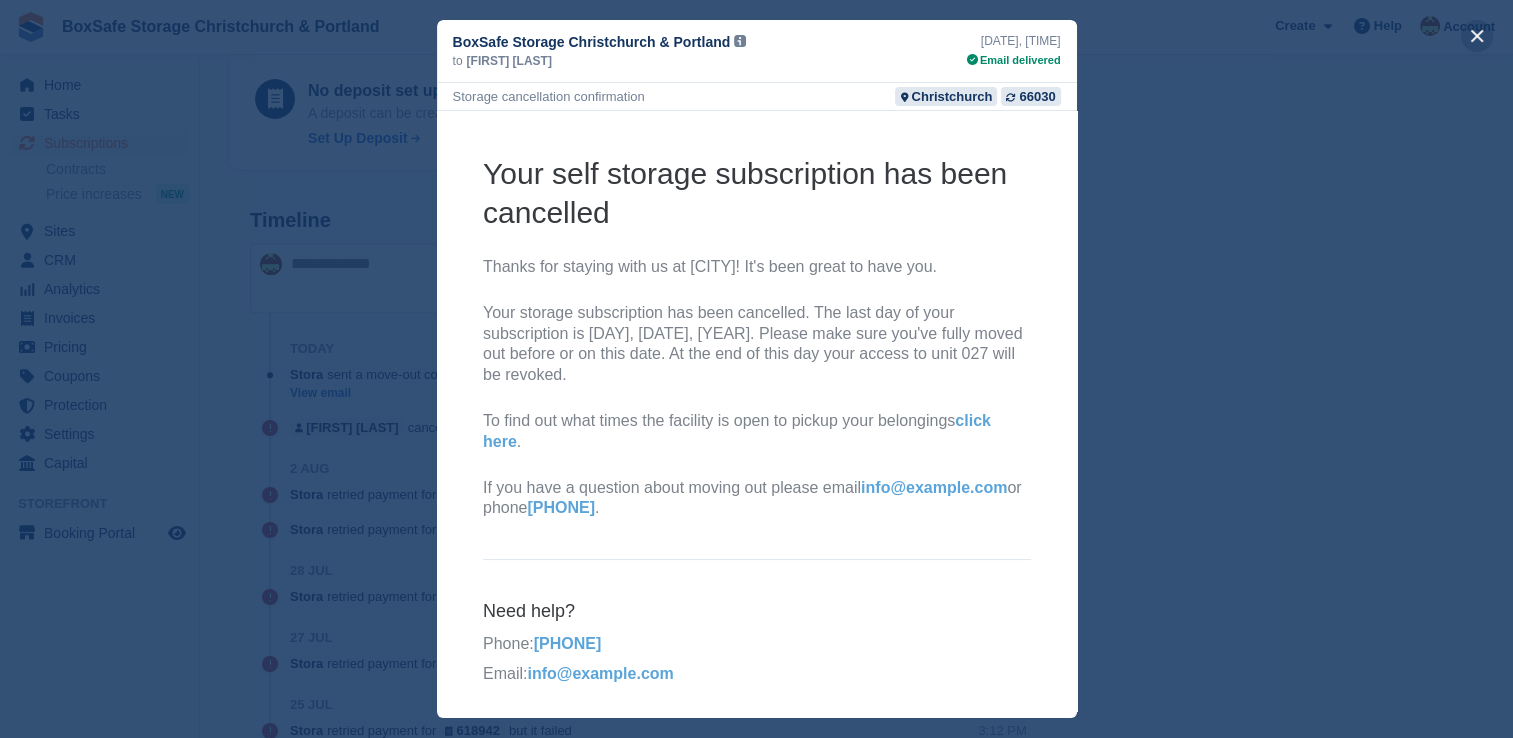 click at bounding box center (1477, 36) 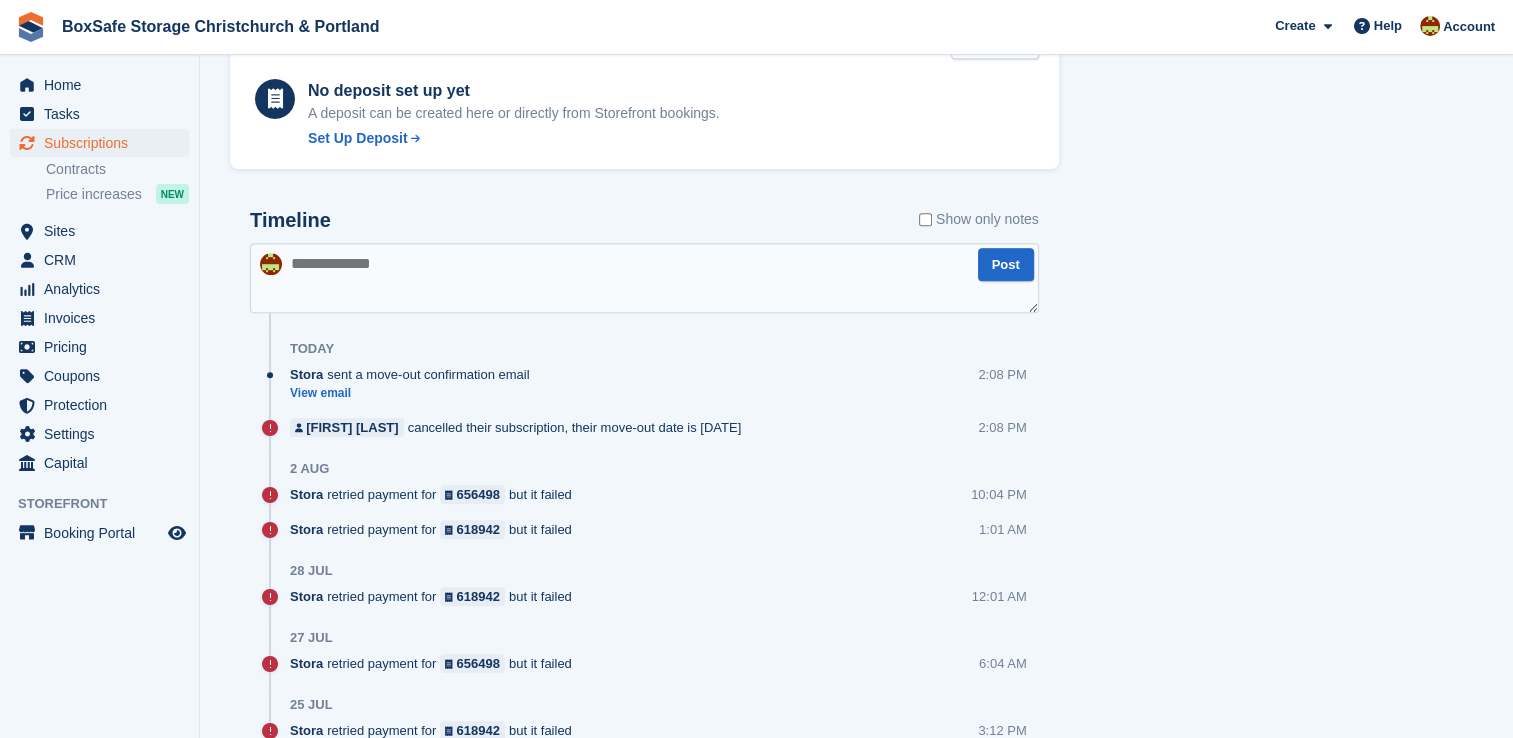 scroll, scrollTop: 0, scrollLeft: 0, axis: both 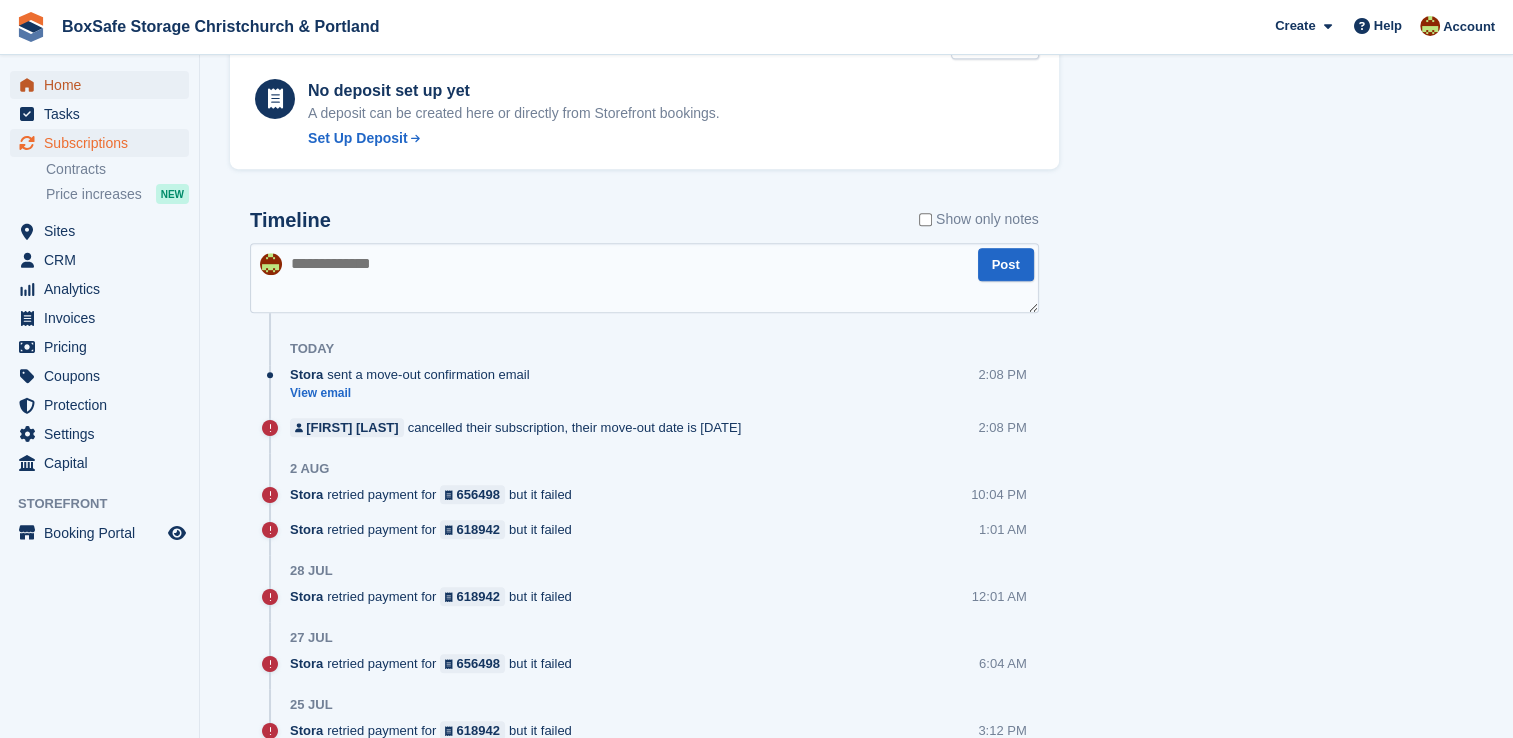 click on "Home" at bounding box center [104, 85] 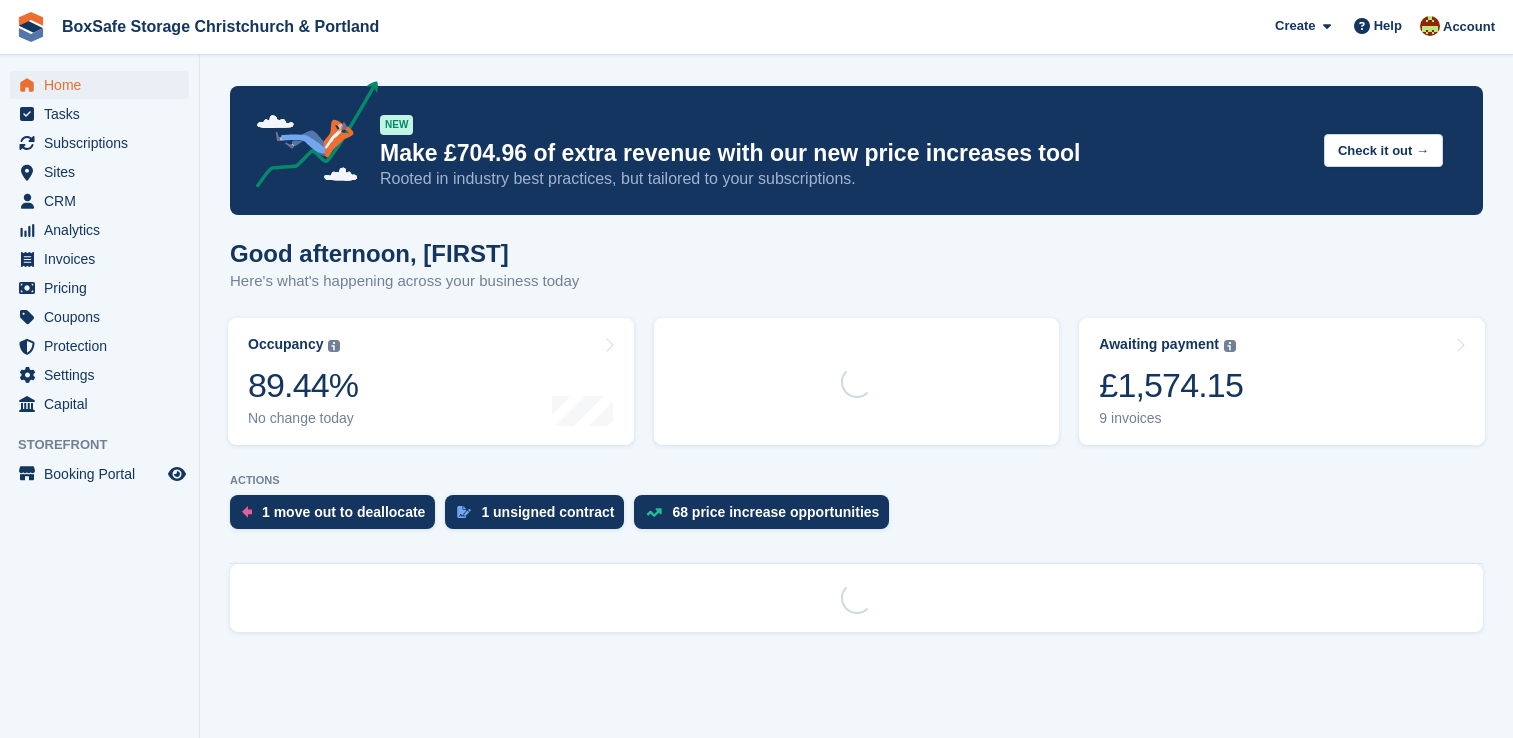 scroll, scrollTop: 0, scrollLeft: 0, axis: both 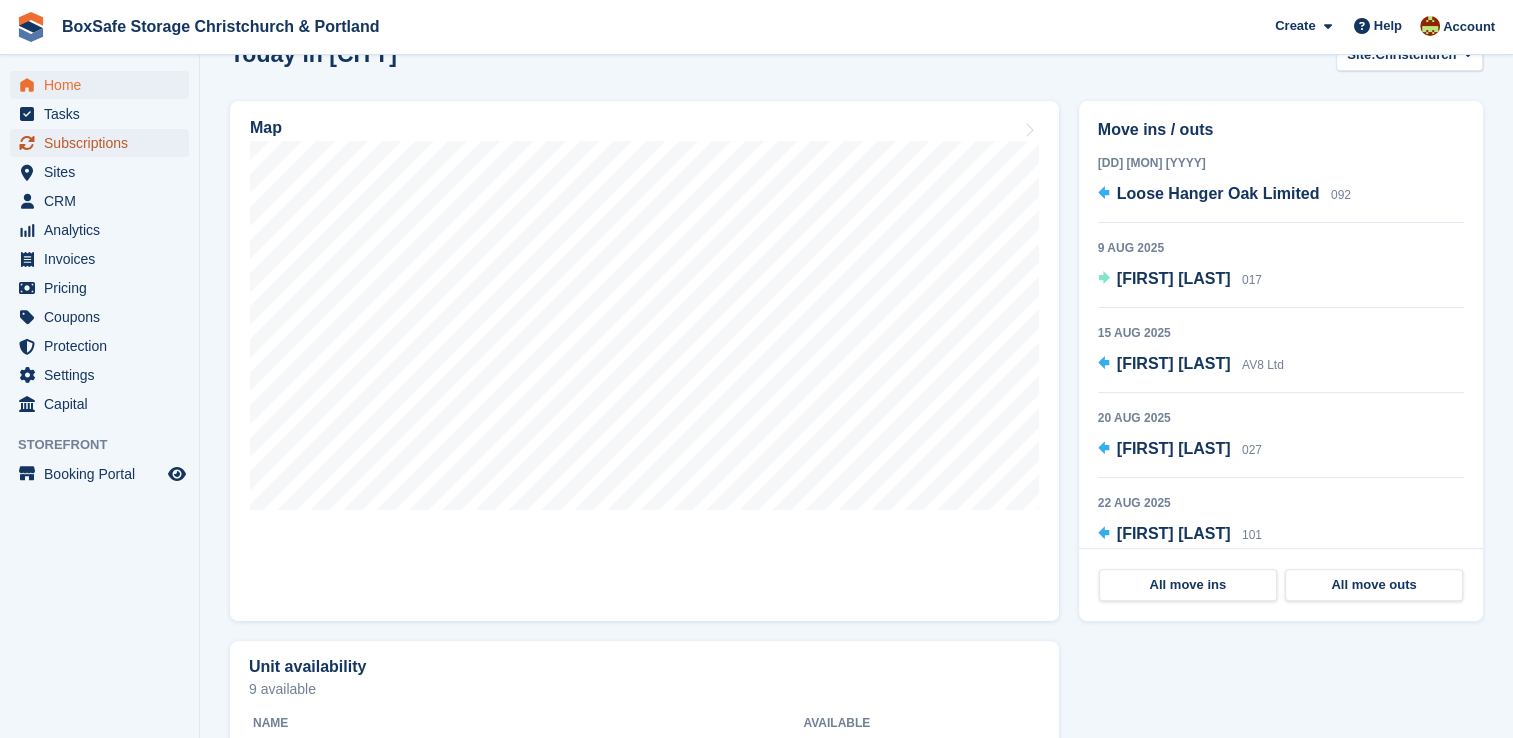 click on "Subscriptions" at bounding box center (104, 143) 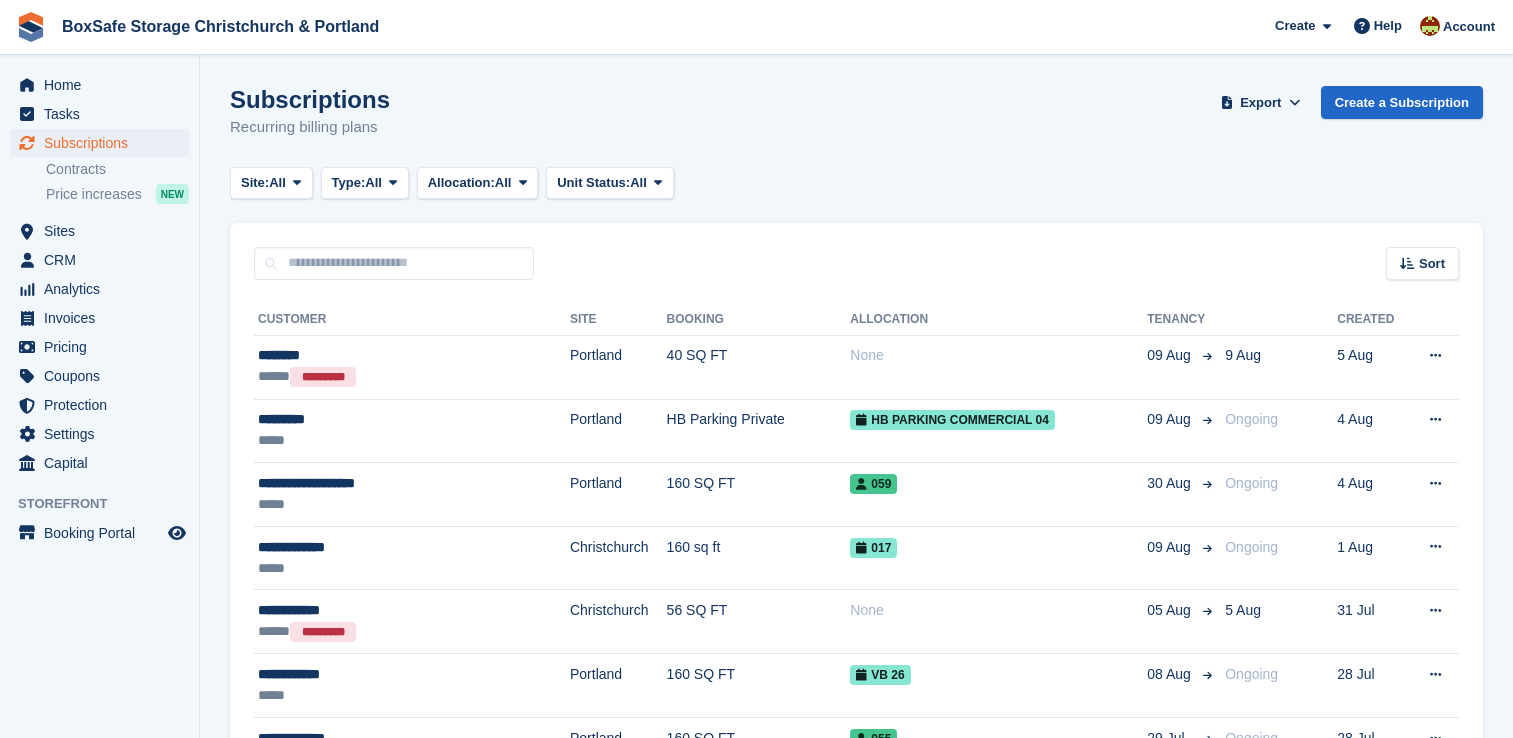 scroll, scrollTop: 0, scrollLeft: 0, axis: both 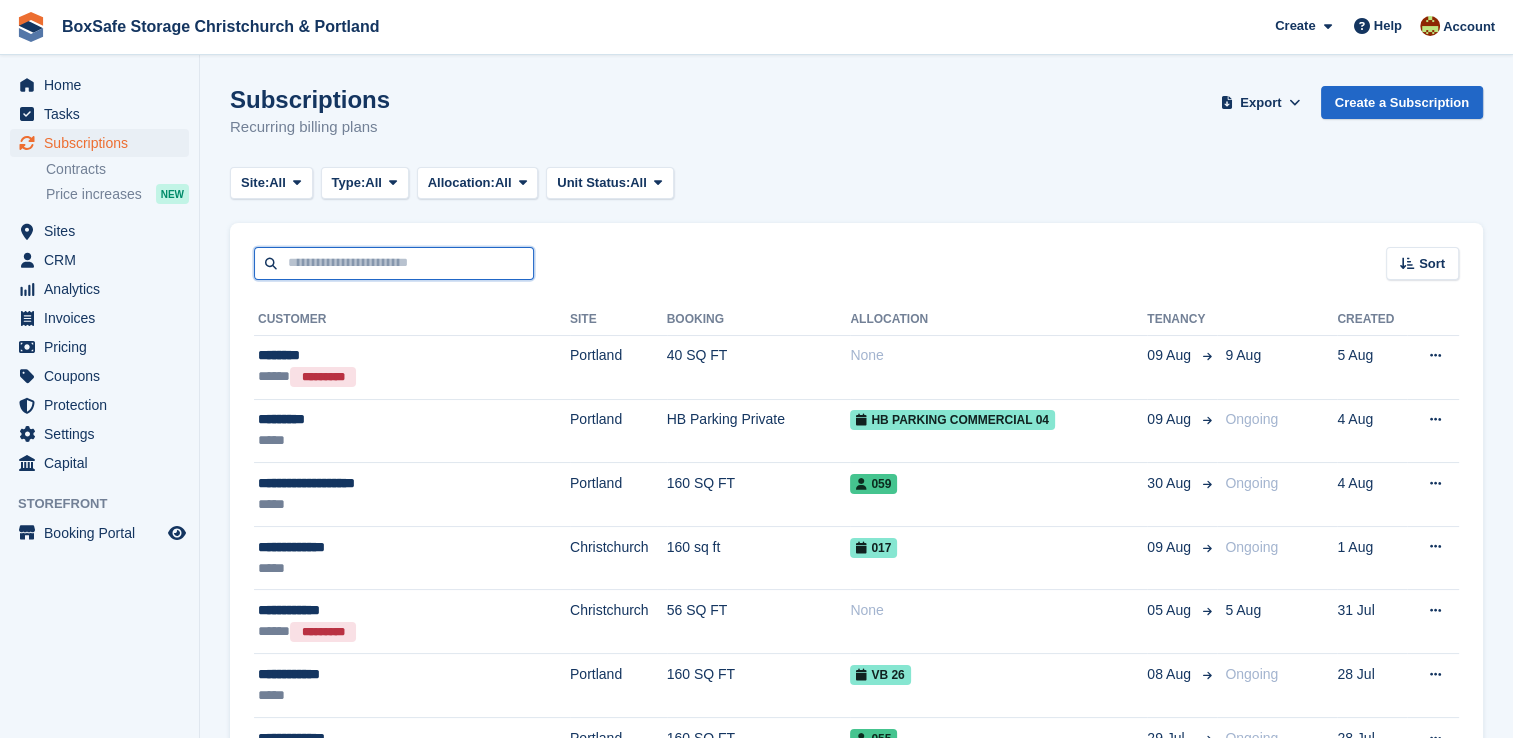 click at bounding box center (394, 263) 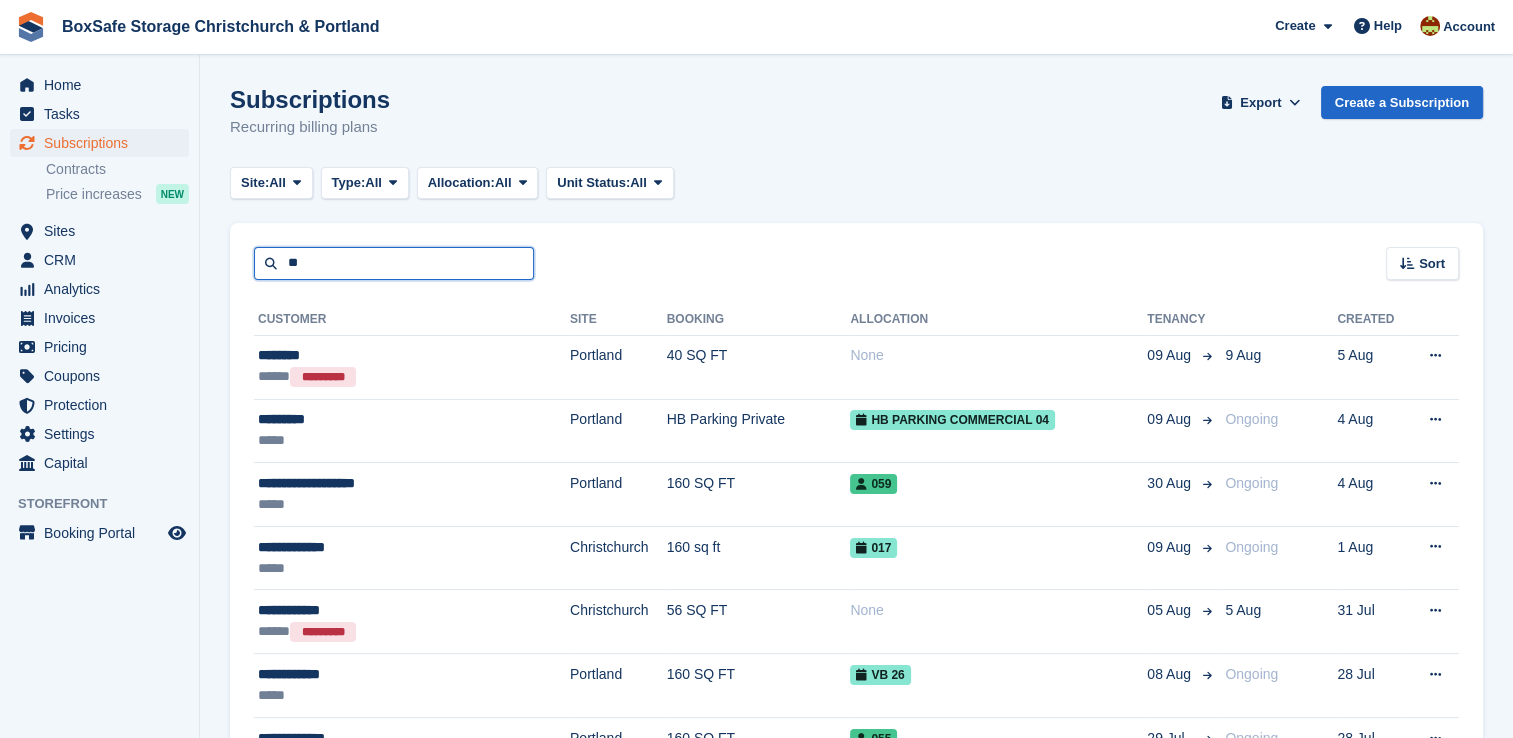 type on "*" 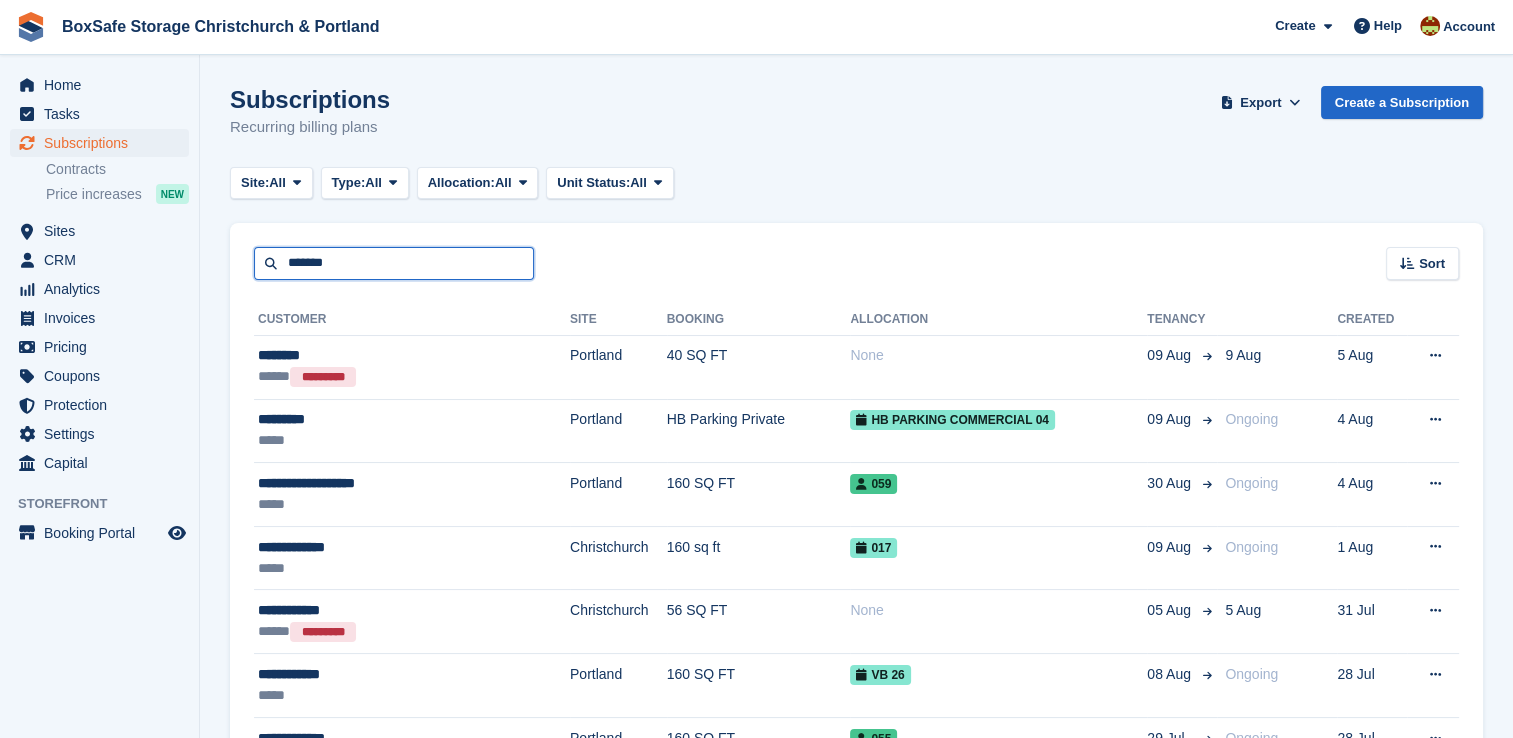 type on "*******" 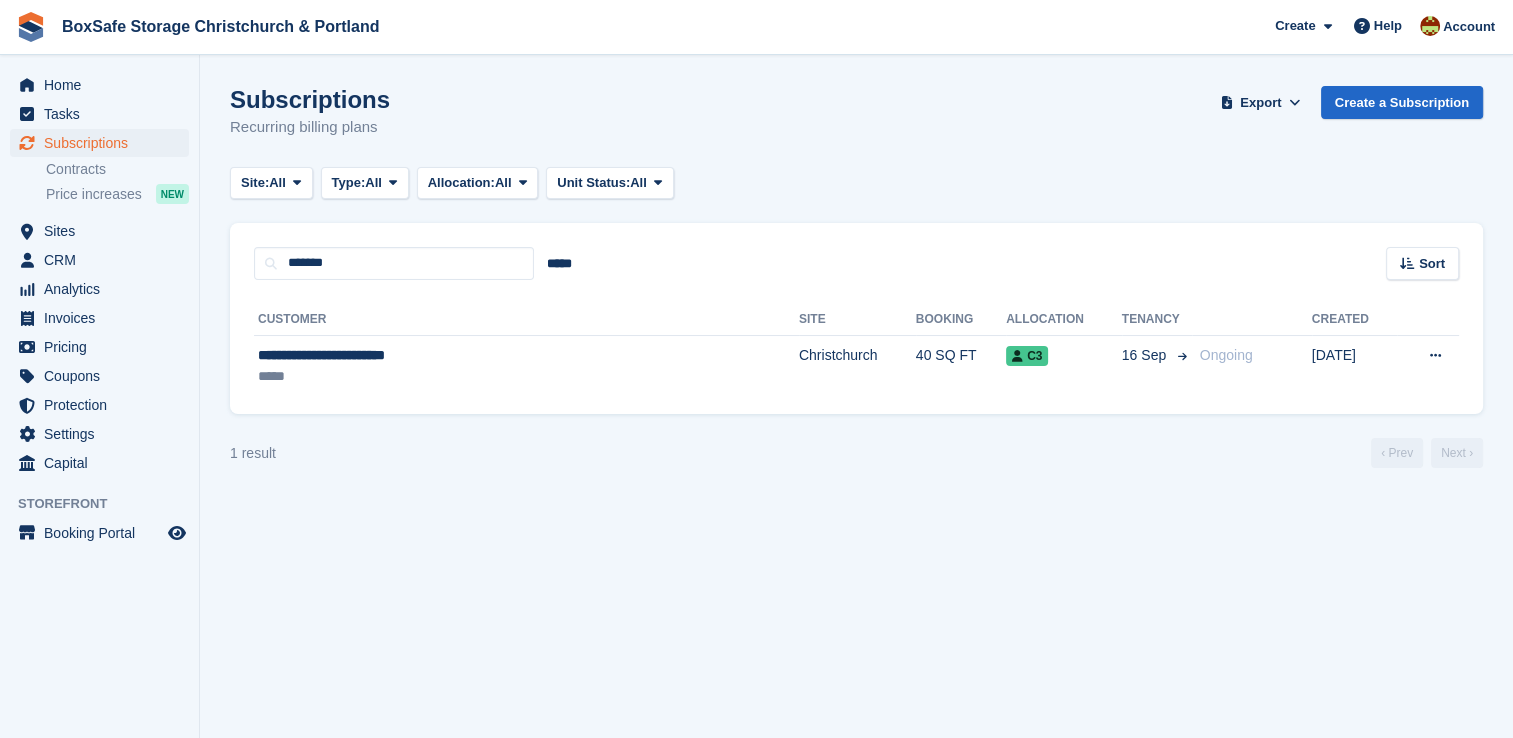 click on "Subscriptions
Recurring billing plans
Export
Export Subscriptions
Export a CSV of all Subscriptions which match the current filters.
Please allow time for large exports.
Start Export
Create a Subscription
Site:
All
All
[CITY]
[CITY]
Type:
All
All
Upcoming
Previous
Active
Ending
Allocation:   All" at bounding box center (856, 277) 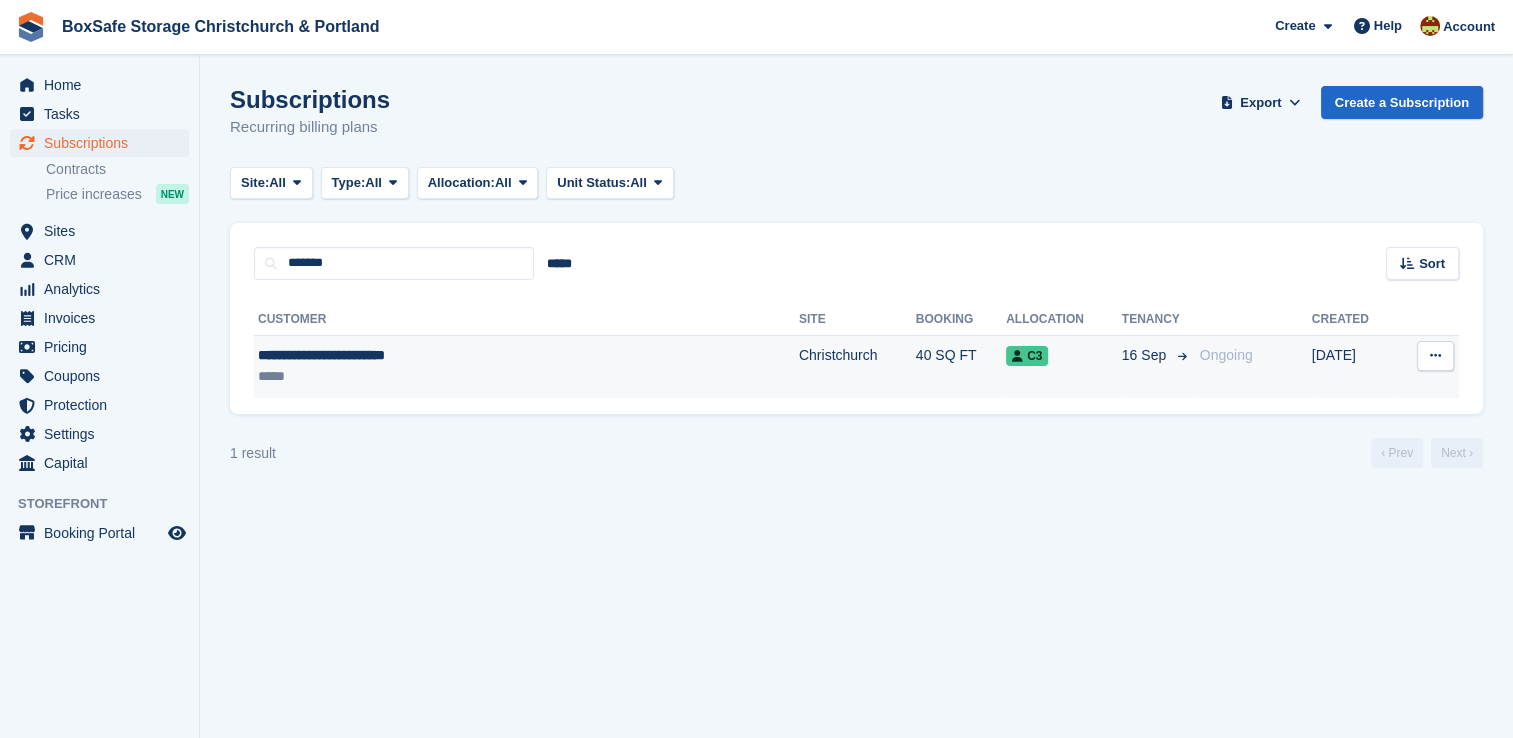 click on "40 SQ FT" at bounding box center [961, 366] 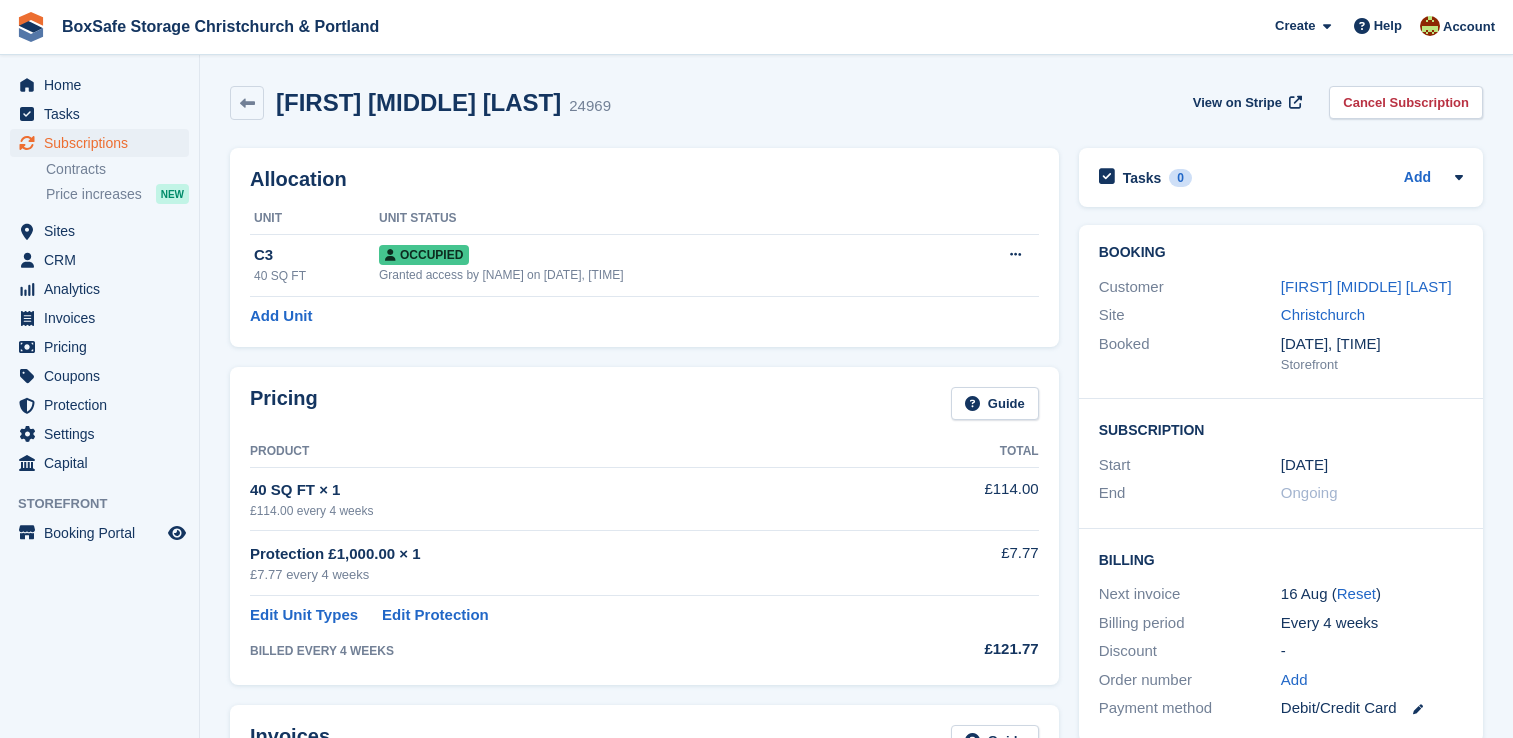 scroll, scrollTop: 0, scrollLeft: 0, axis: both 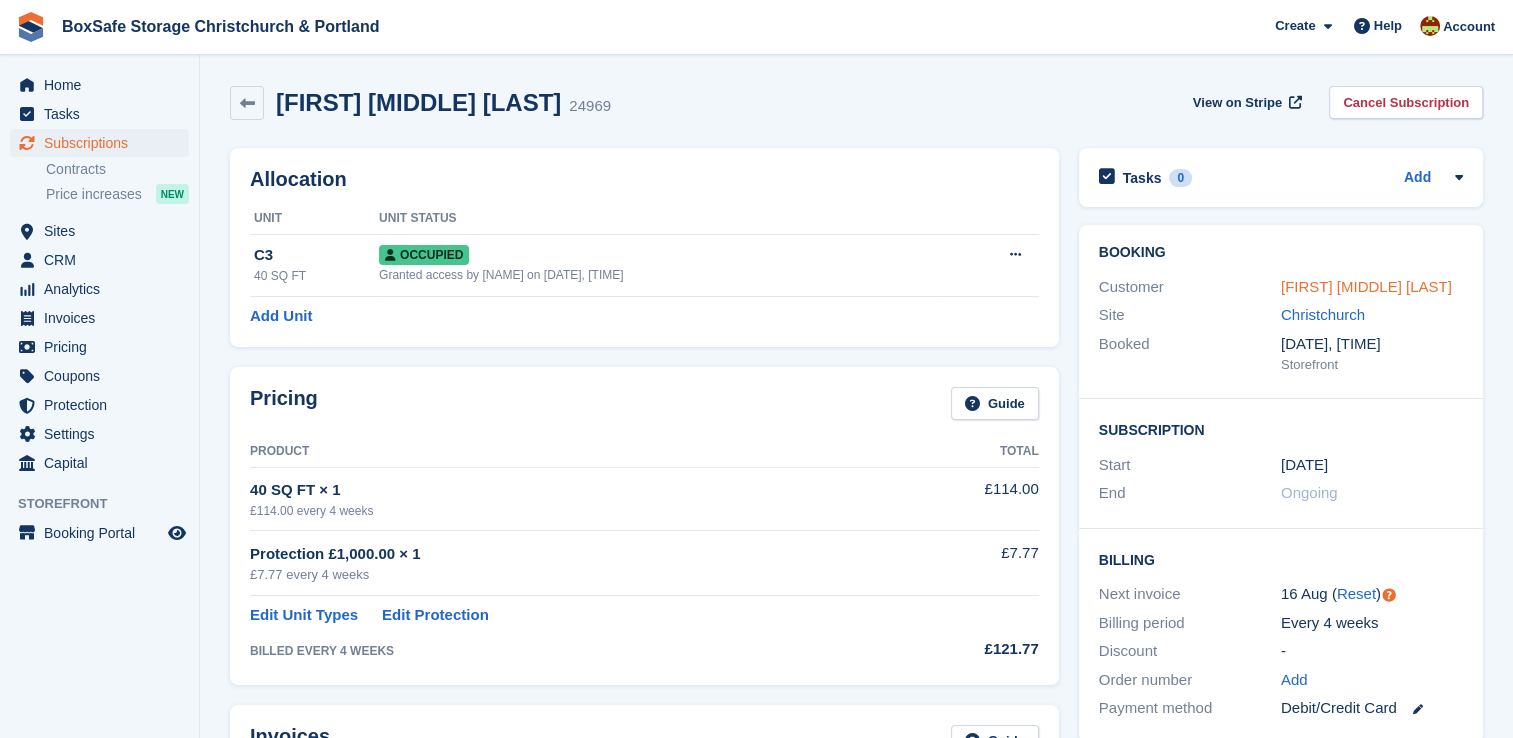 click on "Alexander Matthew pearson" at bounding box center (1366, 286) 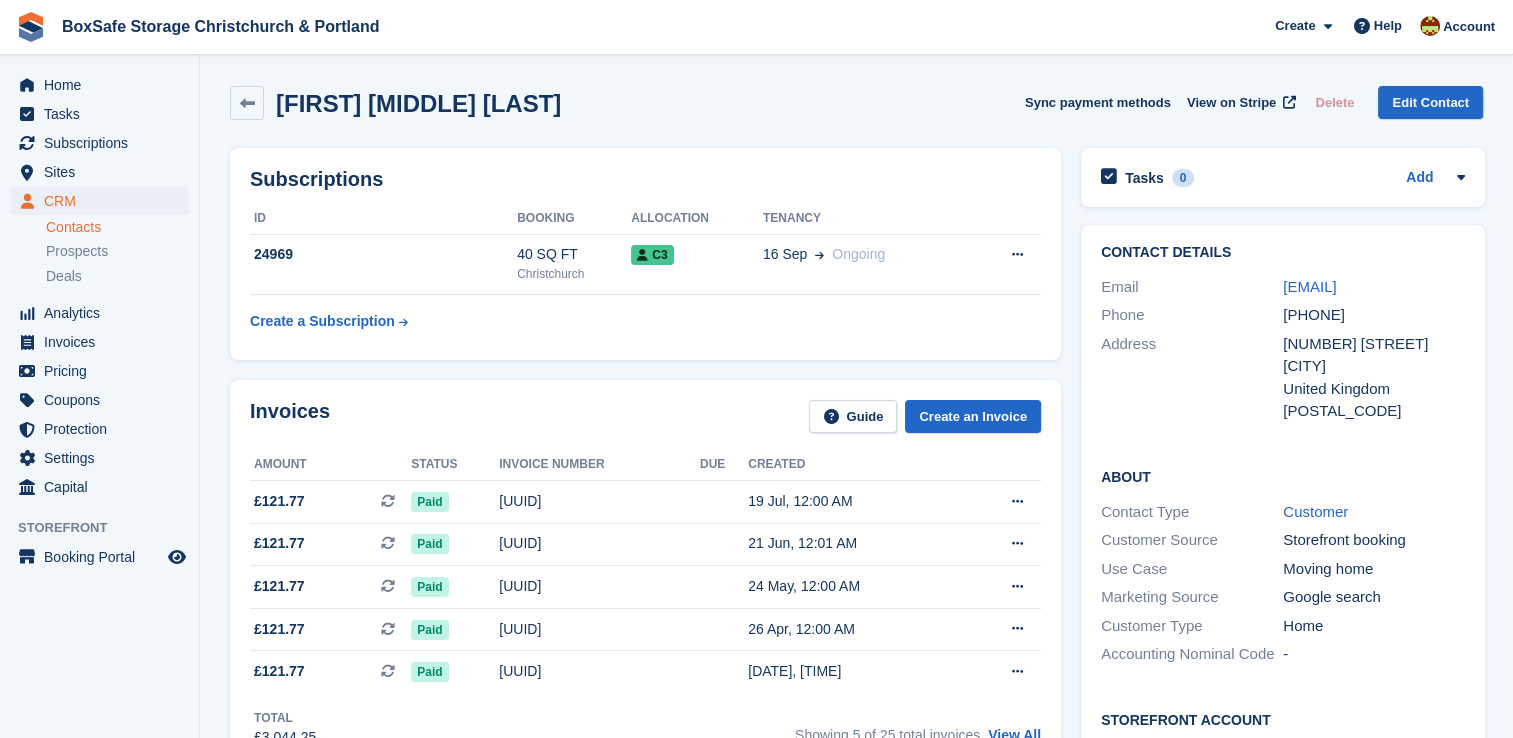drag, startPoint x: 1338, startPoint y: 310, endPoint x: 1256, endPoint y: 286, distance: 85.44004 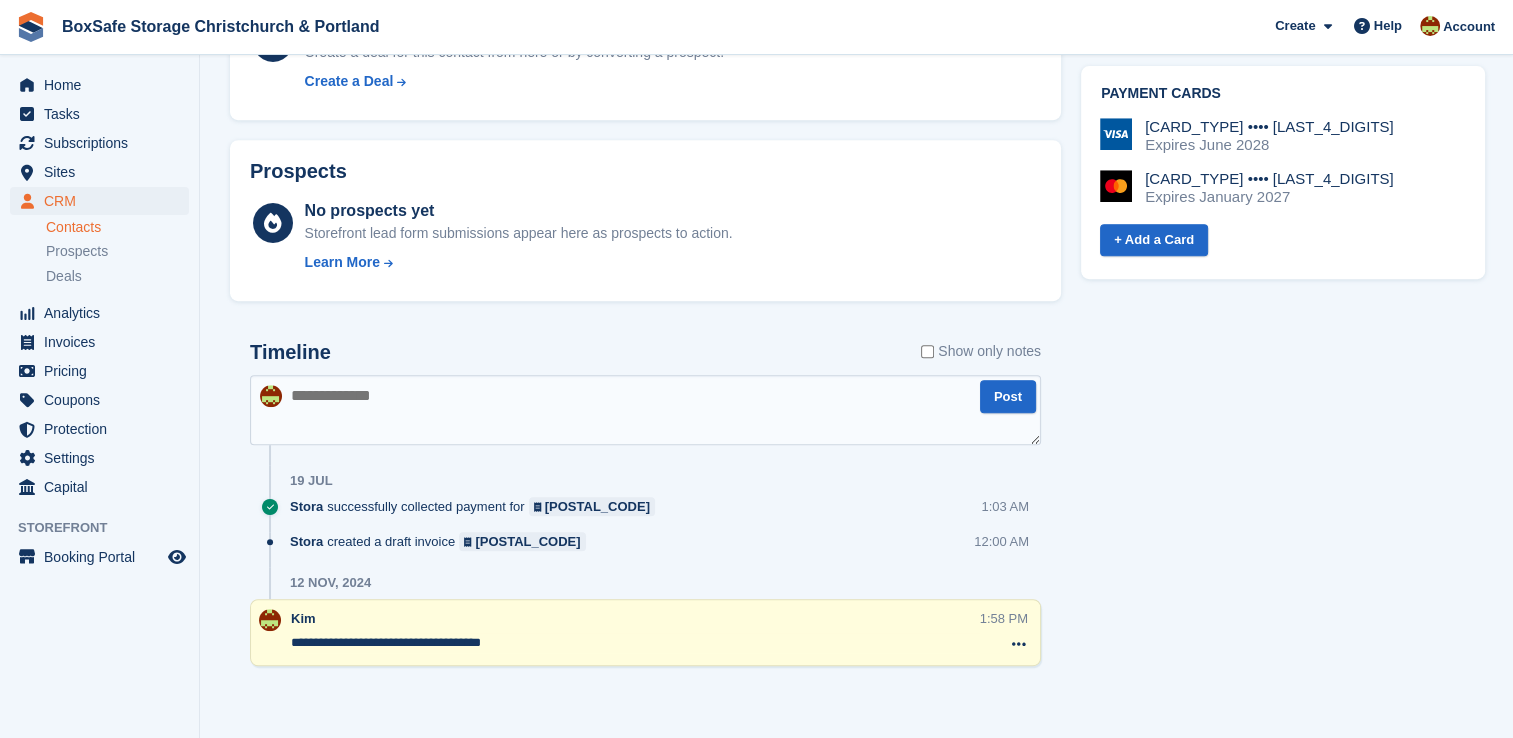scroll, scrollTop: 0, scrollLeft: 0, axis: both 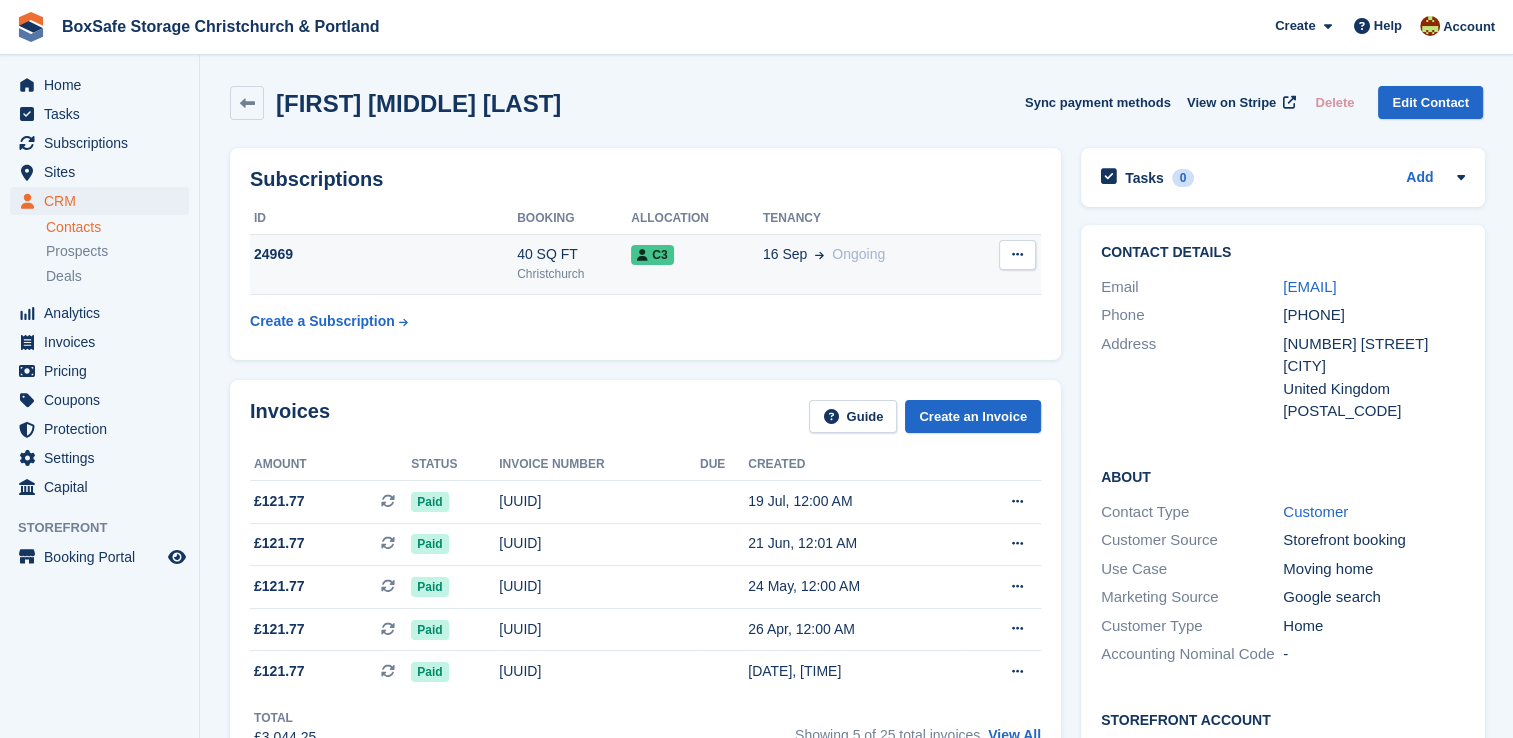 click on "C3" at bounding box center [652, 255] 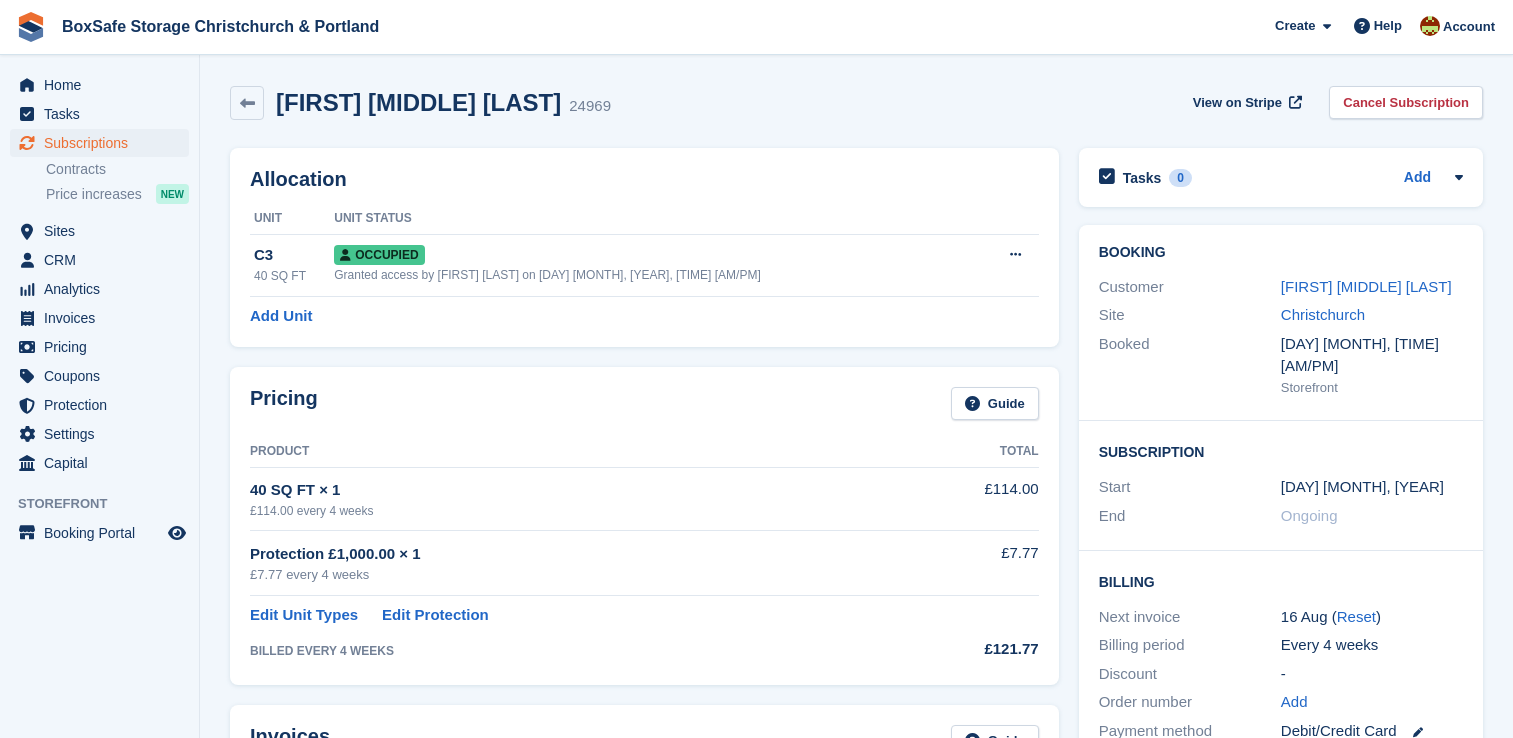 scroll, scrollTop: 0, scrollLeft: 0, axis: both 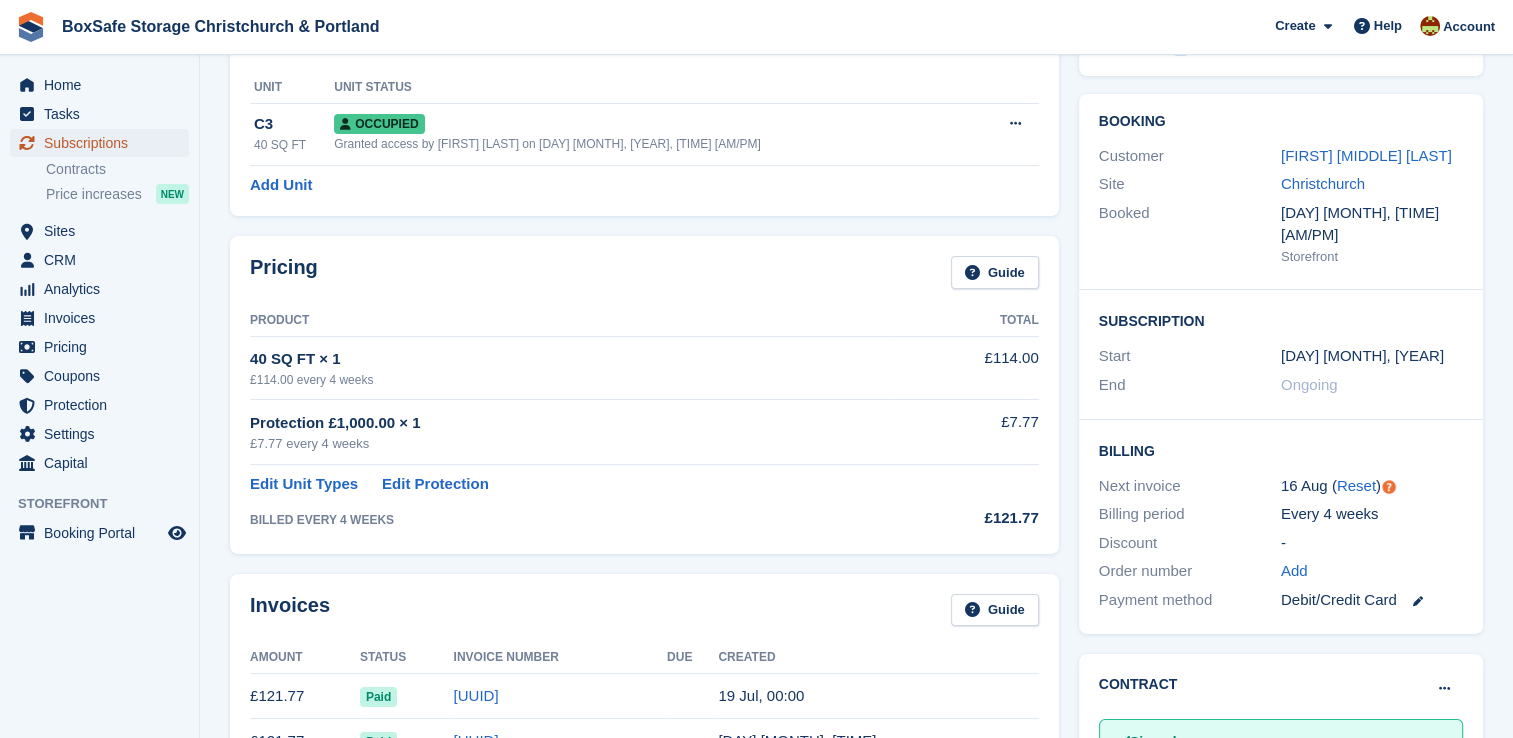 click on "Subscriptions" at bounding box center [104, 143] 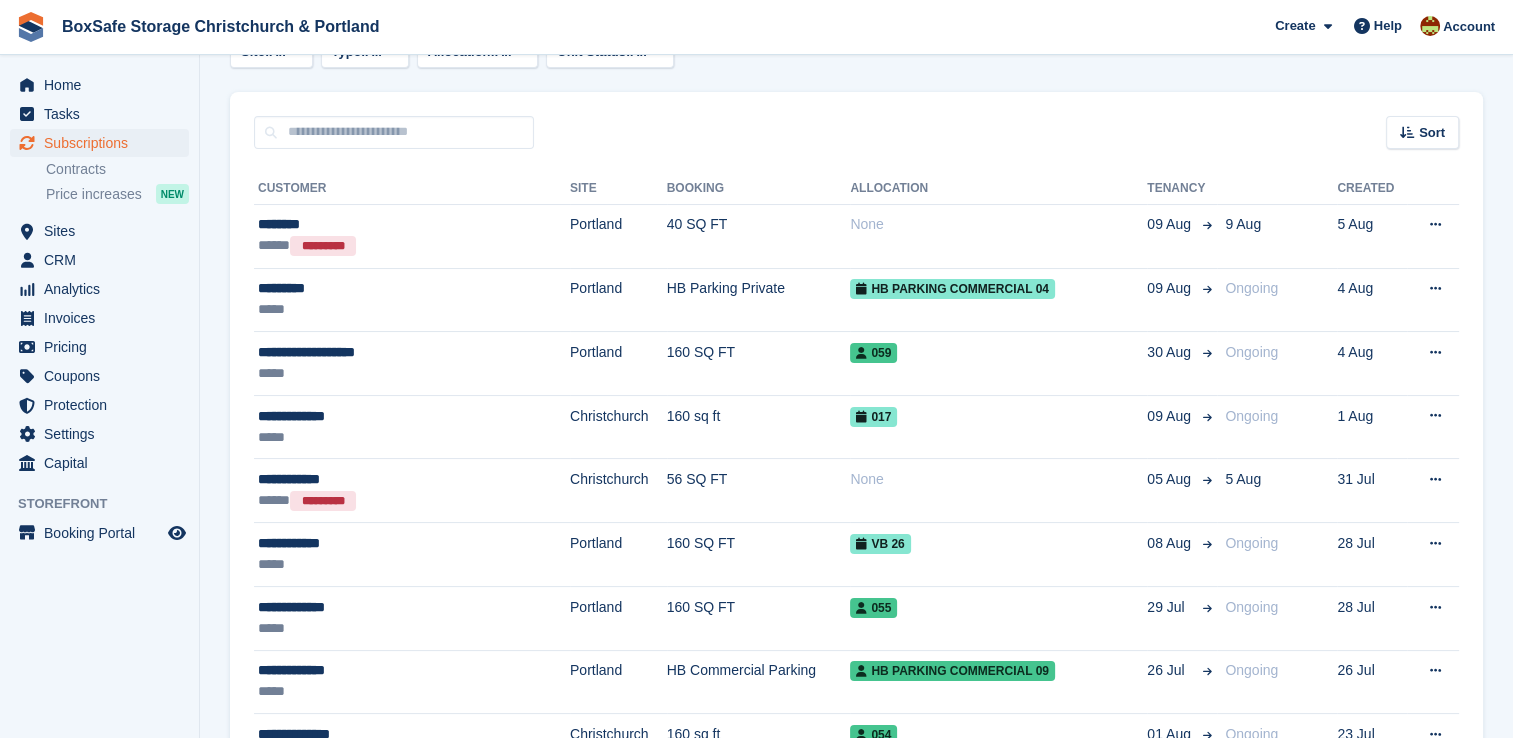 scroll, scrollTop: 0, scrollLeft: 0, axis: both 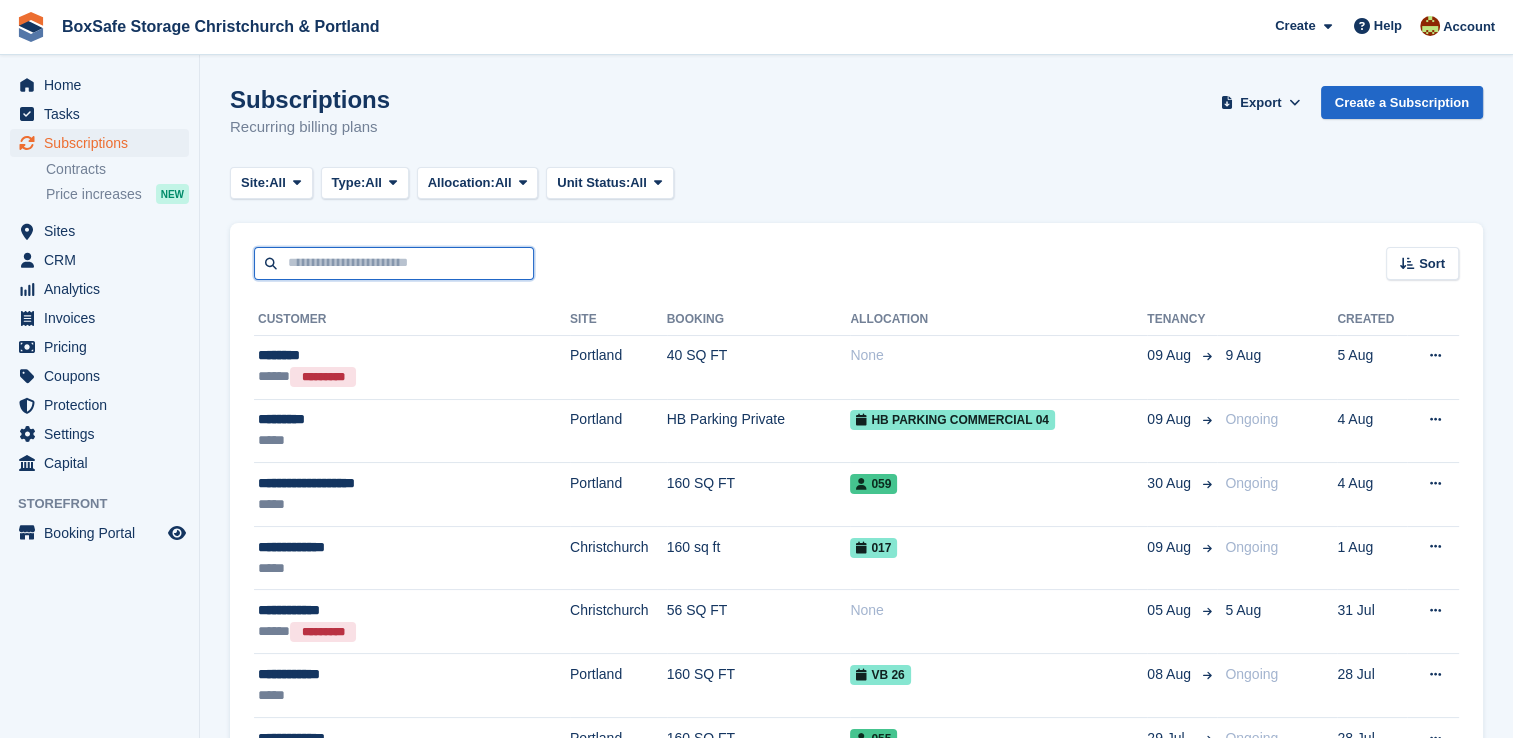 click at bounding box center [394, 263] 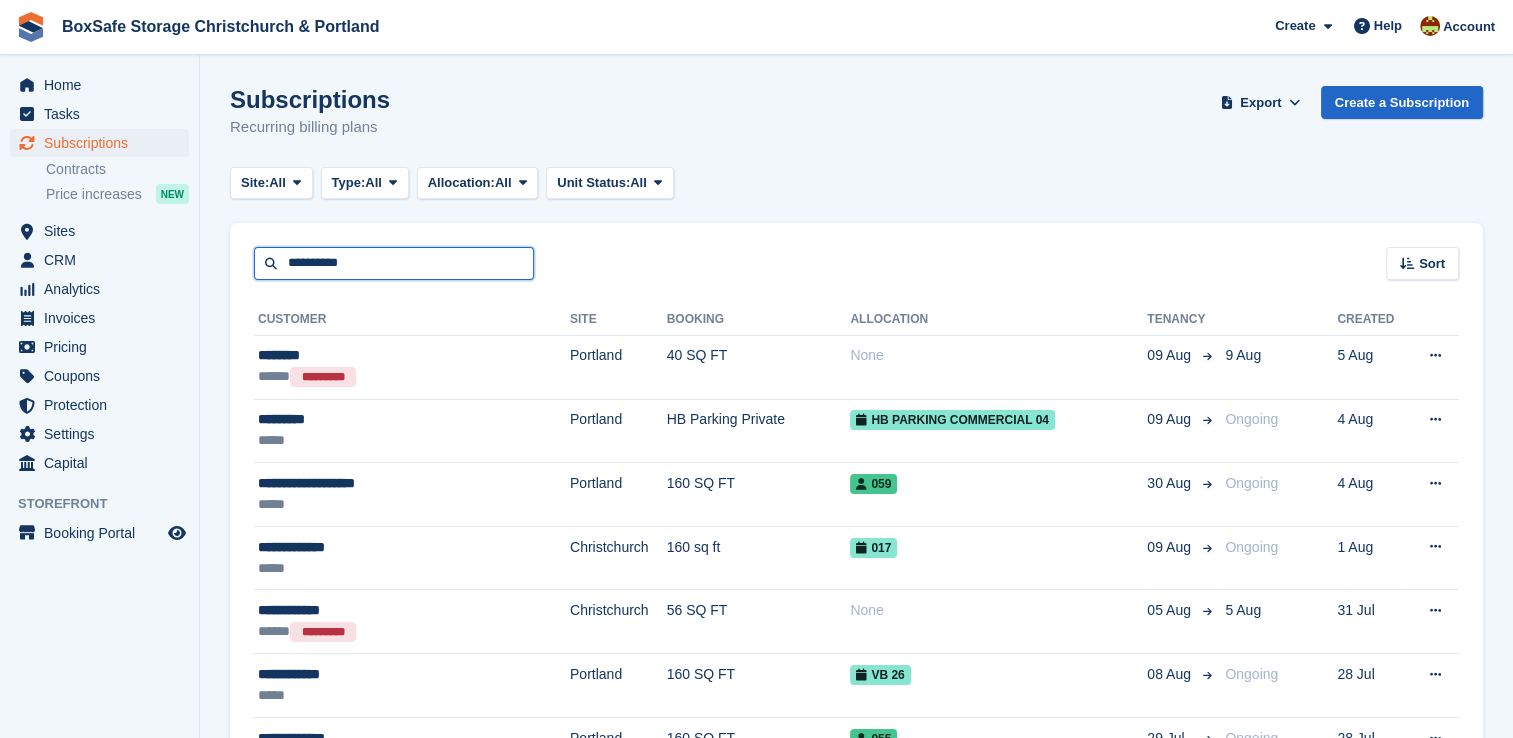 type on "**********" 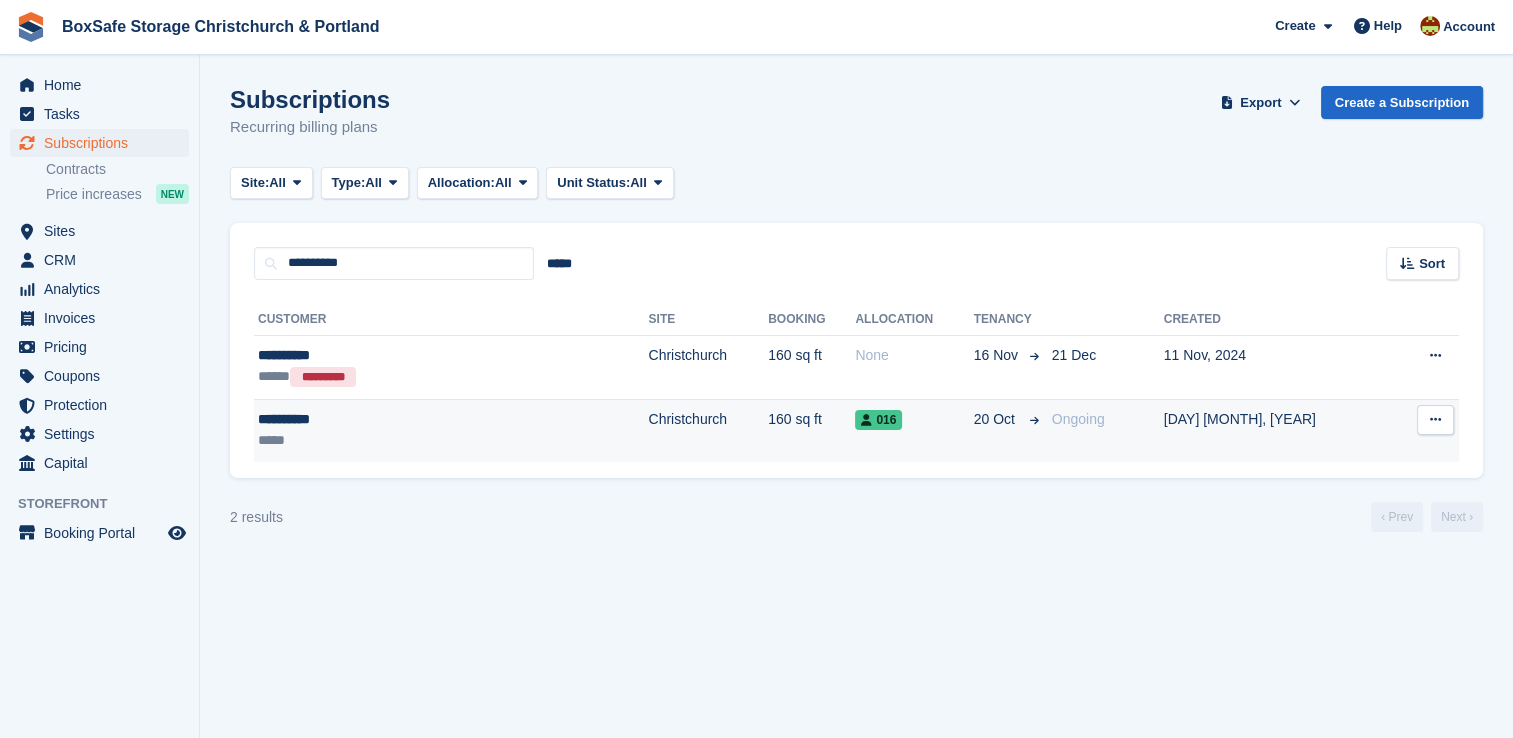 click on "Christchurch" at bounding box center (708, 430) 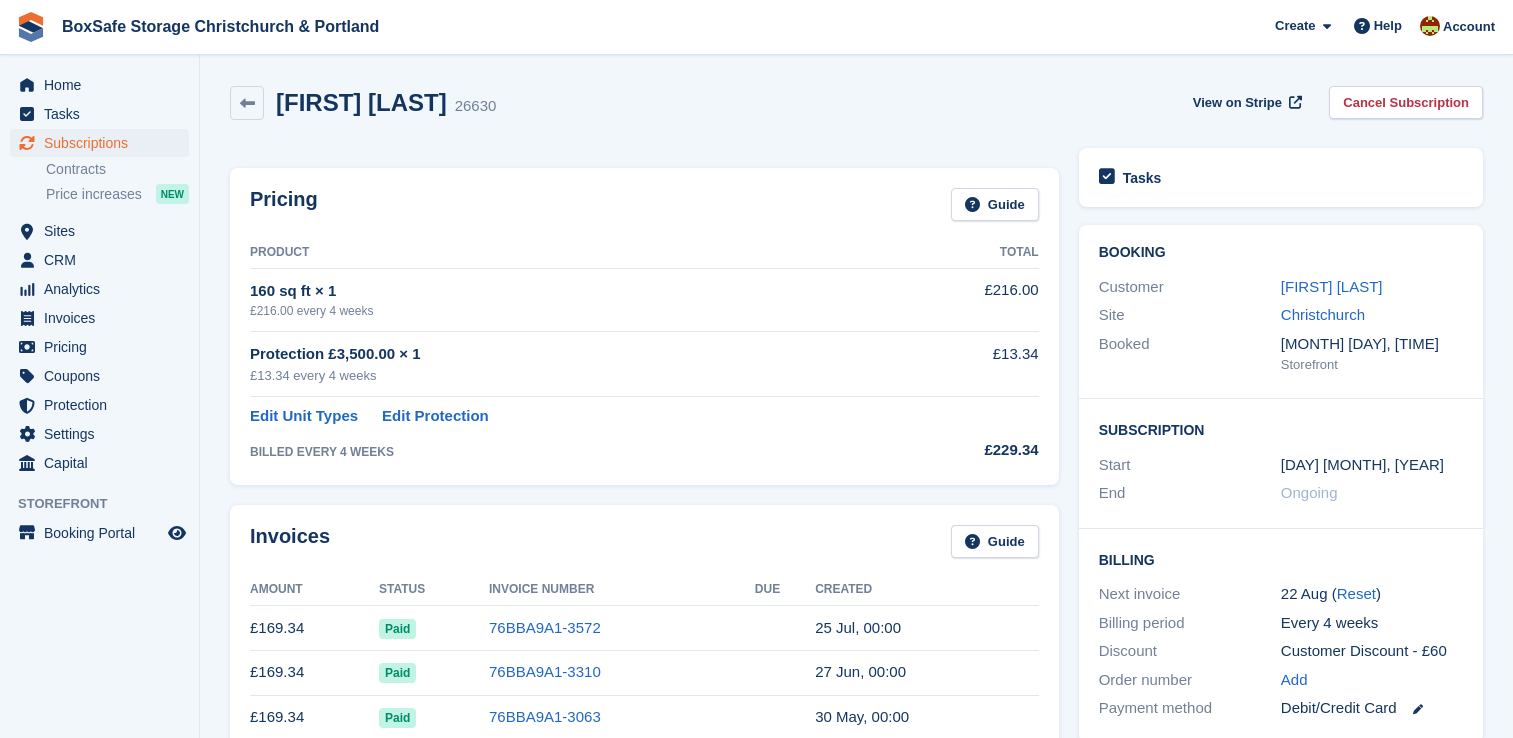 scroll, scrollTop: 0, scrollLeft: 0, axis: both 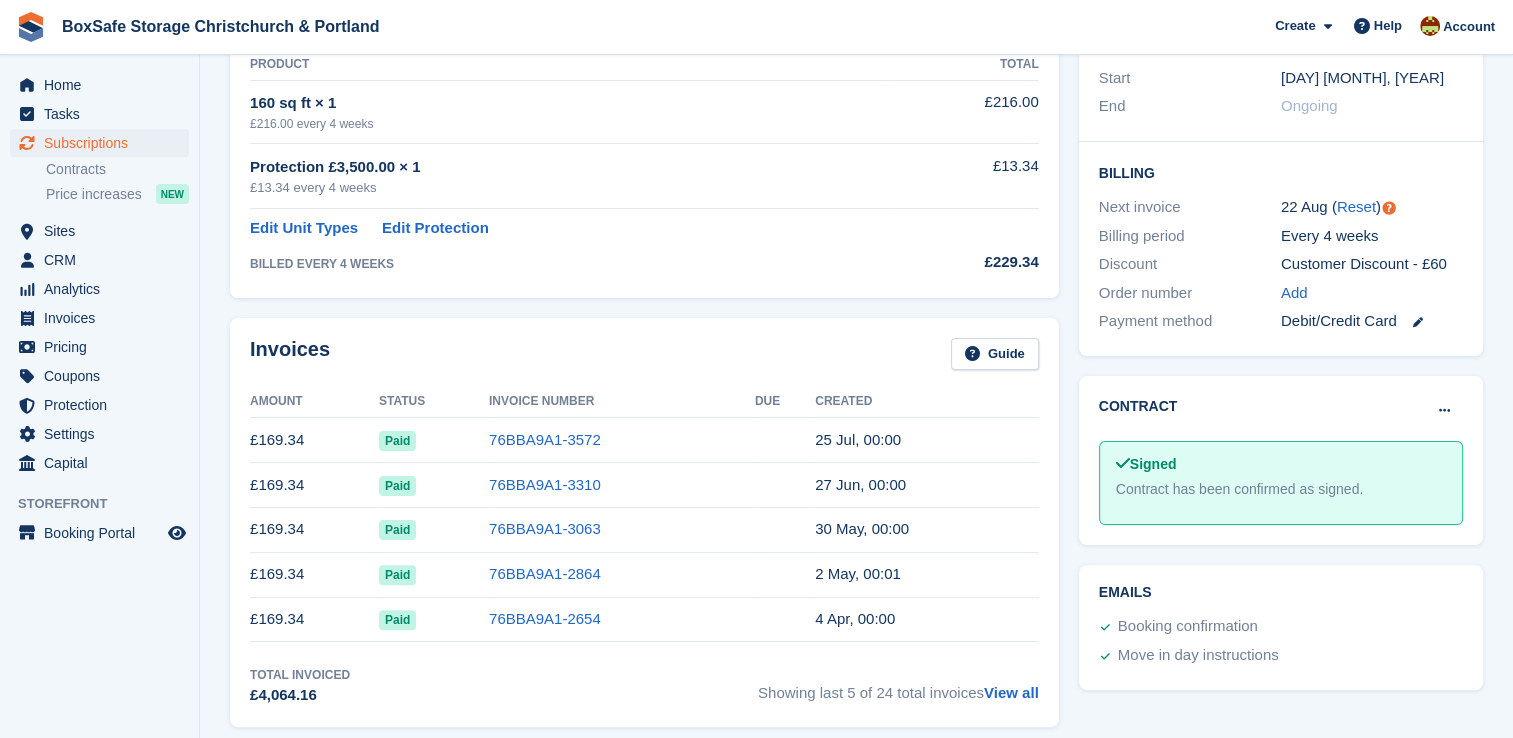 click on "76BBA9A1-3572" at bounding box center [622, 440] 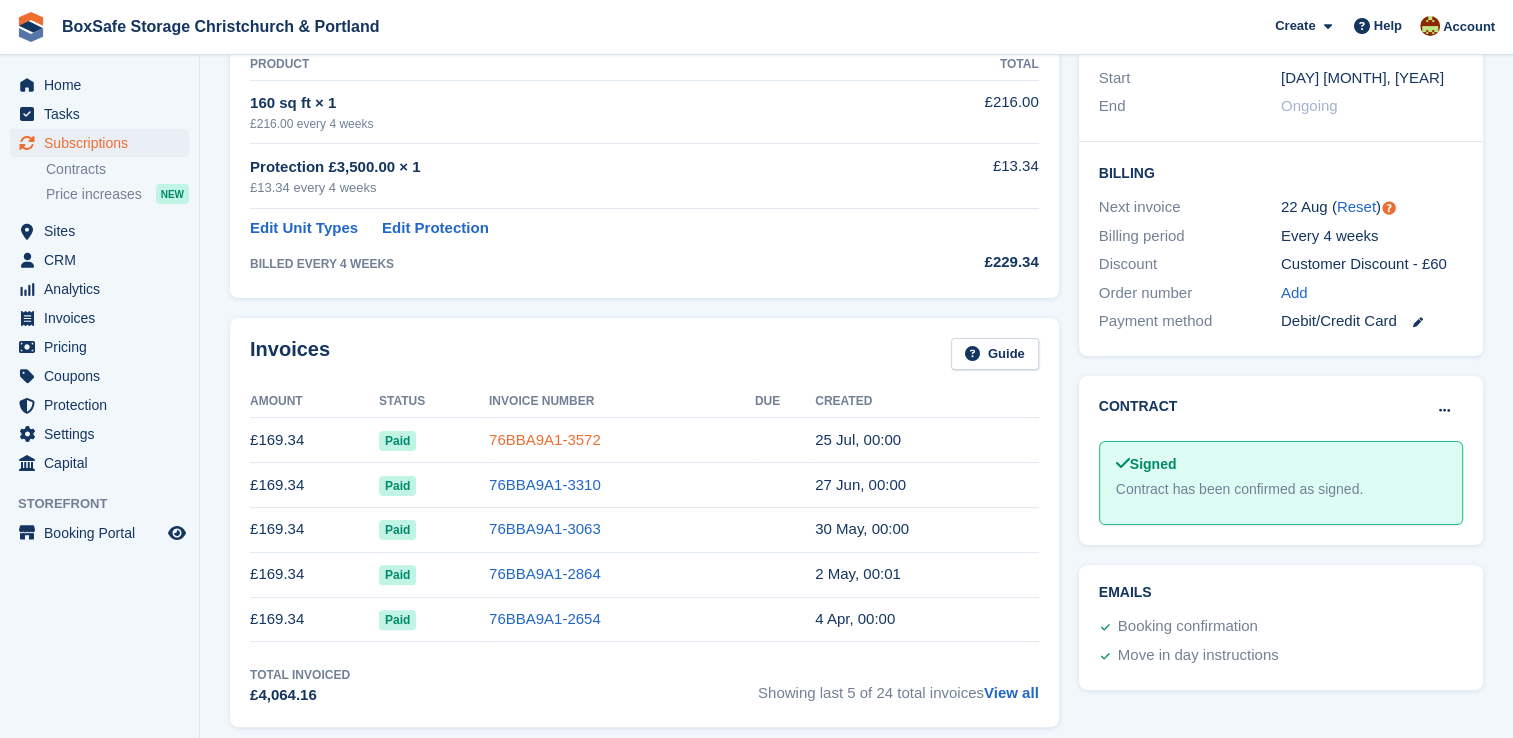 click on "76BBA9A1-3572" at bounding box center [545, 439] 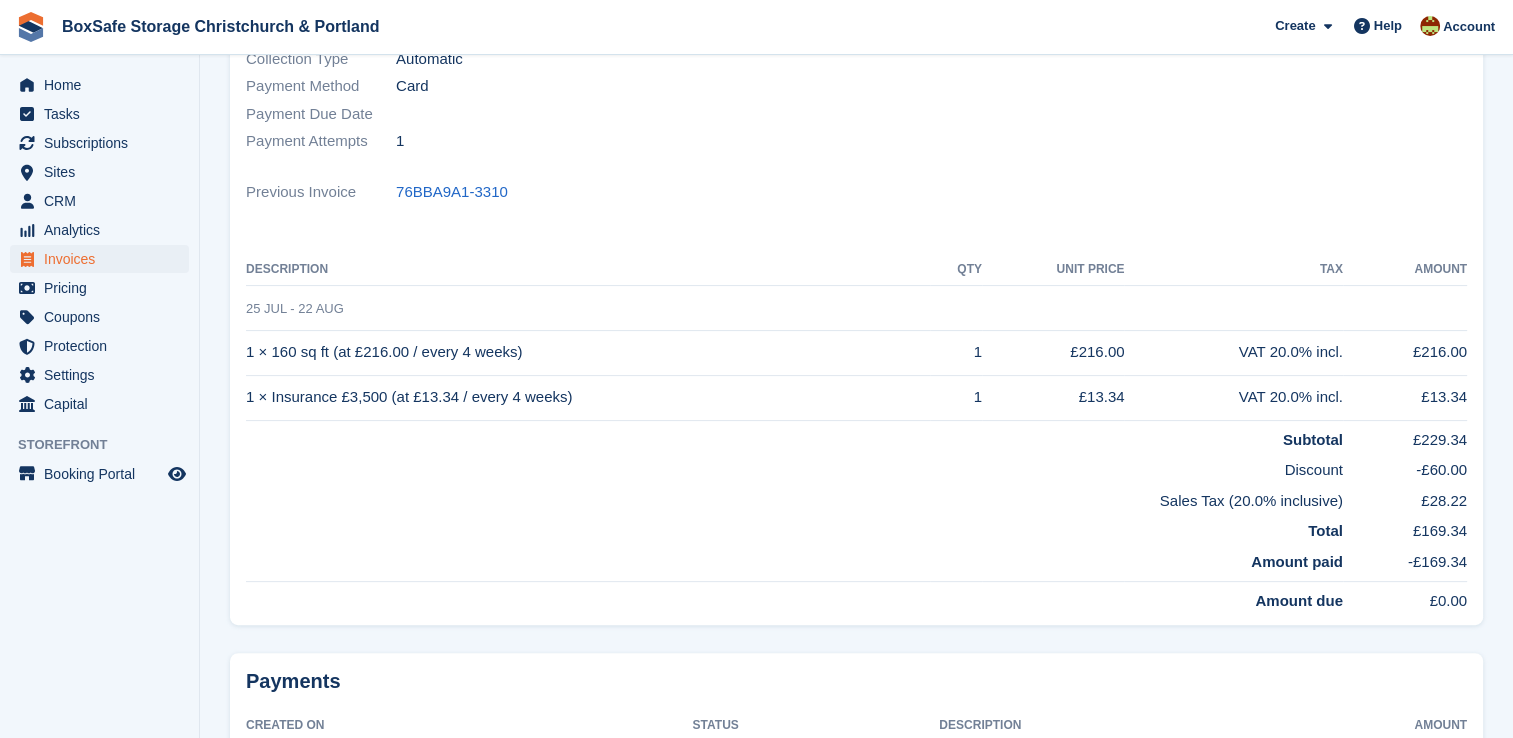 scroll, scrollTop: 0, scrollLeft: 0, axis: both 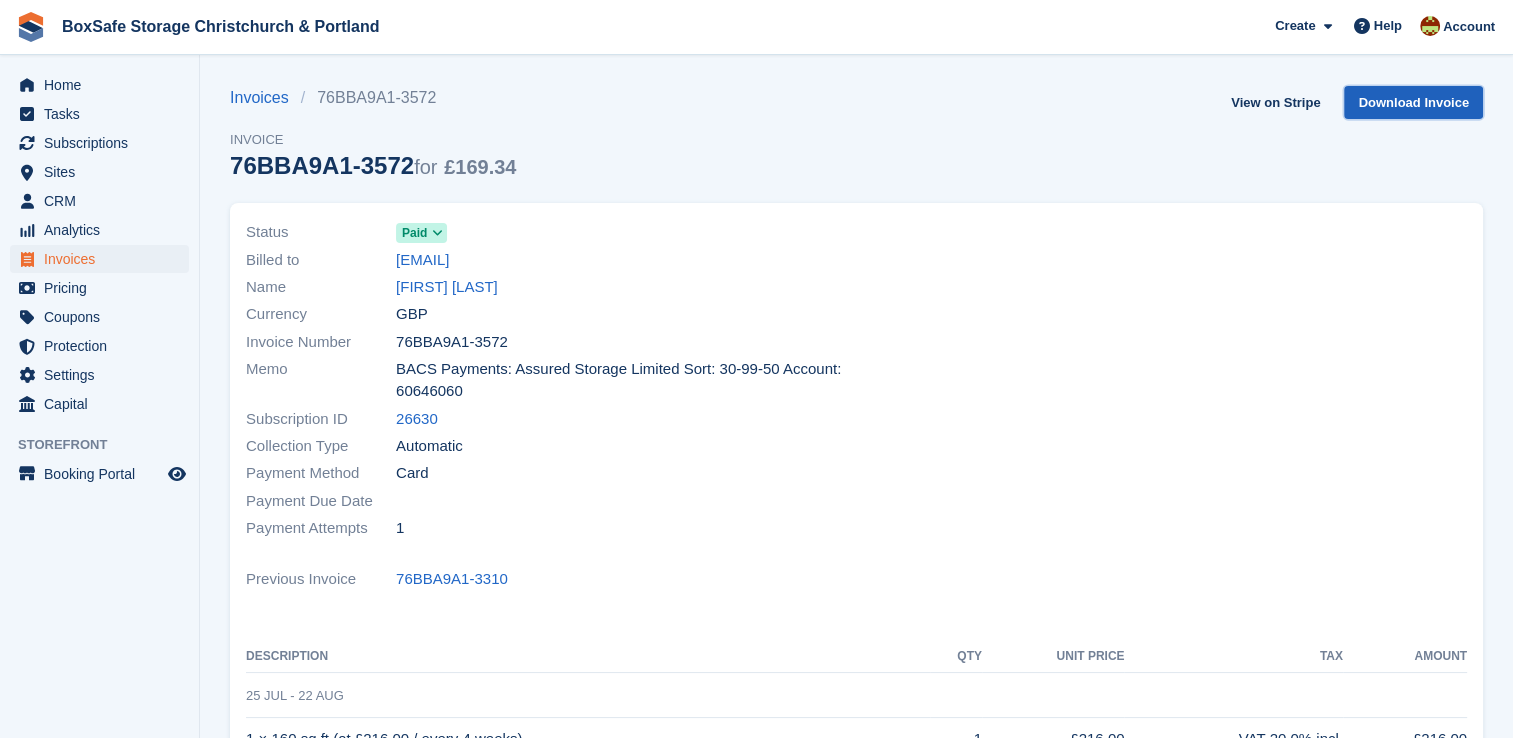 click on "Download Invoice" at bounding box center (1413, 102) 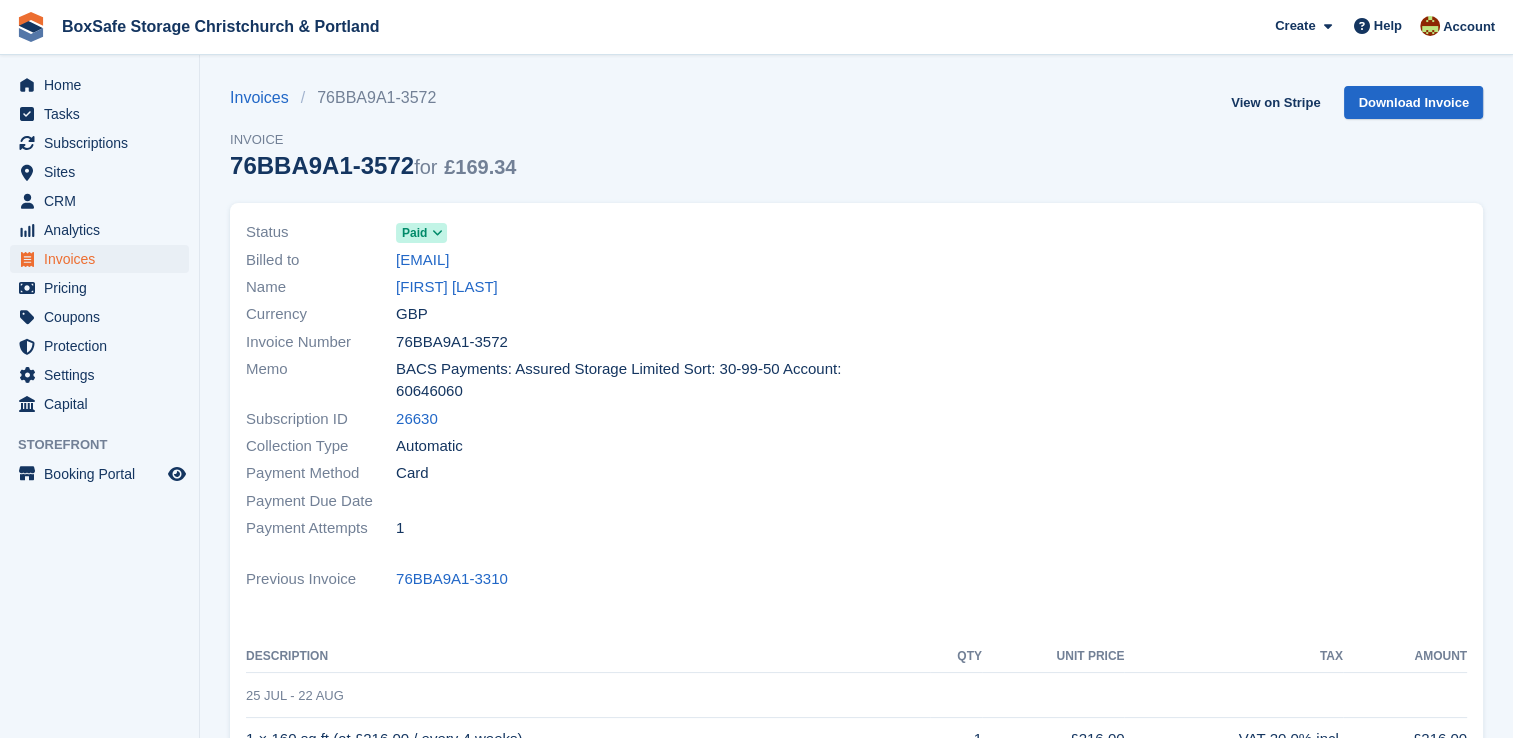 click on "Status
Paid
Billed to
[EMAIL]
Name
[FIRST] [LAST]
Currency
GBP
Invoice Number
[INV_NUM]
Memo
BACS Payments: Assured Storage Limited Sort: 30-99-50 Account: 60646060" at bounding box center (856, 613) 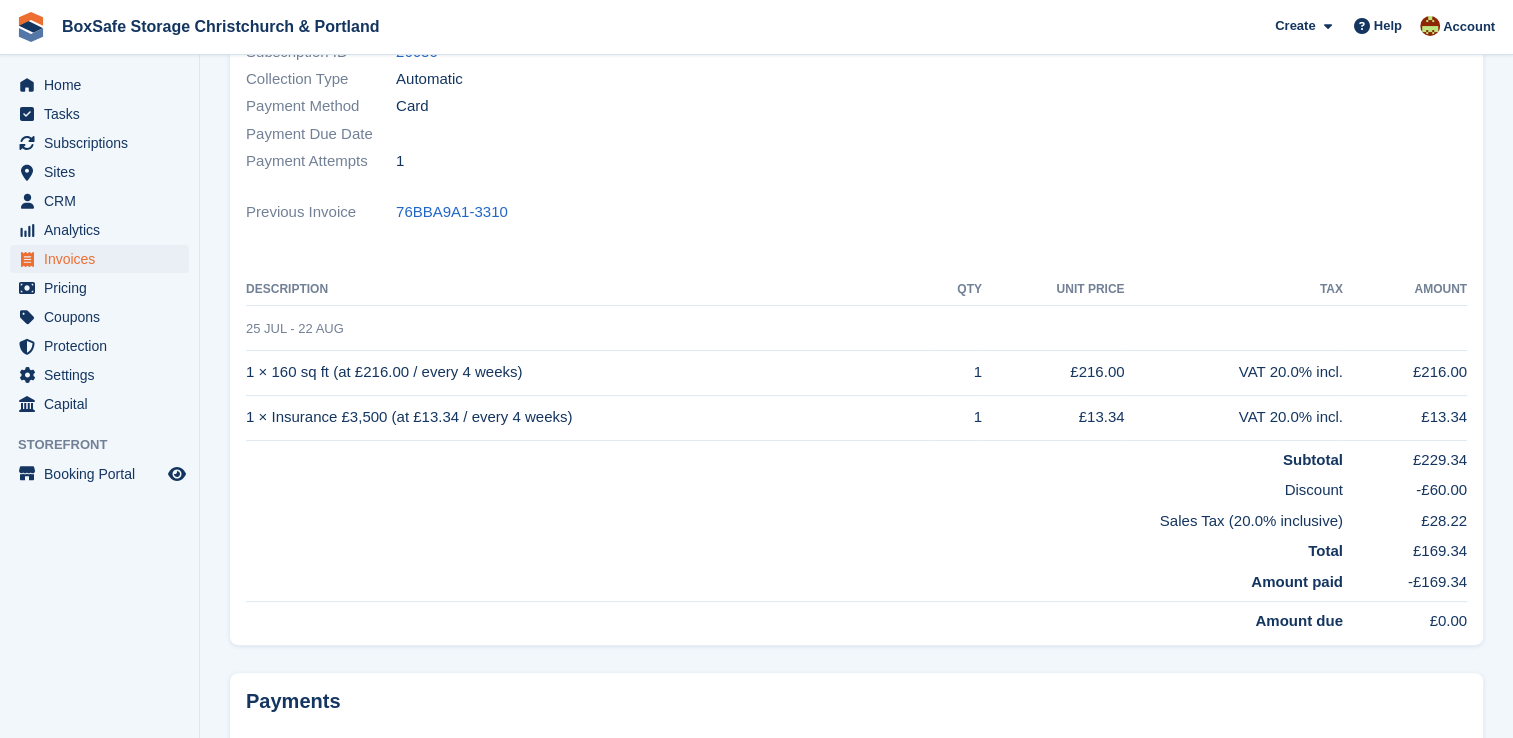 scroll, scrollTop: 0, scrollLeft: 0, axis: both 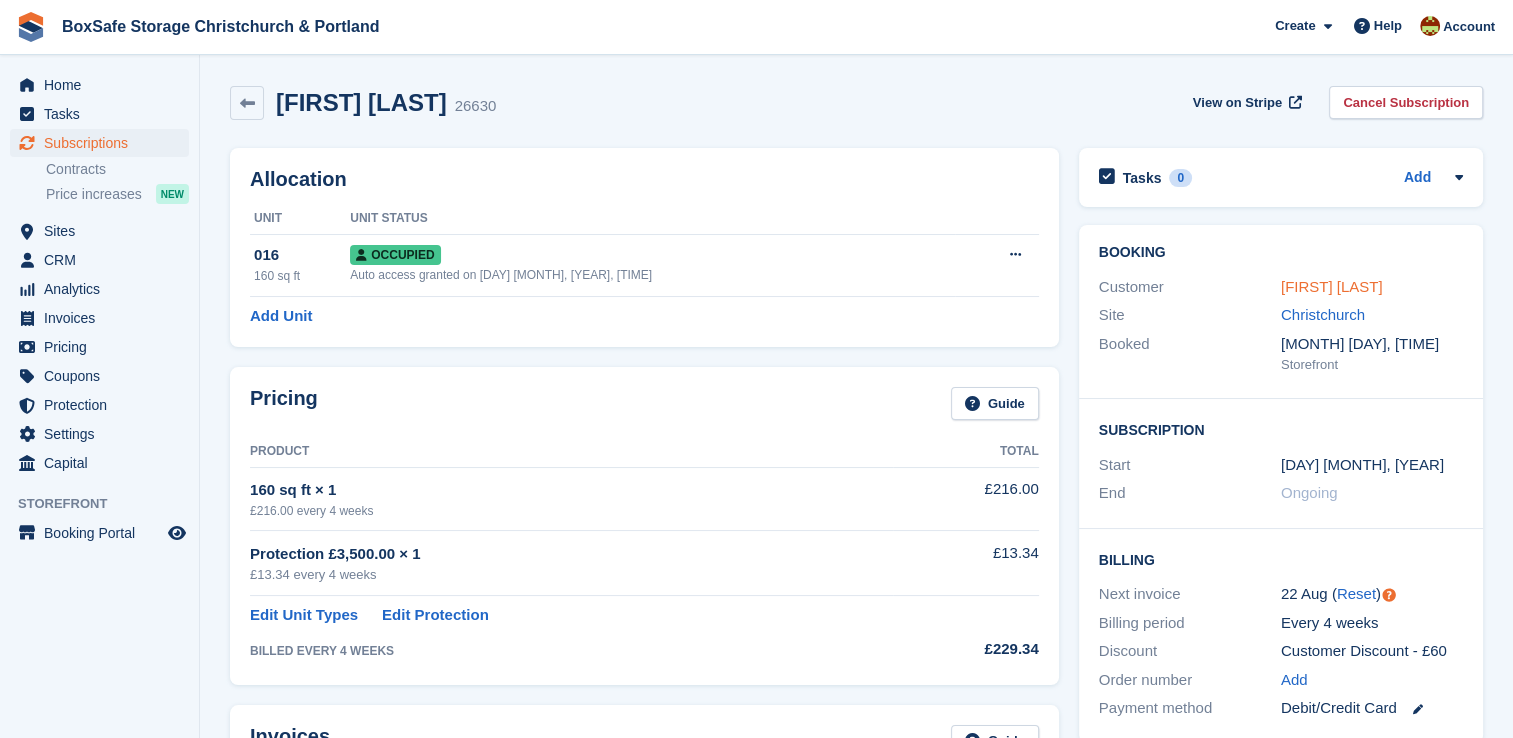 click on "[FIRST] [LAST]" at bounding box center (1332, 286) 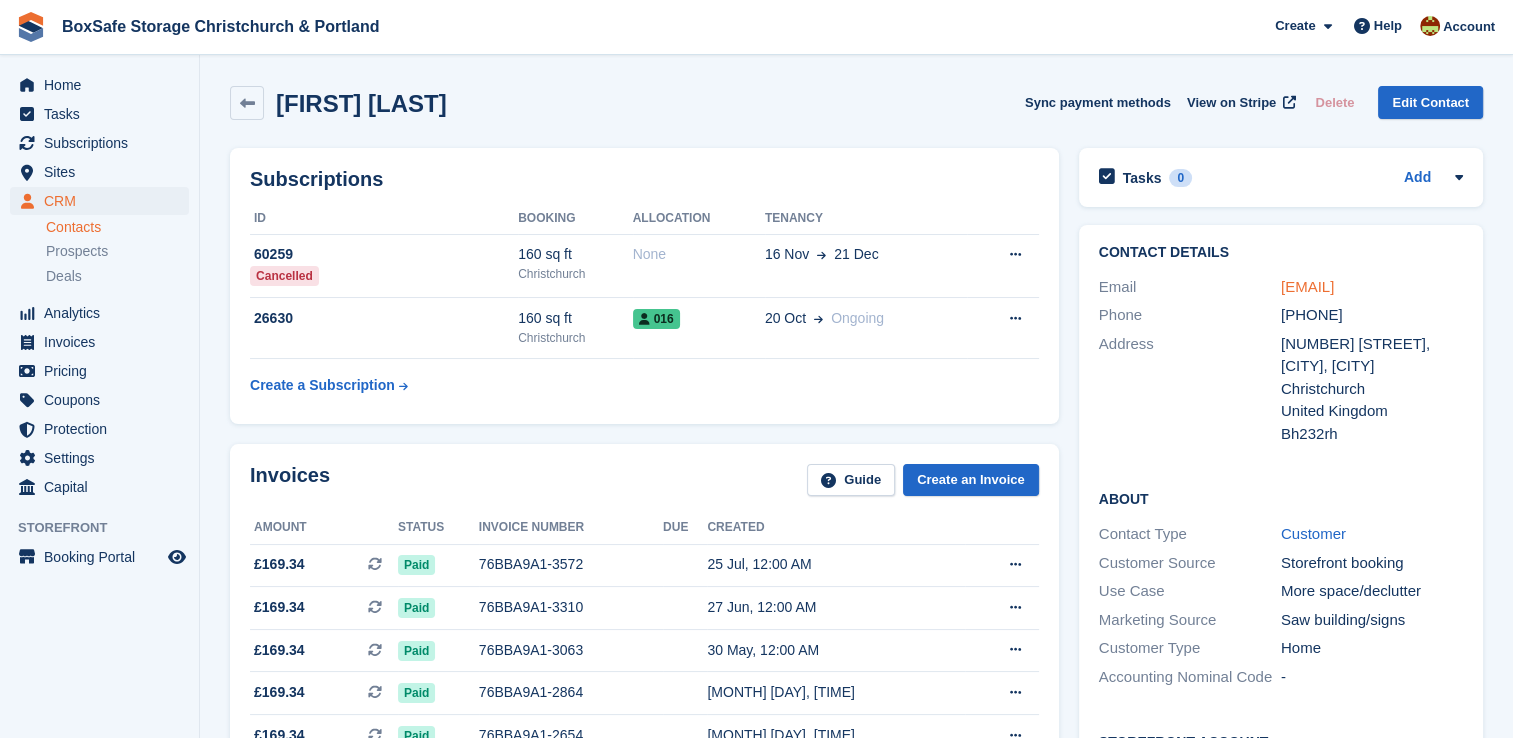 drag, startPoint x: 1449, startPoint y: 291, endPoint x: 1280, endPoint y: 286, distance: 169.07394 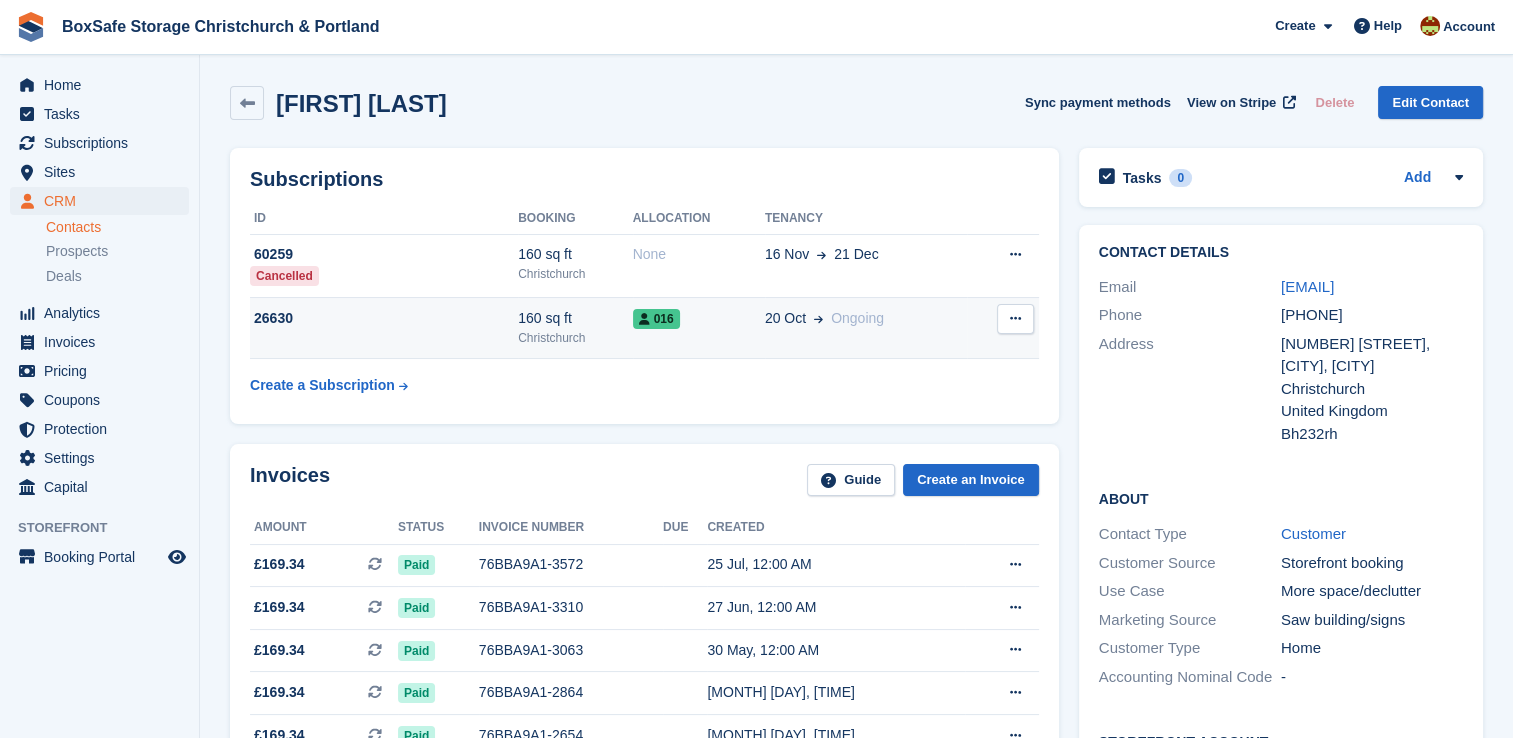 click on "016" at bounding box center [699, 328] 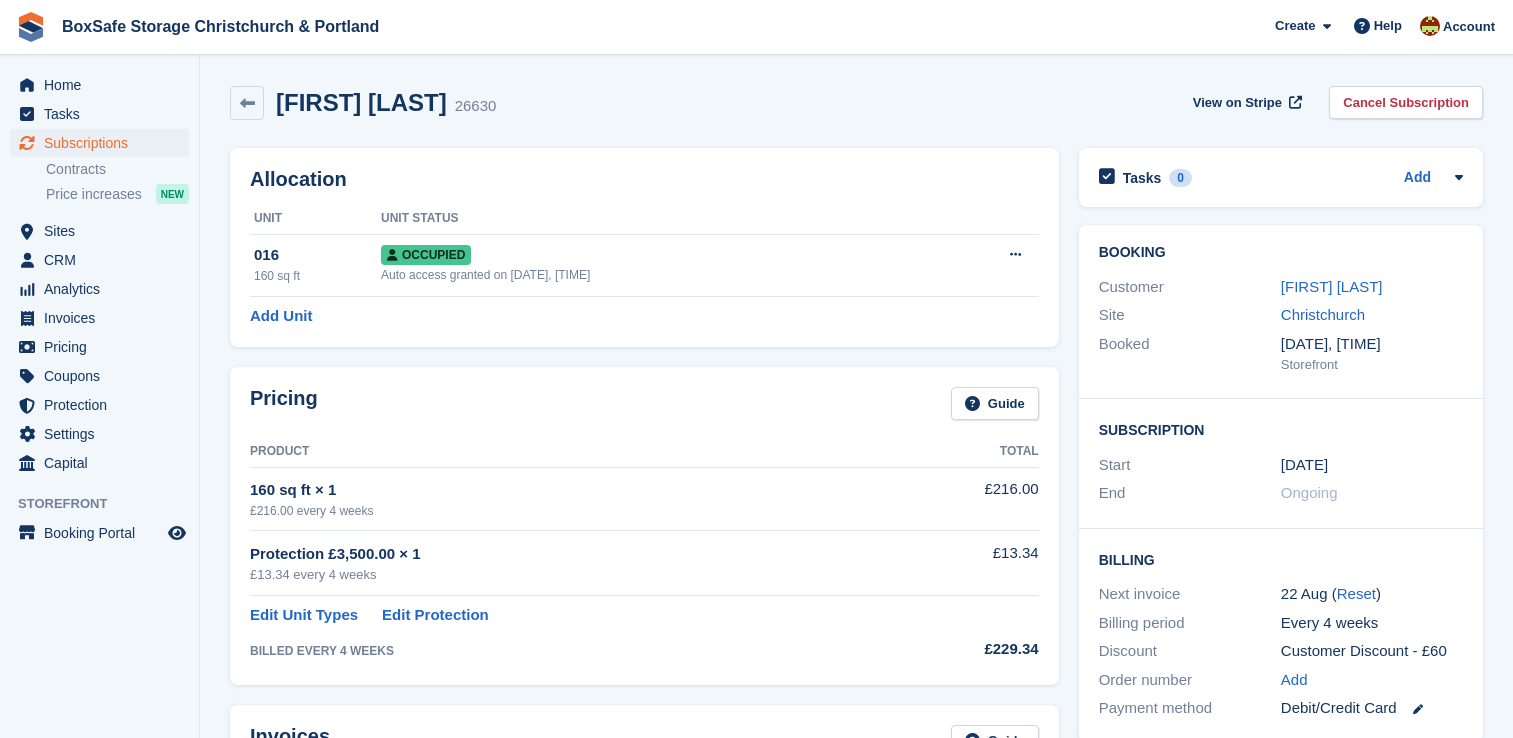 scroll, scrollTop: 0, scrollLeft: 0, axis: both 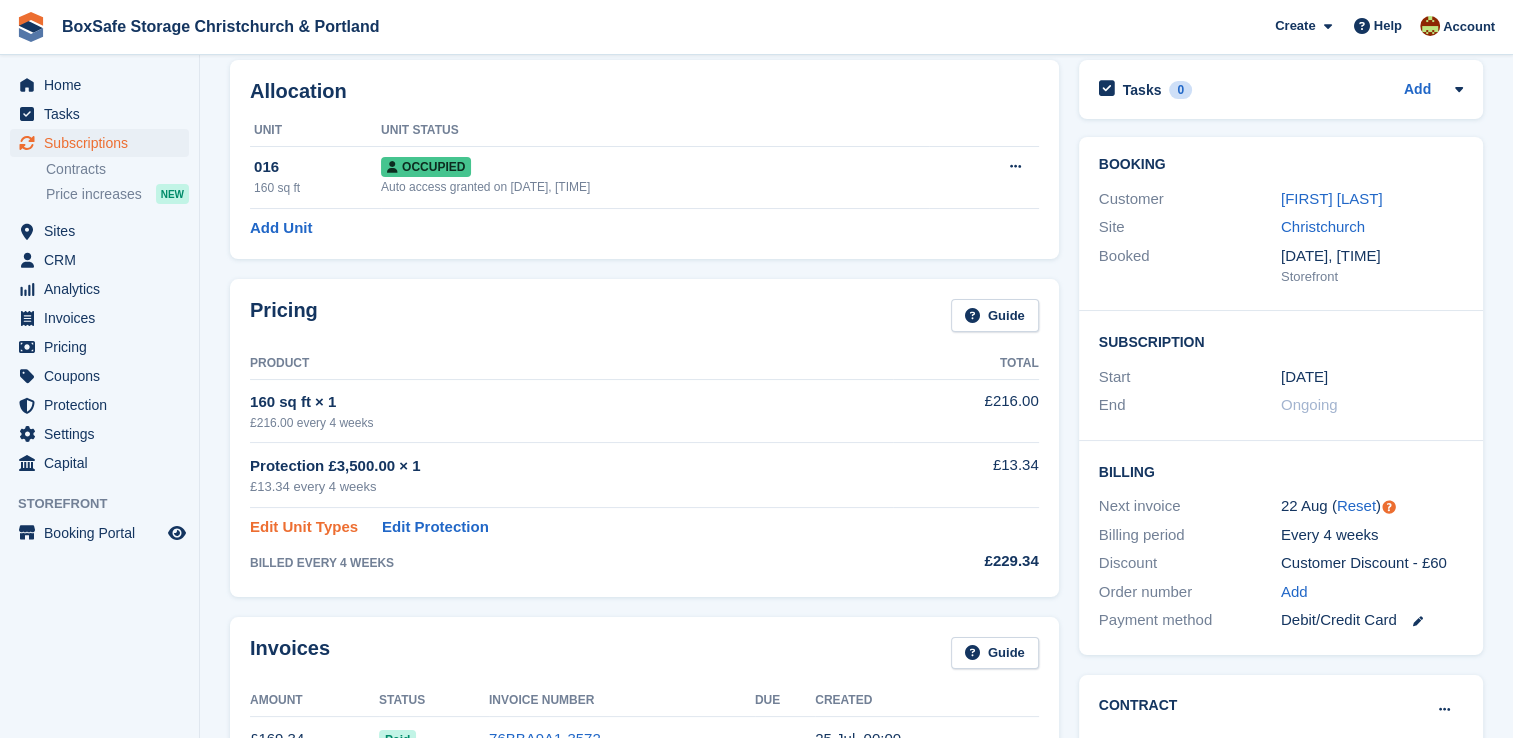 click on "Edit Unit Types" at bounding box center (304, 527) 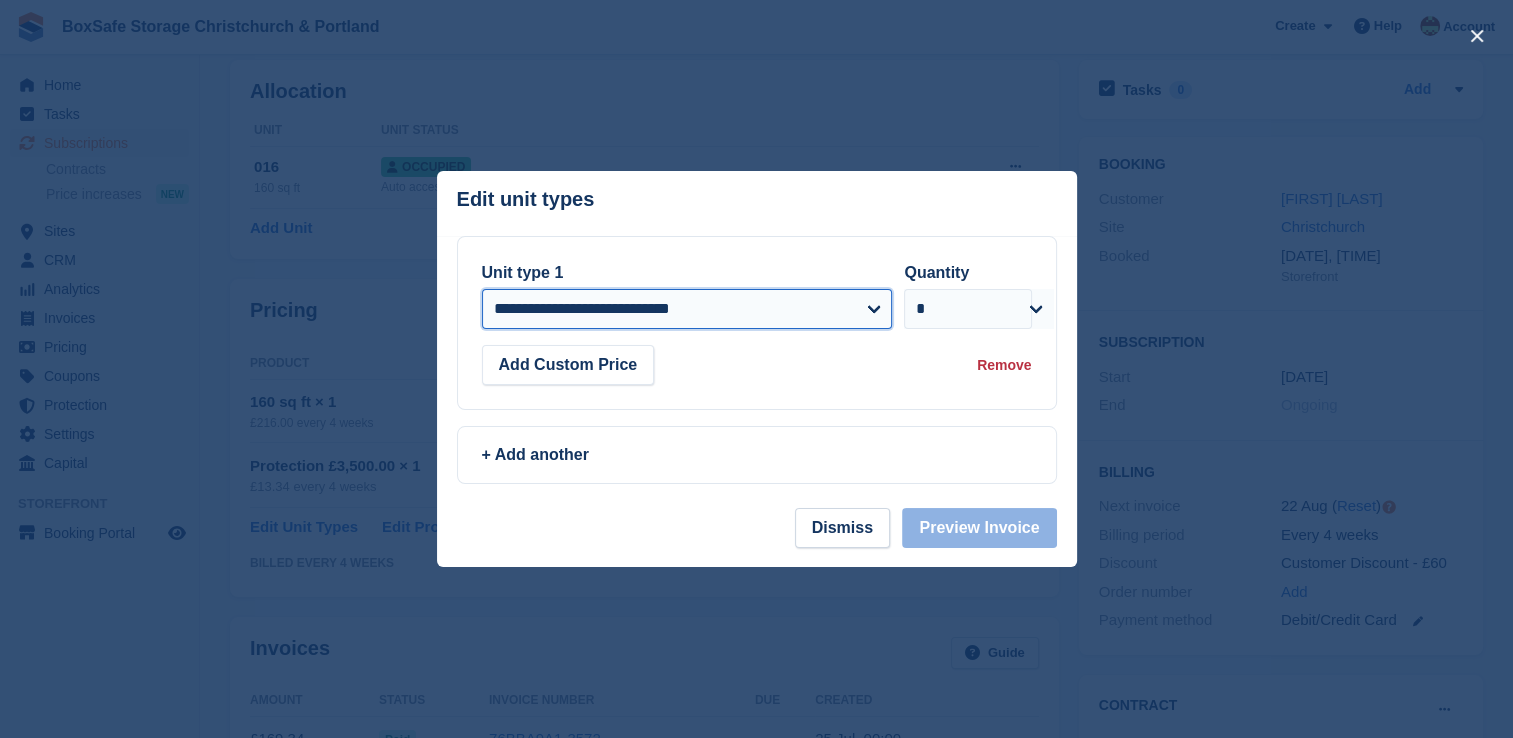 click on "**********" at bounding box center (687, 309) 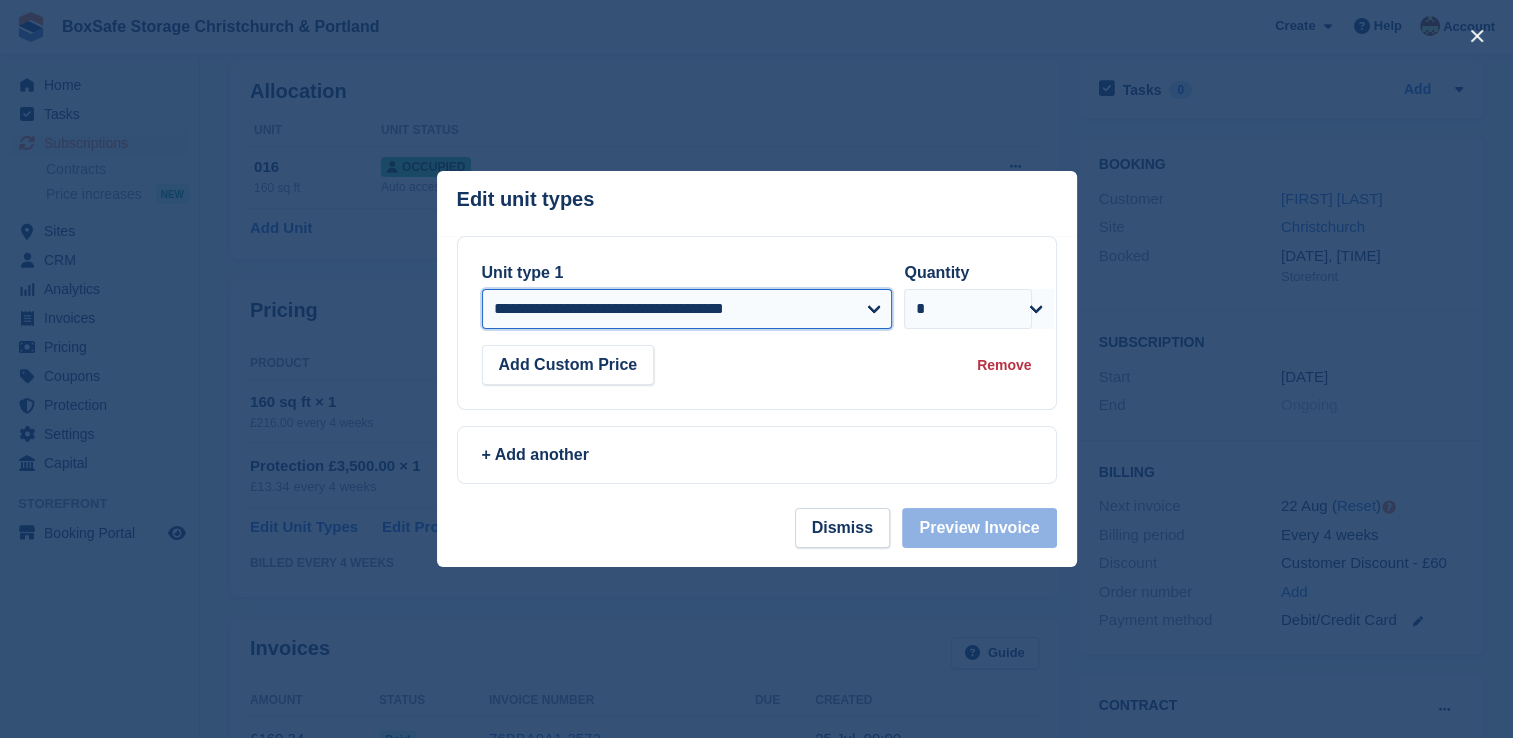 click on "**********" at bounding box center (687, 309) 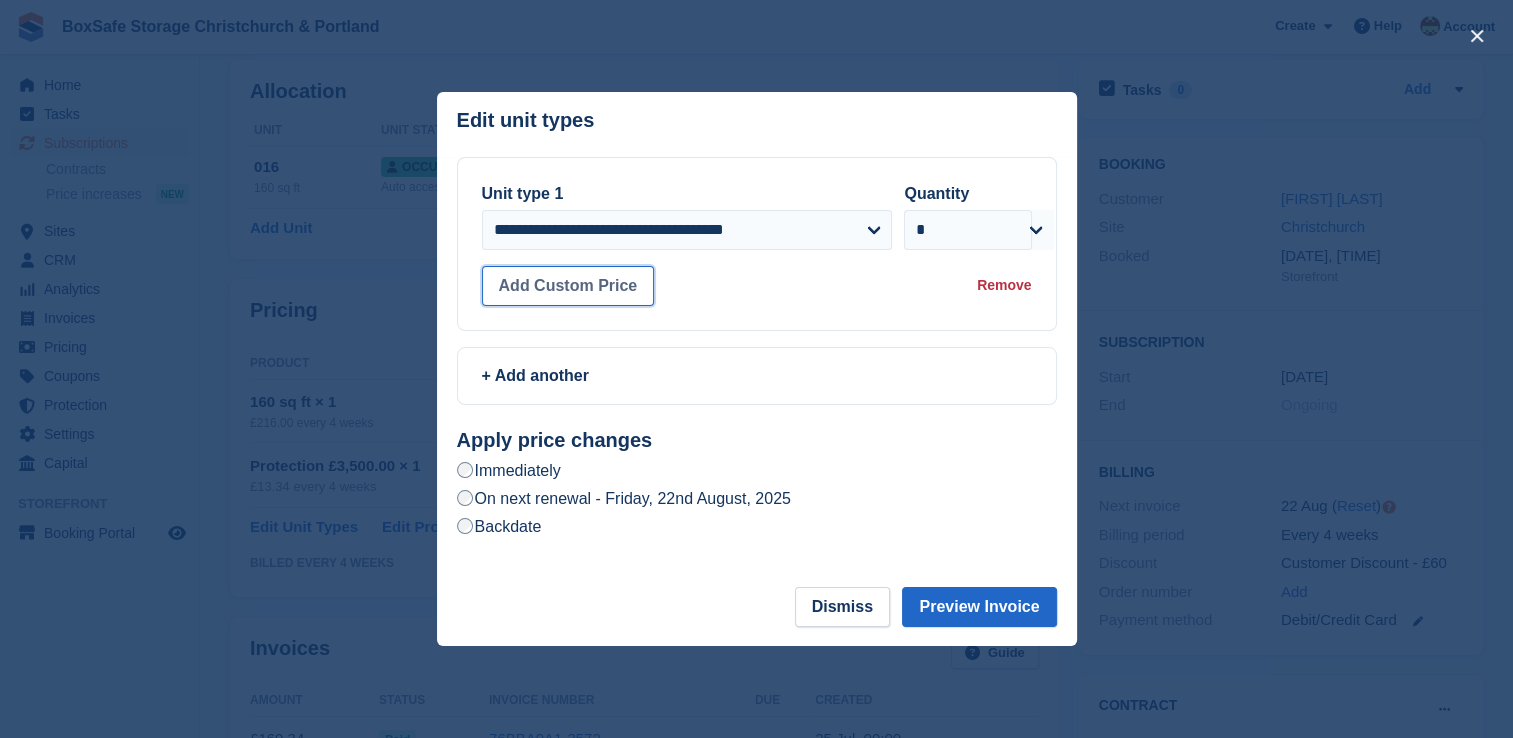 click on "Add Custom Price" at bounding box center (568, 286) 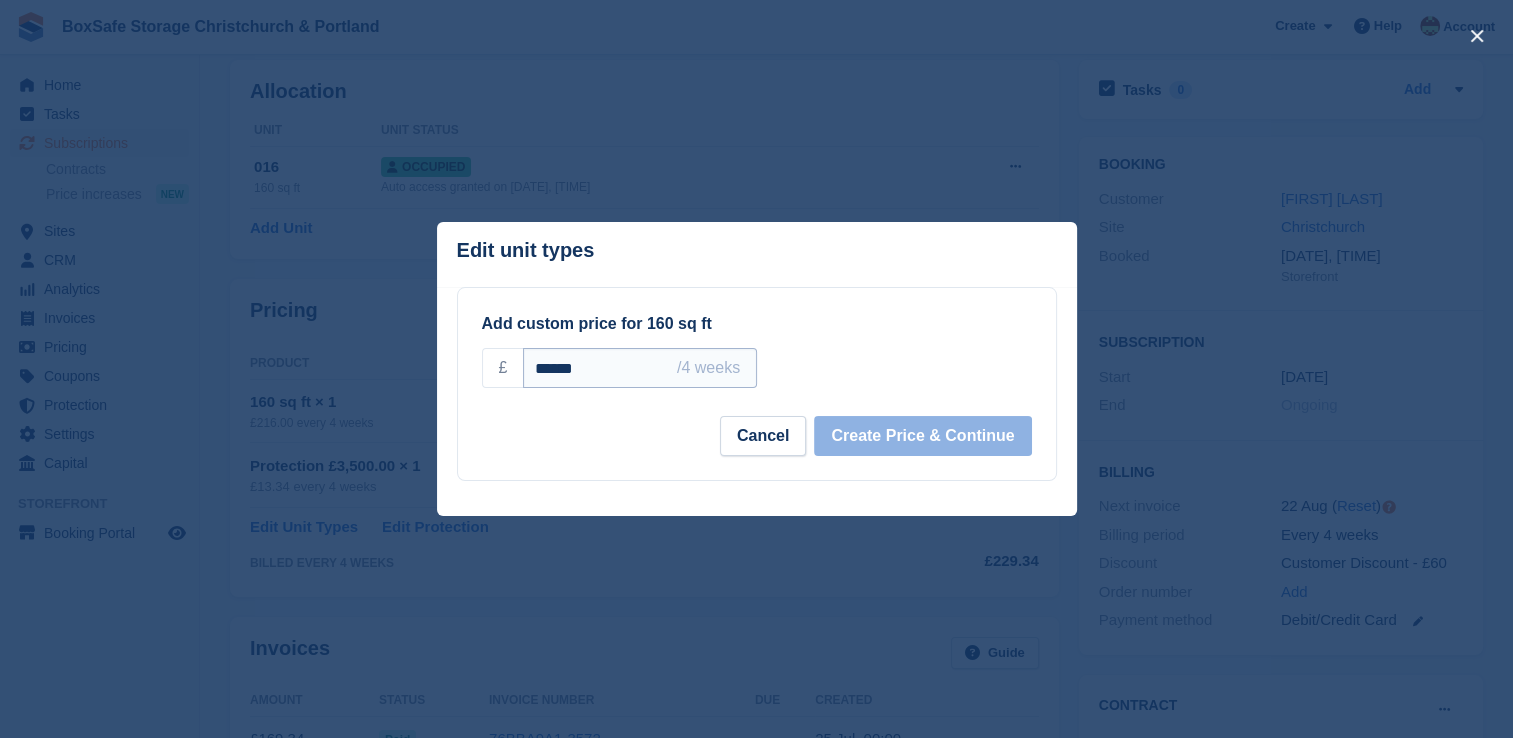 click on "******" at bounding box center (639, 368) 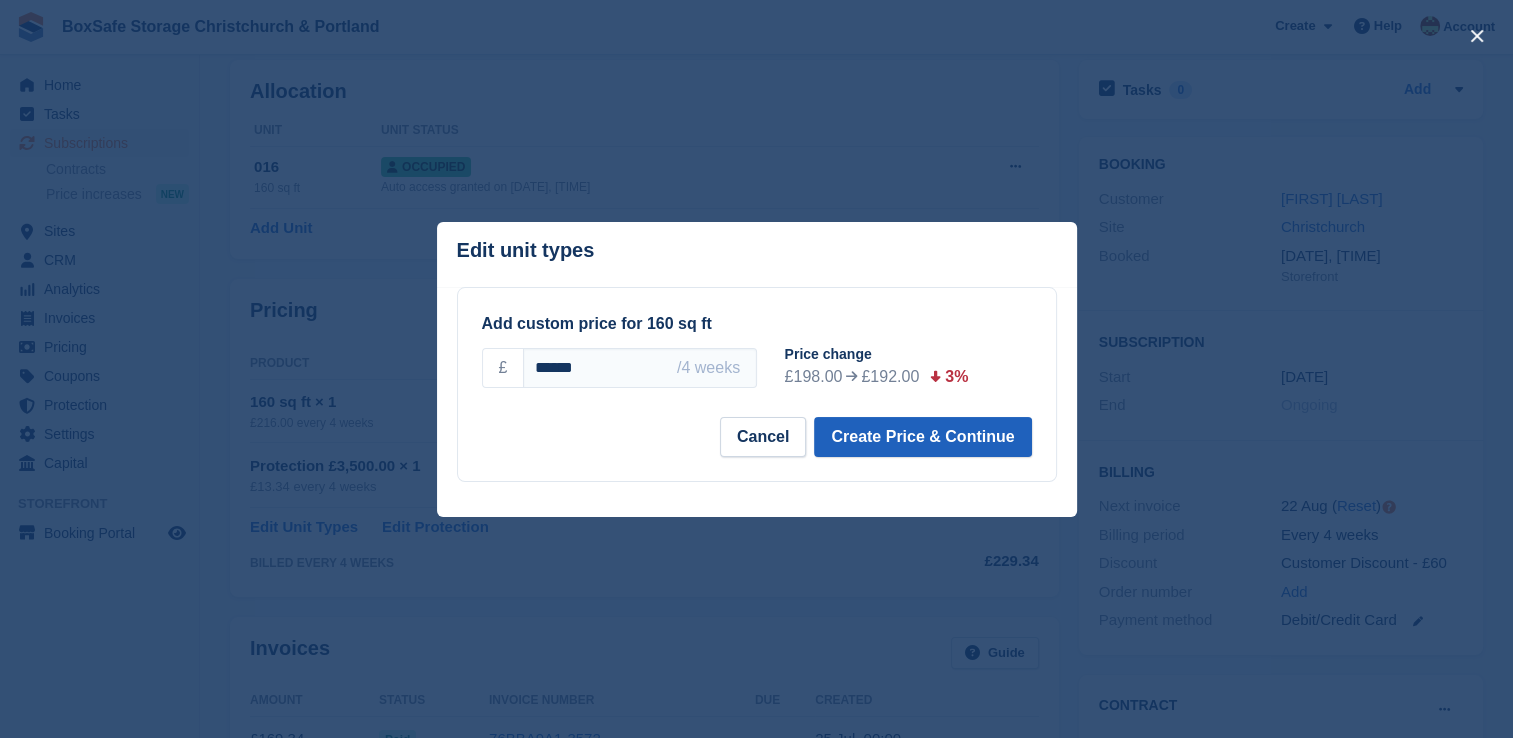 type on "******" 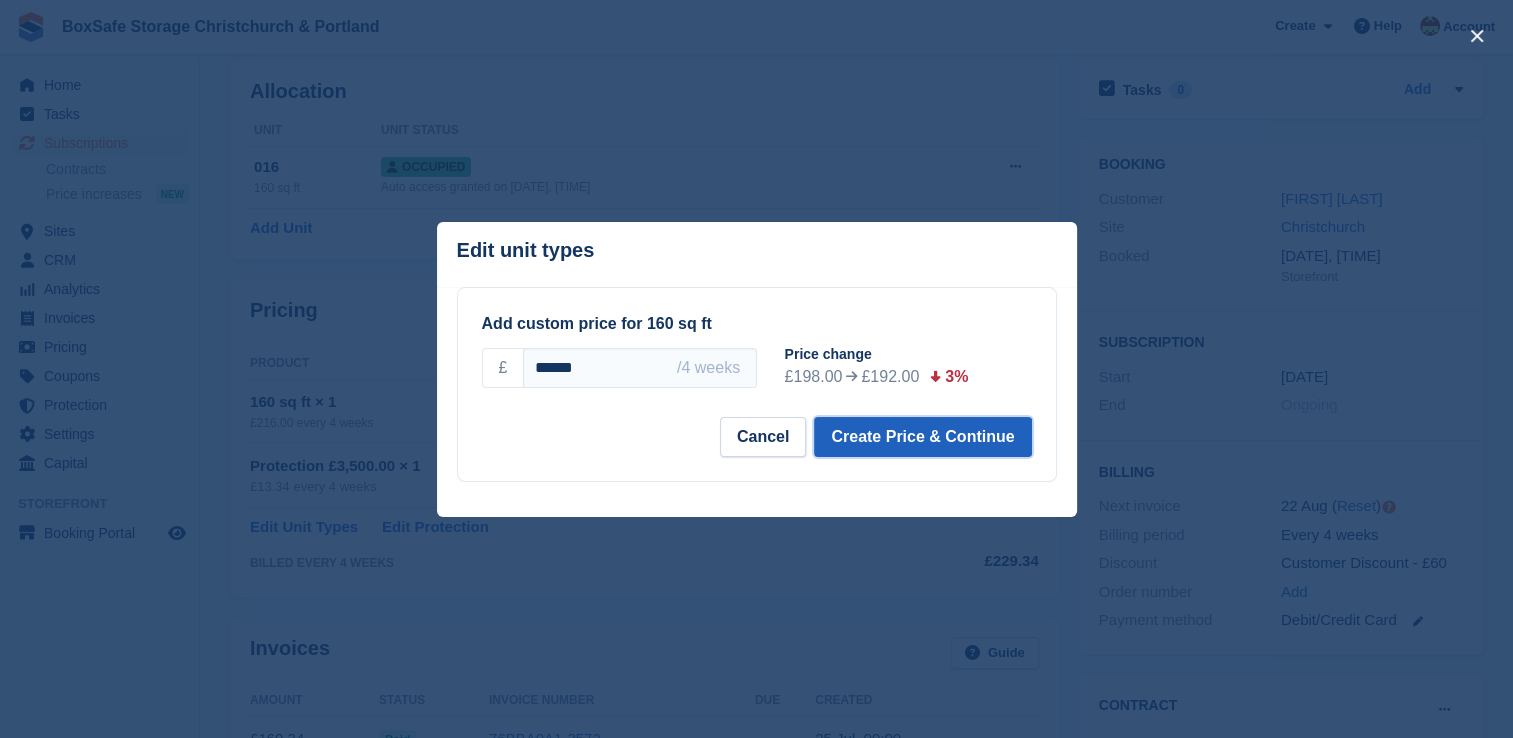 click on "Create Price & Continue" at bounding box center [922, 437] 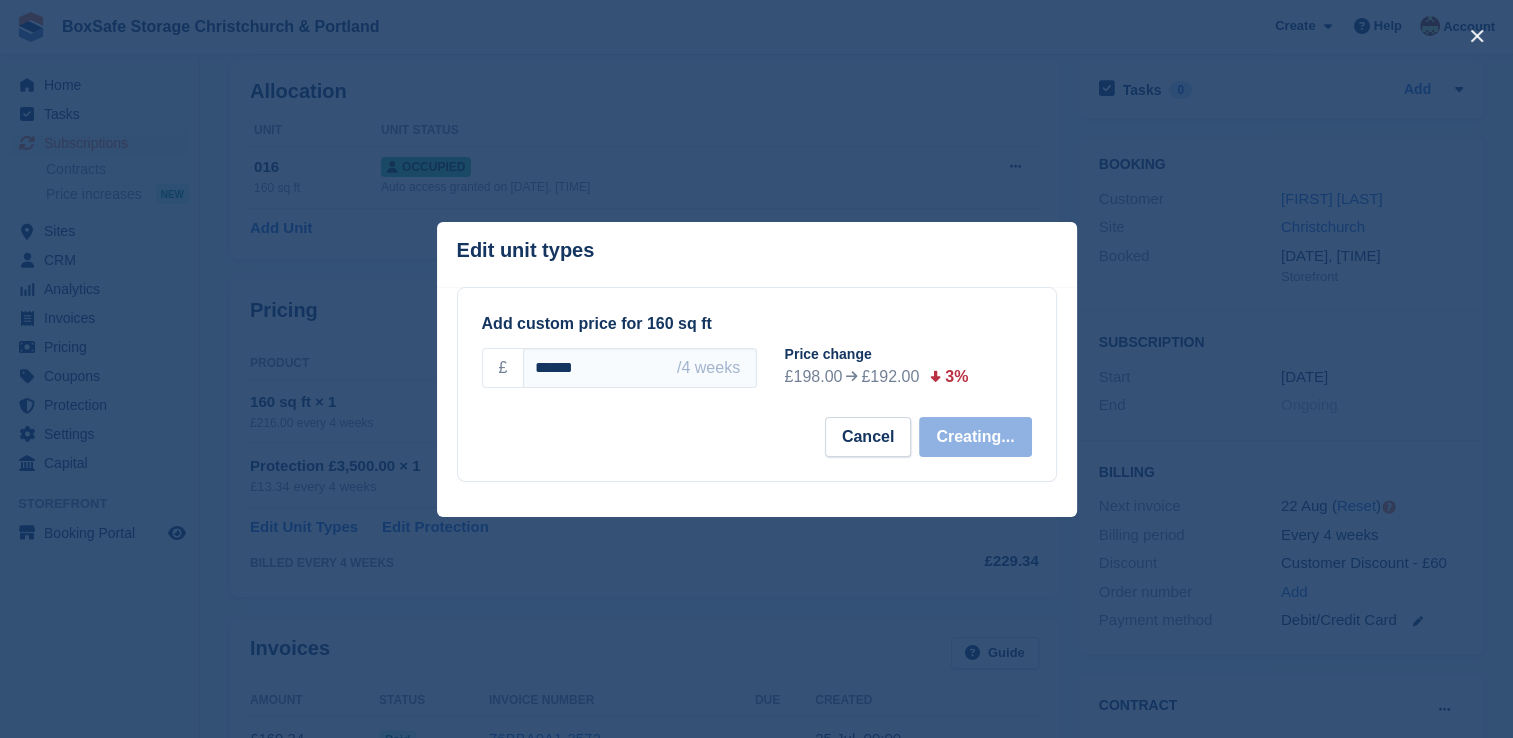 select on "*****" 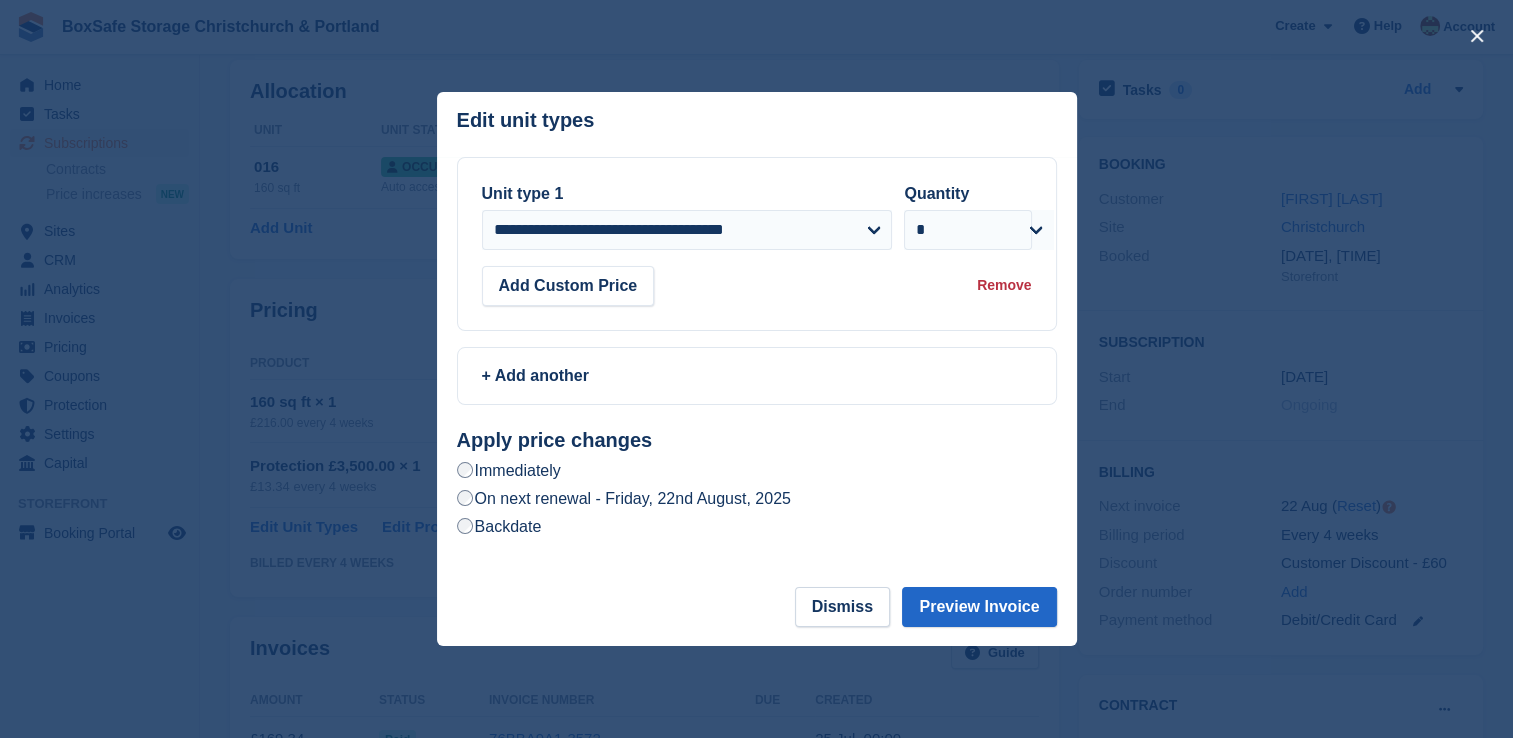click on "On next renewal - Friday, 22nd August, 2025" at bounding box center (624, 498) 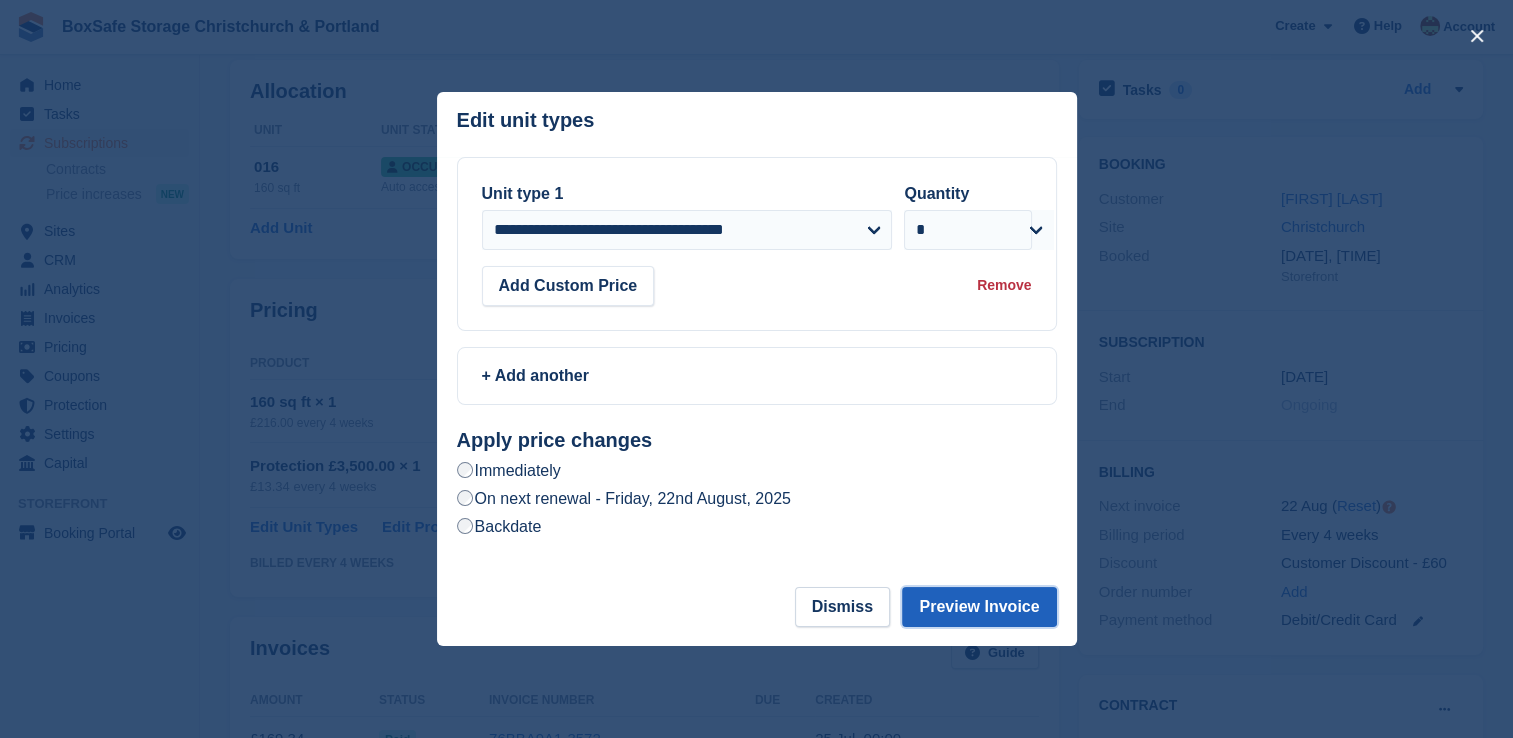 click on "Preview Invoice" at bounding box center [979, 607] 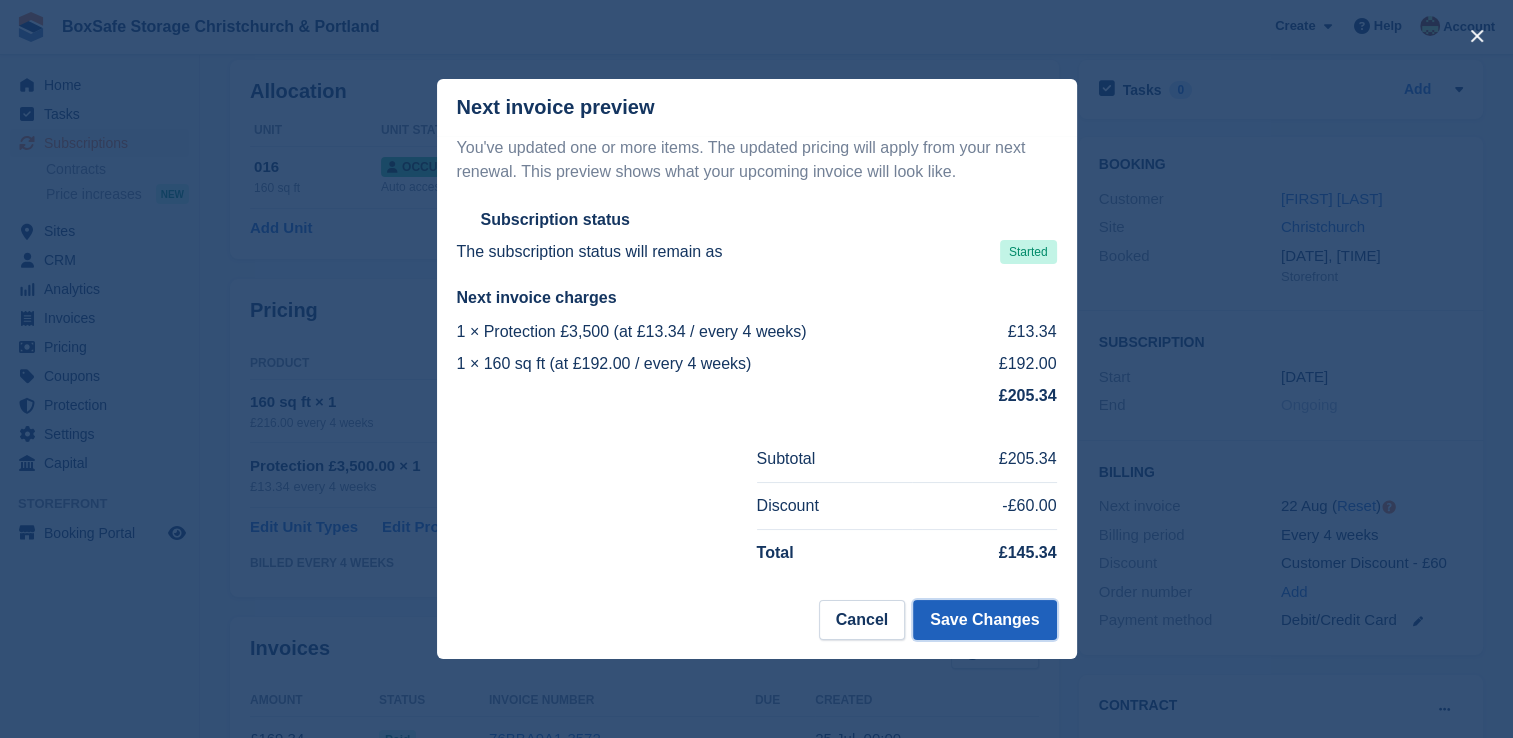 click on "Save Changes" at bounding box center (984, 620) 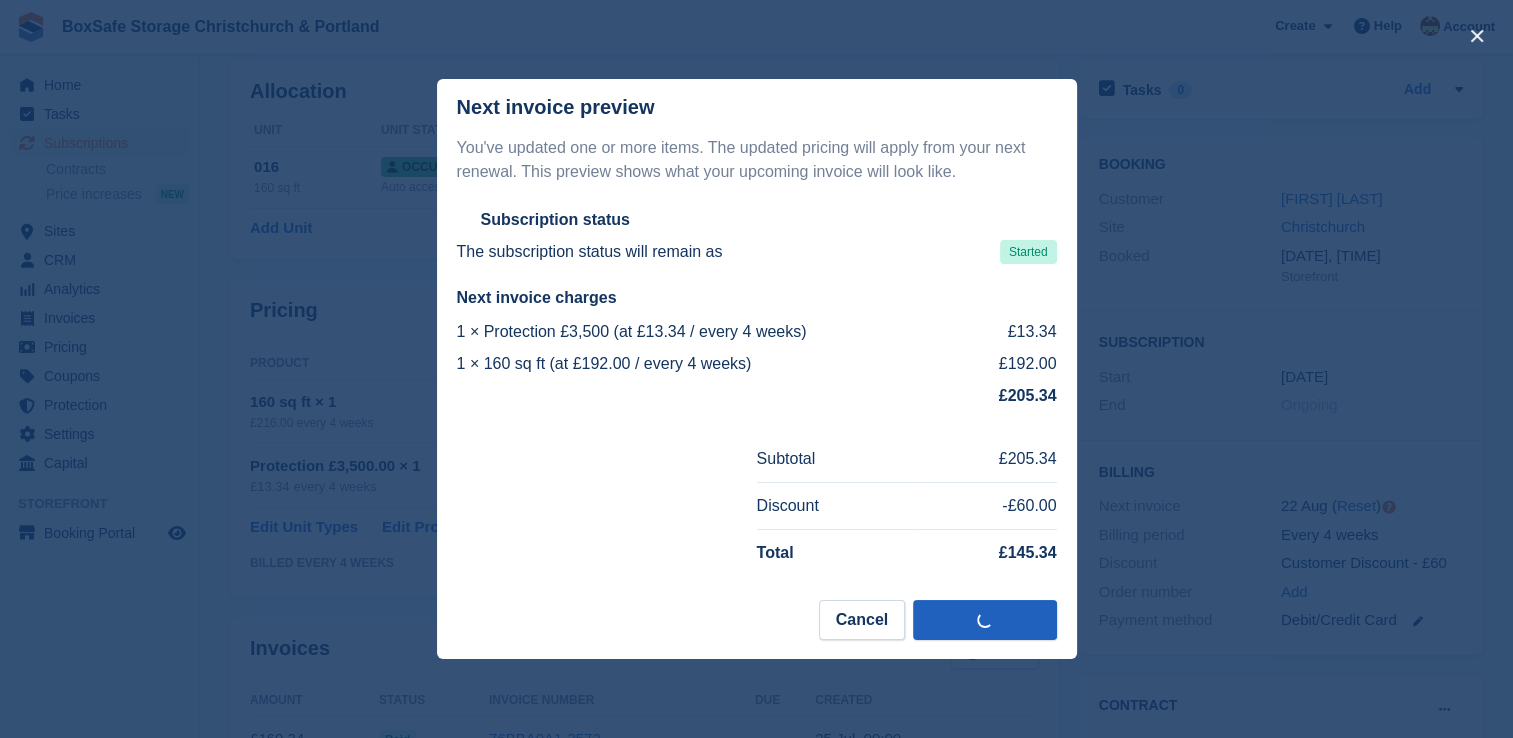 scroll, scrollTop: 0, scrollLeft: 0, axis: both 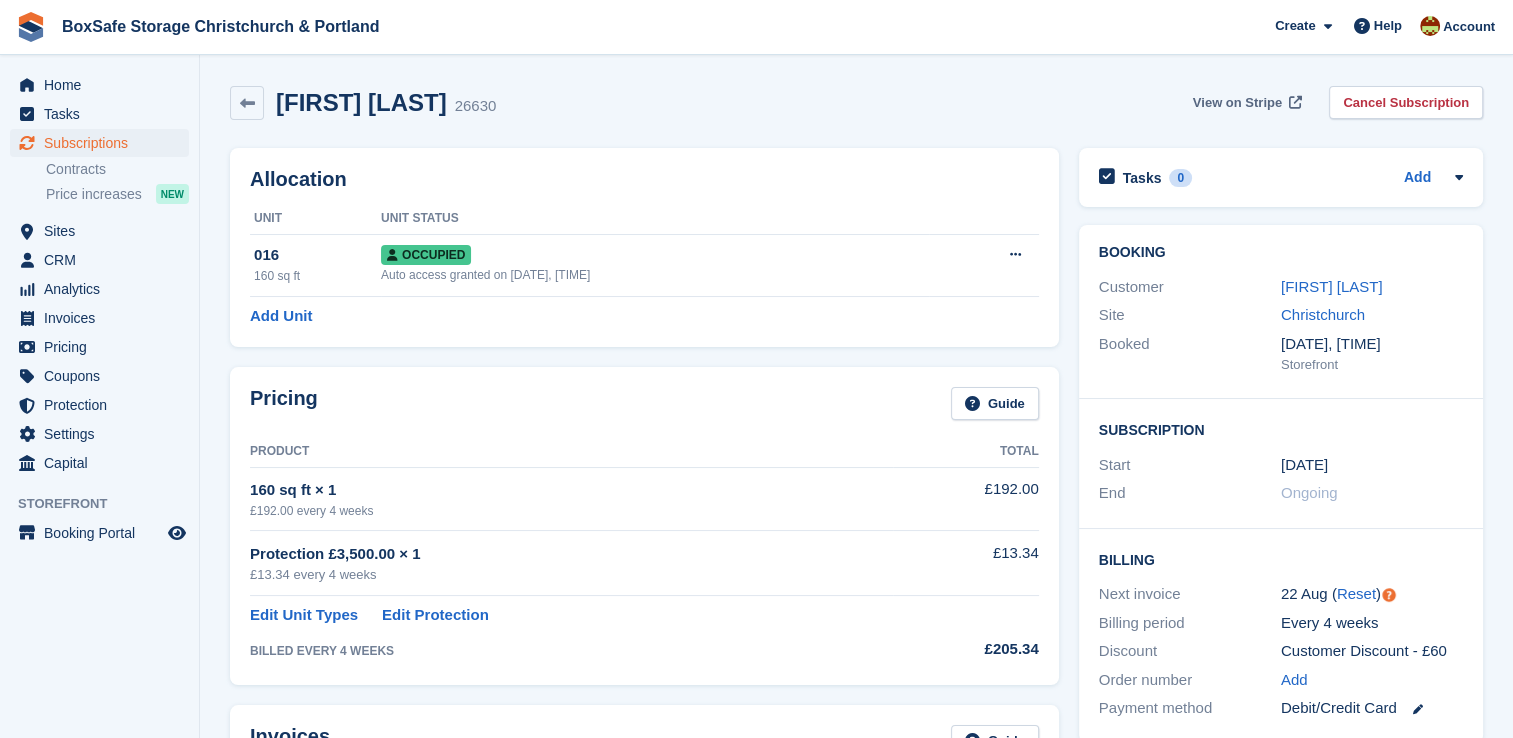 click on "View on Stripe" at bounding box center [1237, 103] 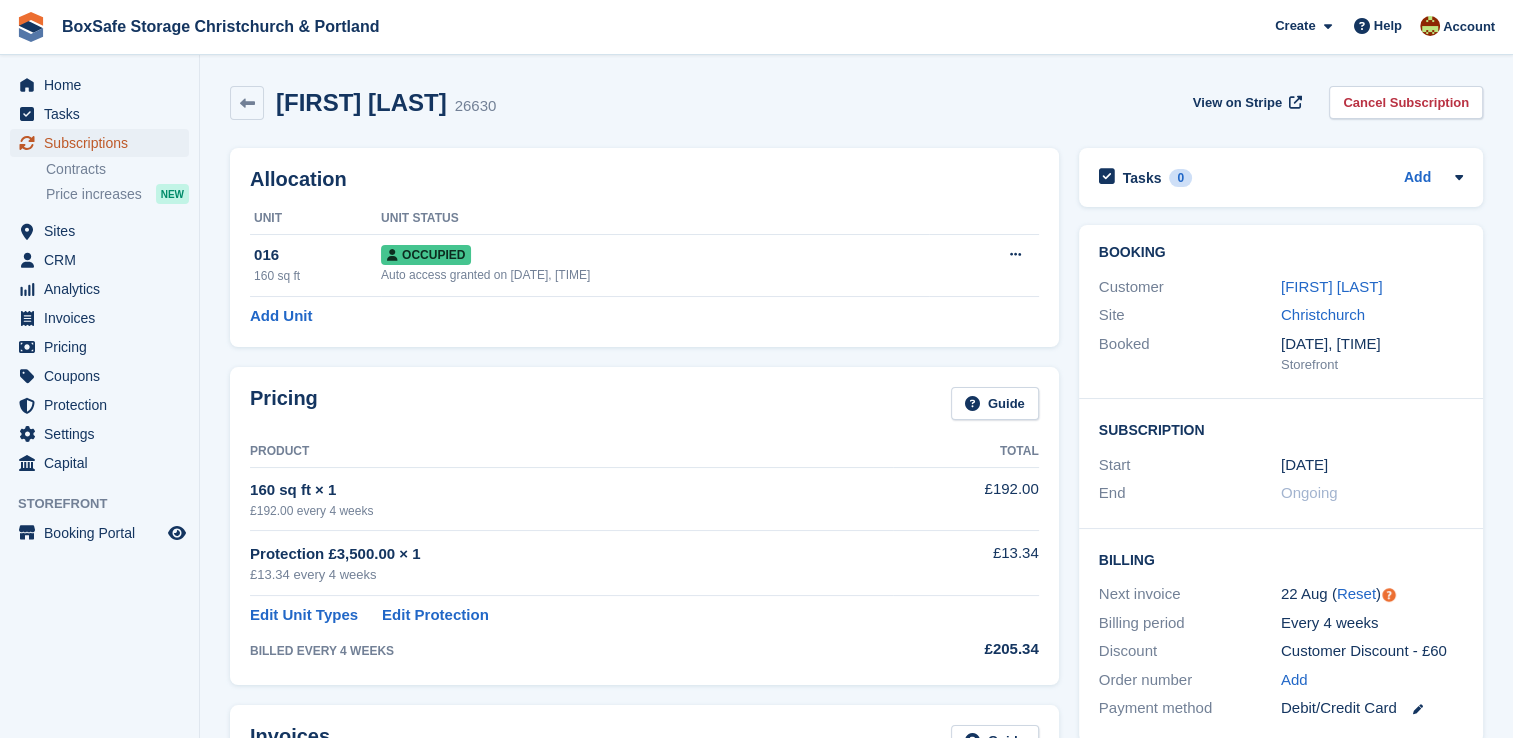 click on "Subscriptions" at bounding box center (104, 143) 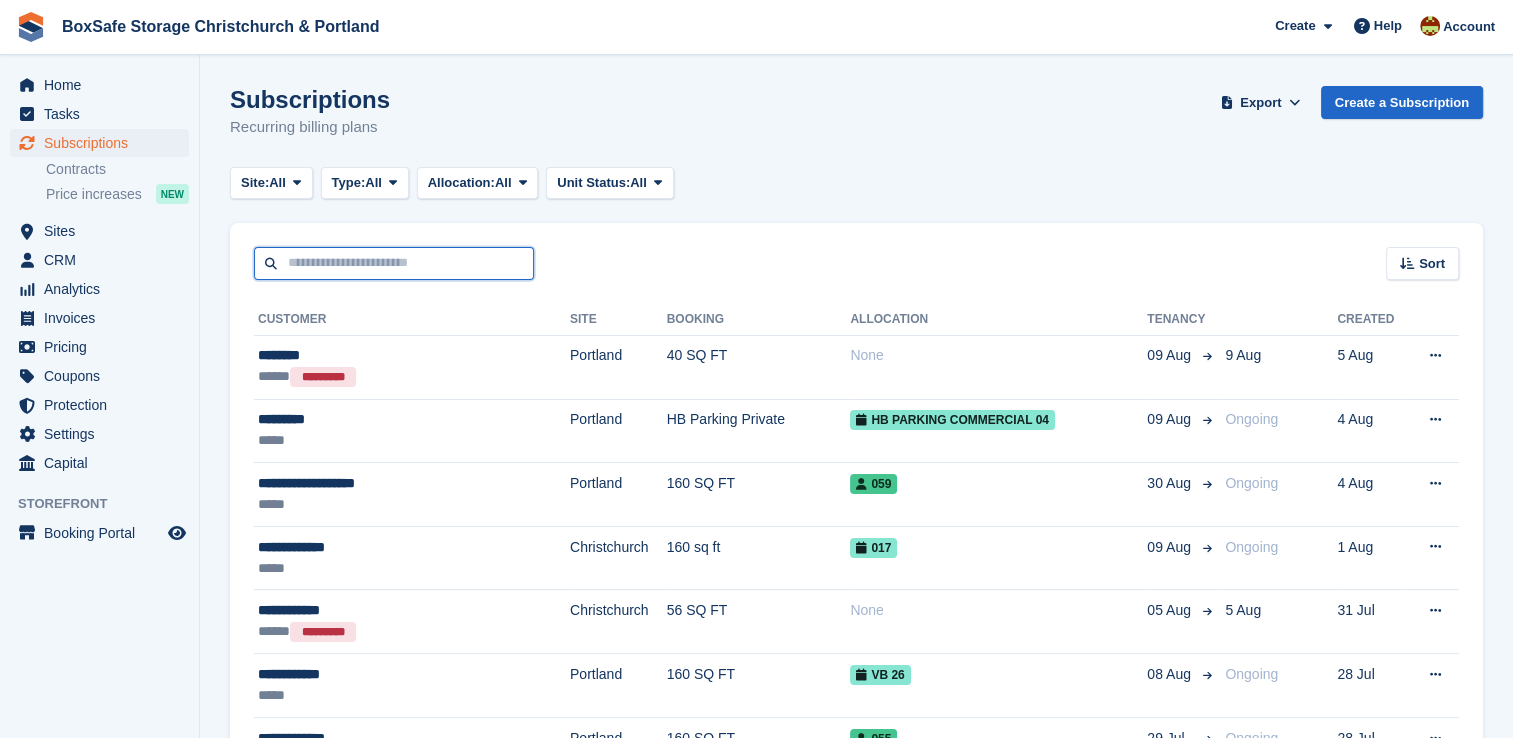 click at bounding box center (394, 263) 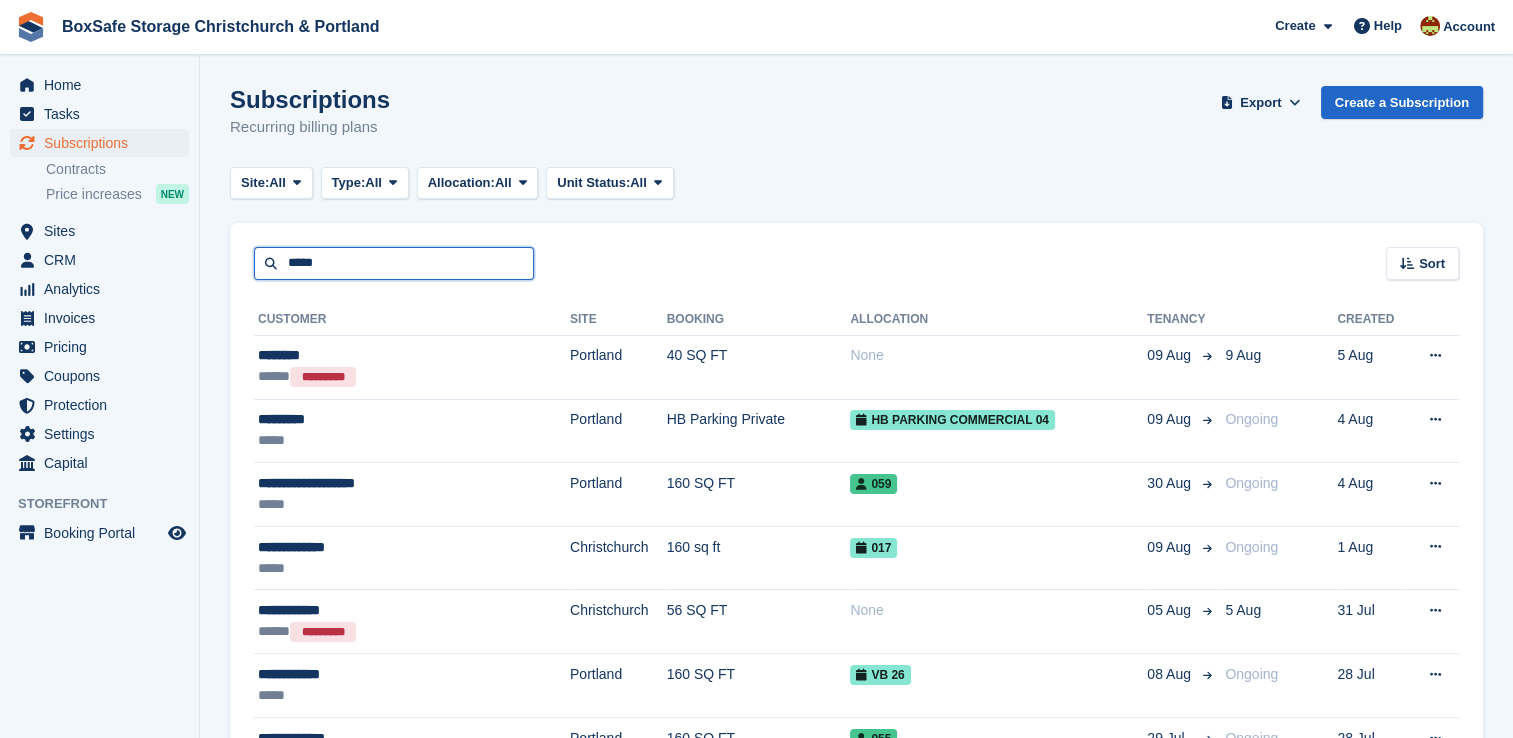 type on "*****" 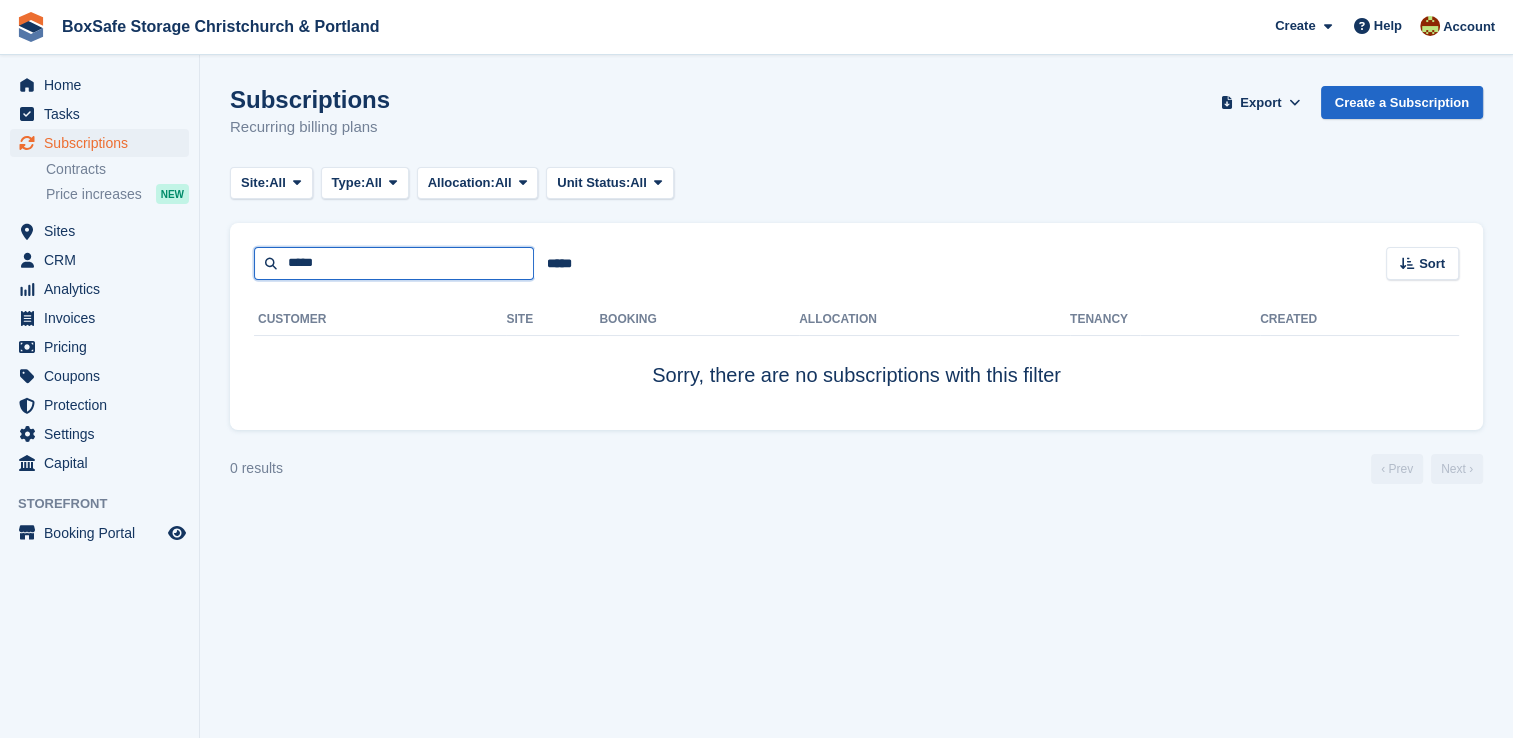 click on "*****" at bounding box center [394, 263] 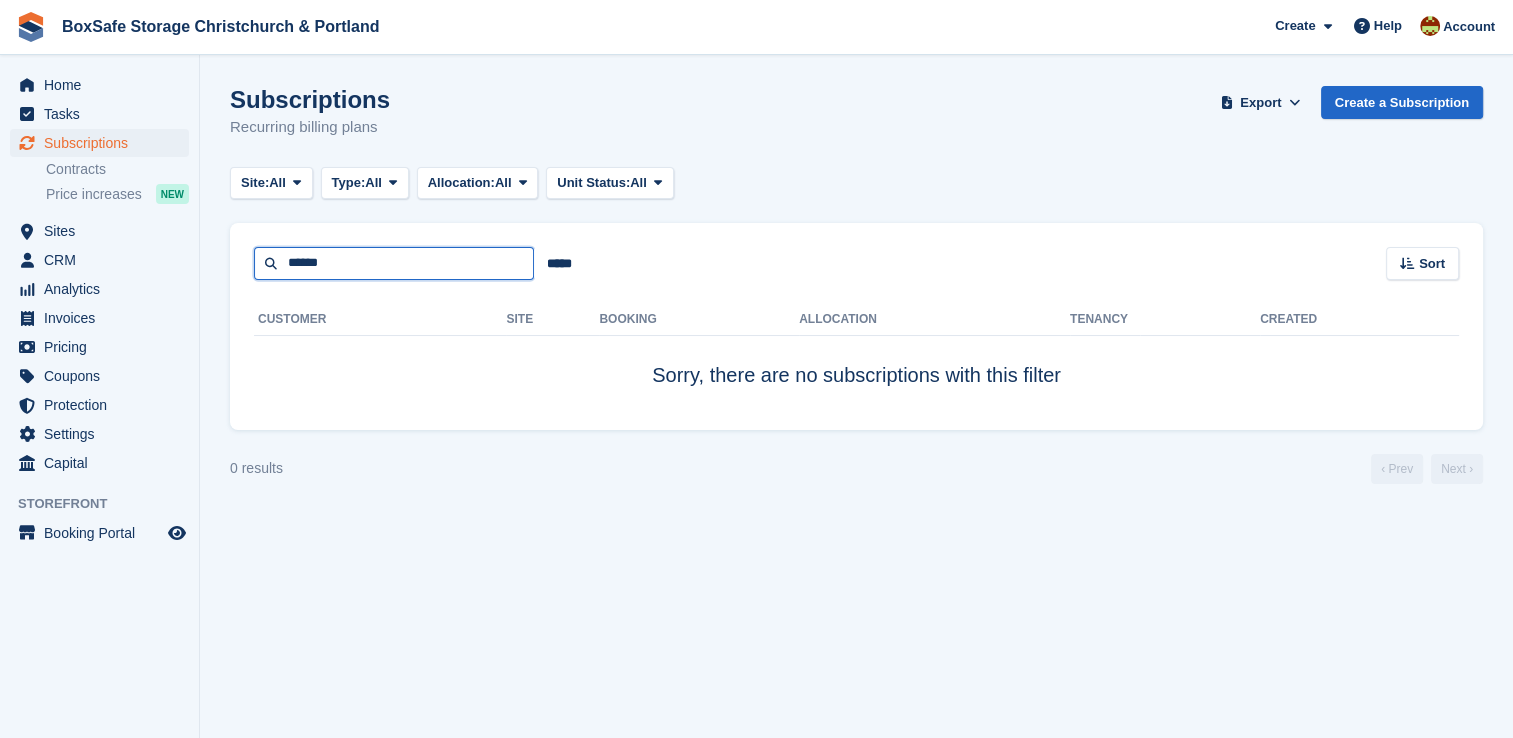 type on "******" 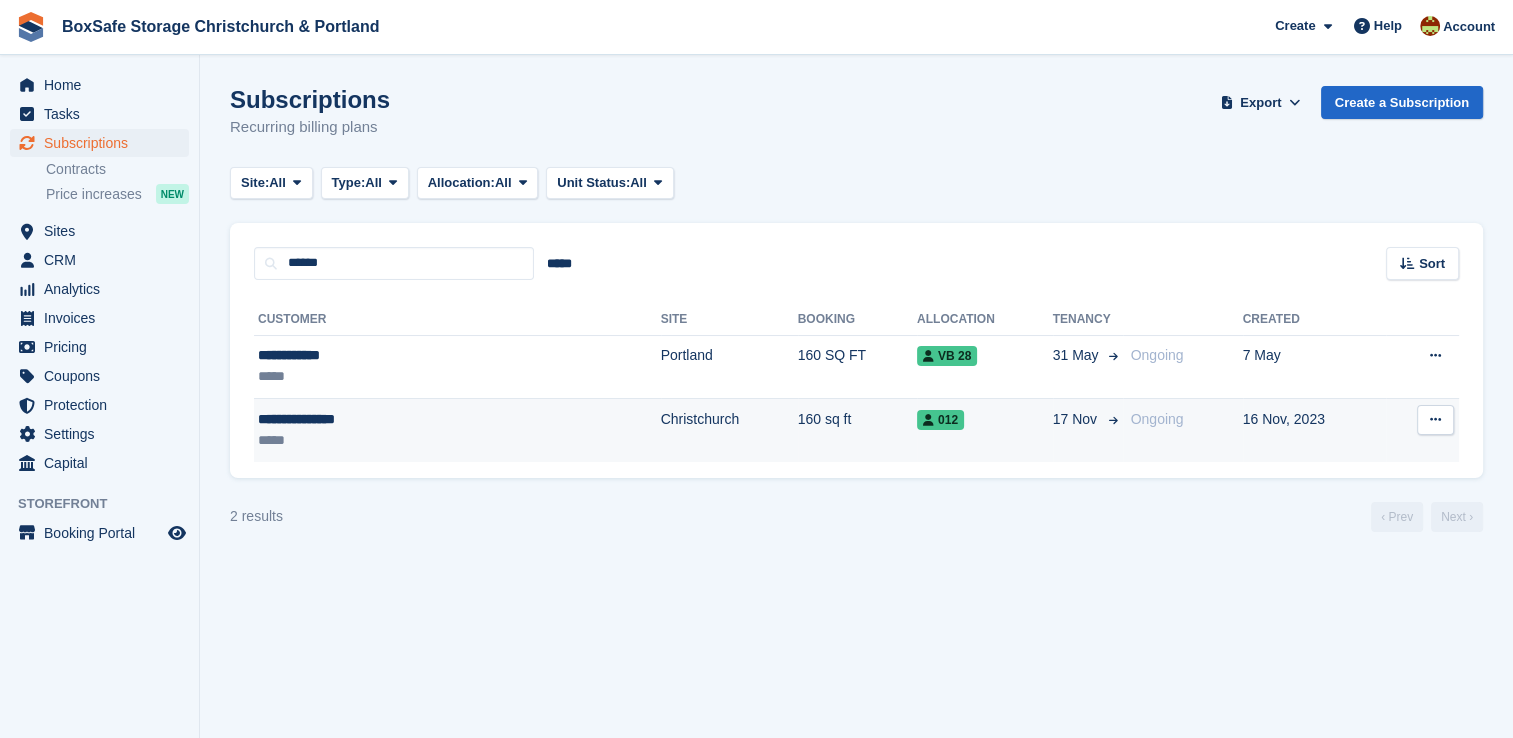 click on "Christchurch" at bounding box center (729, 430) 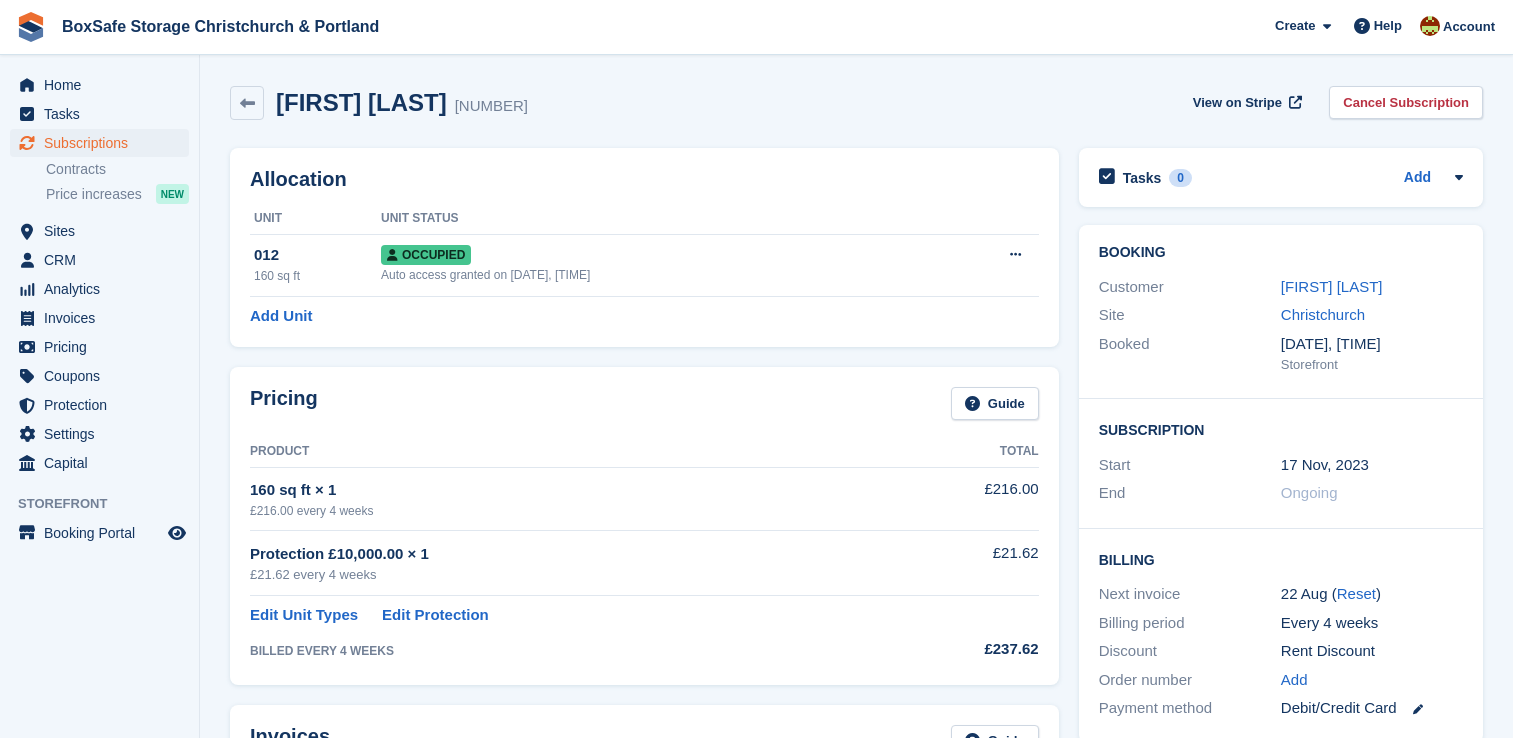 scroll, scrollTop: 0, scrollLeft: 0, axis: both 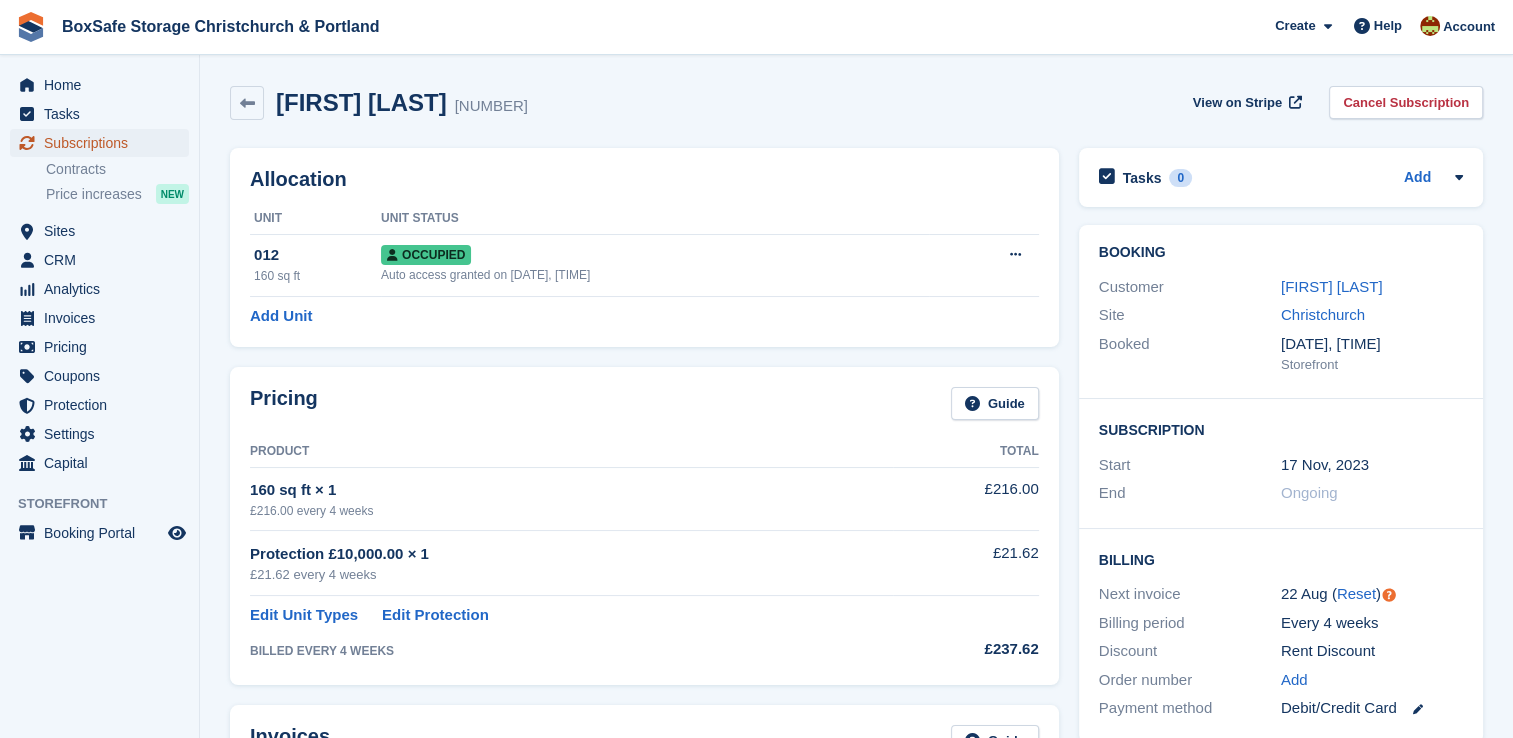 click on "Subscriptions" at bounding box center [104, 143] 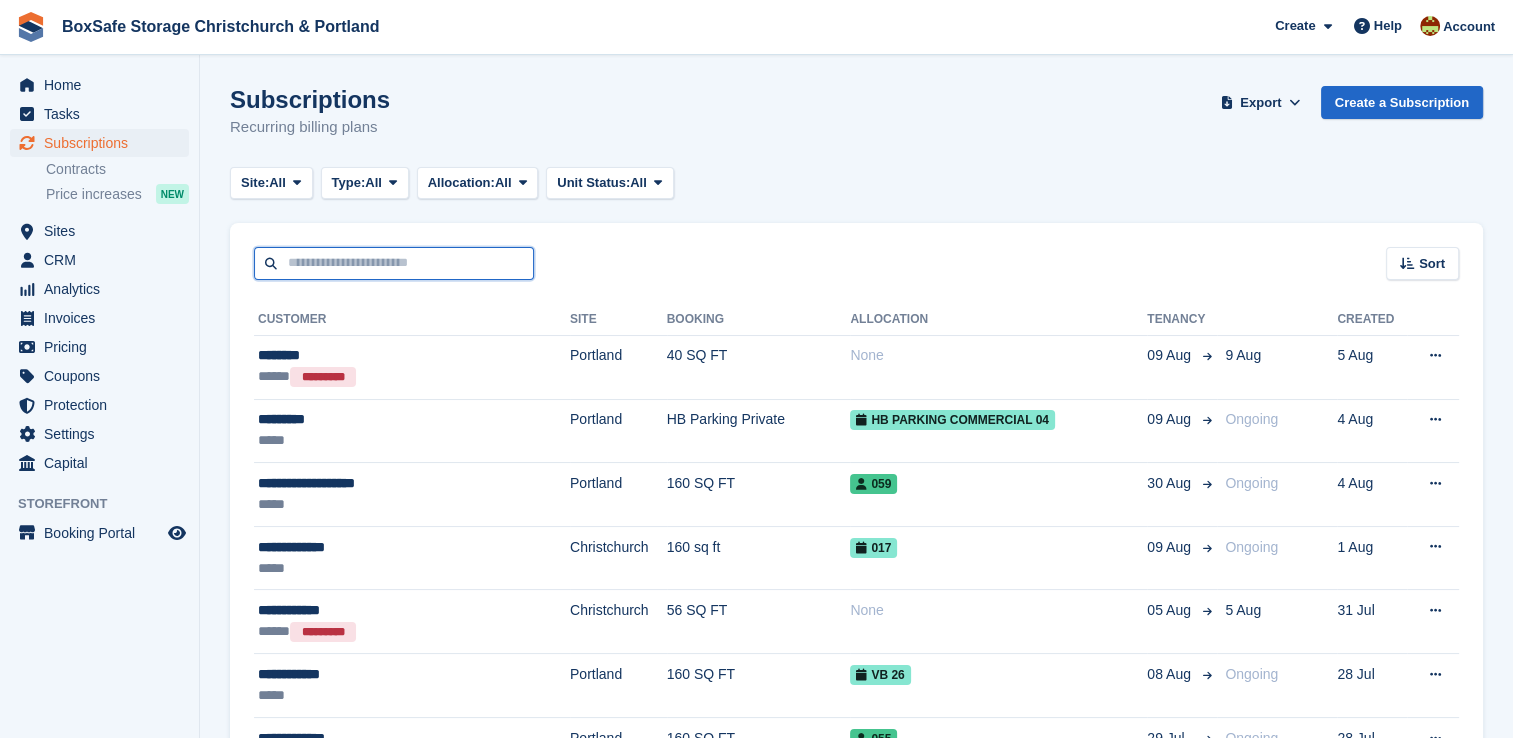 click at bounding box center [394, 263] 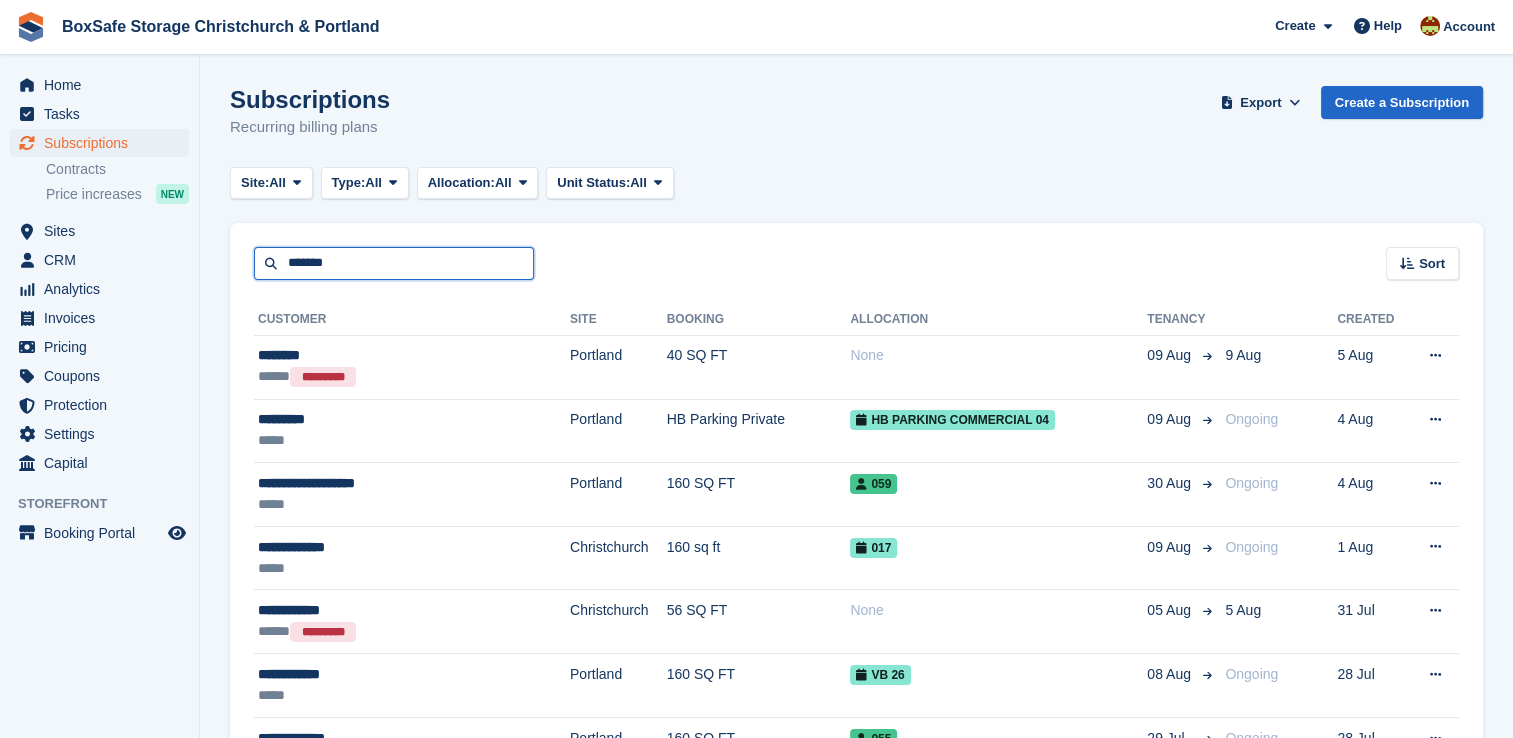 type on "*******" 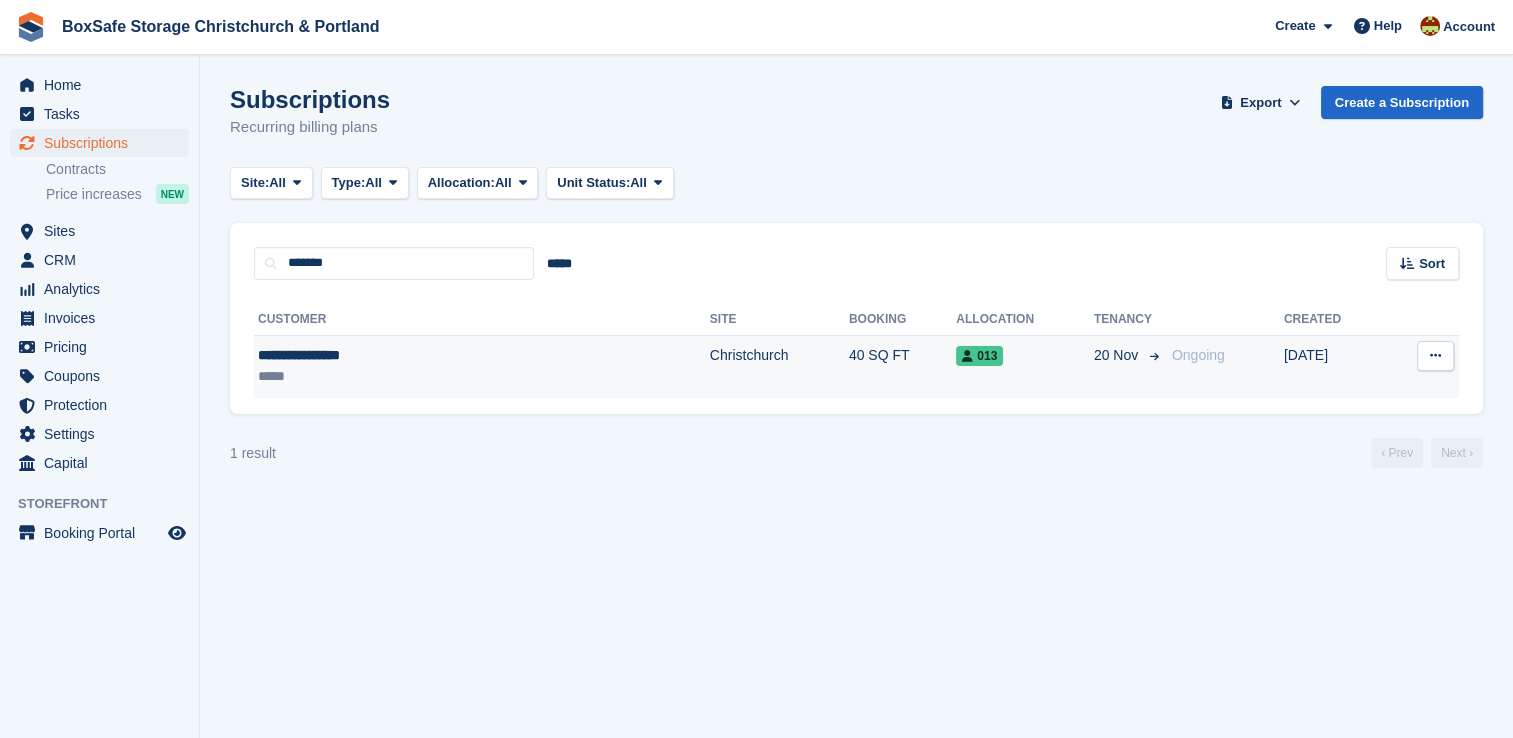 click on "Christchurch" at bounding box center (779, 366) 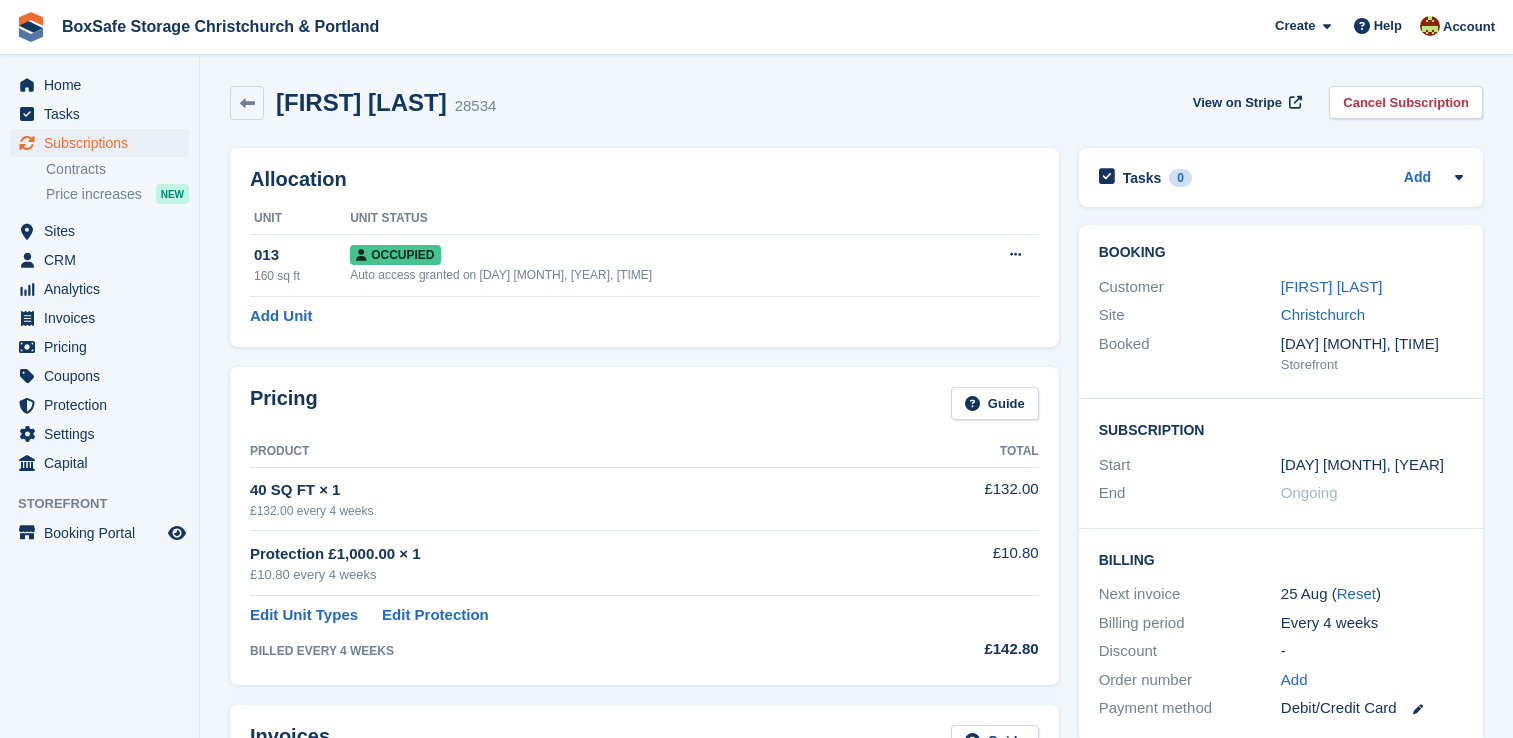 scroll, scrollTop: 0, scrollLeft: 0, axis: both 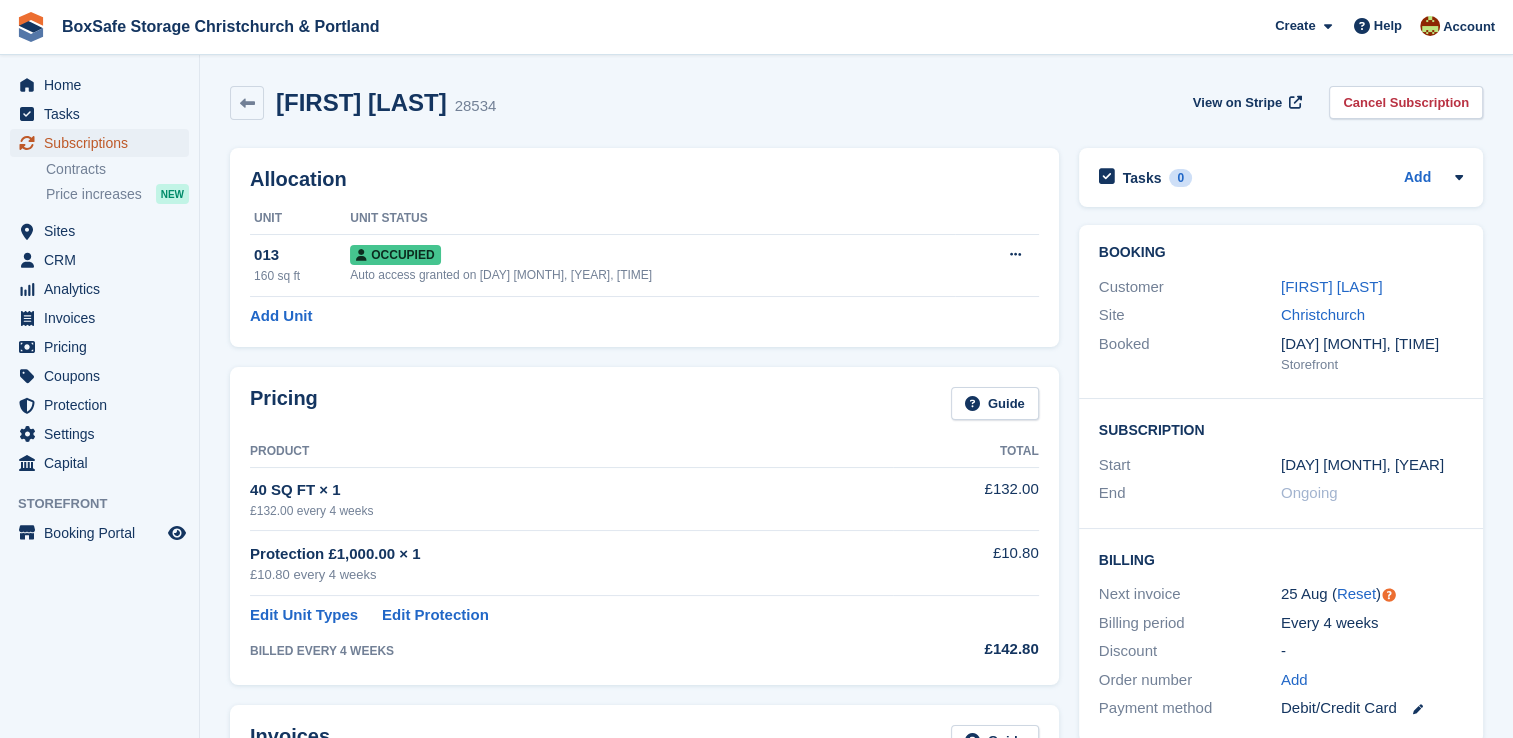 click on "Subscriptions" at bounding box center (104, 143) 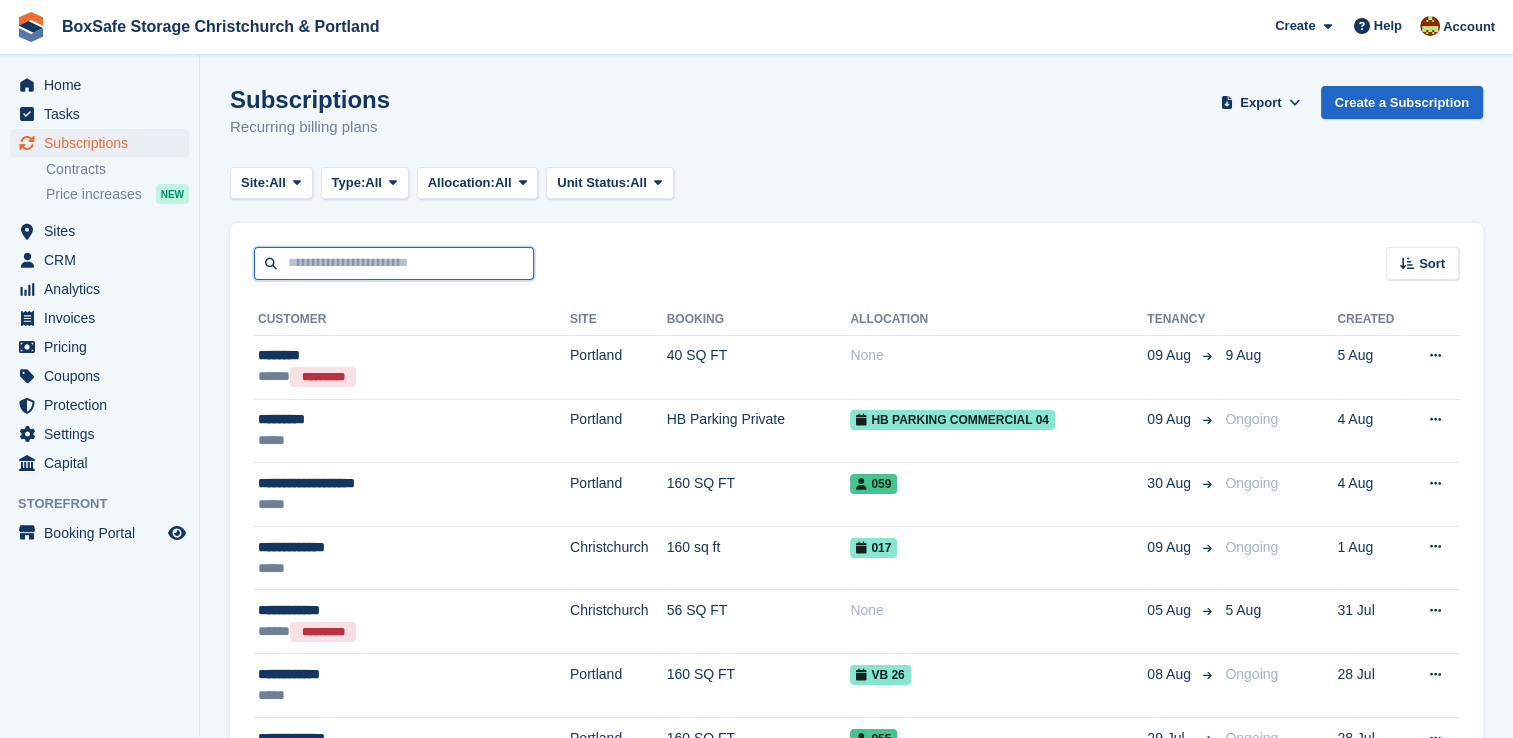 click at bounding box center (394, 263) 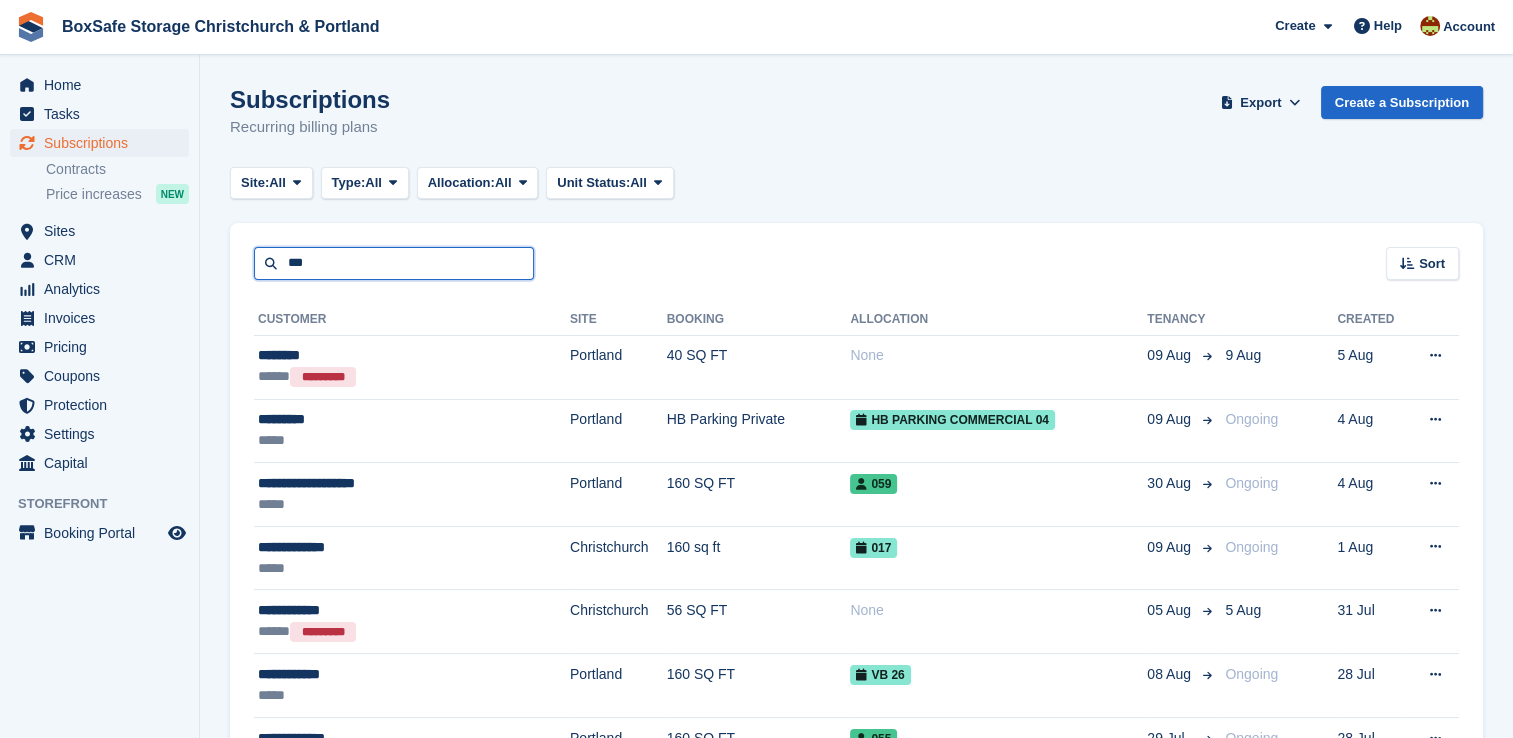 type on "***" 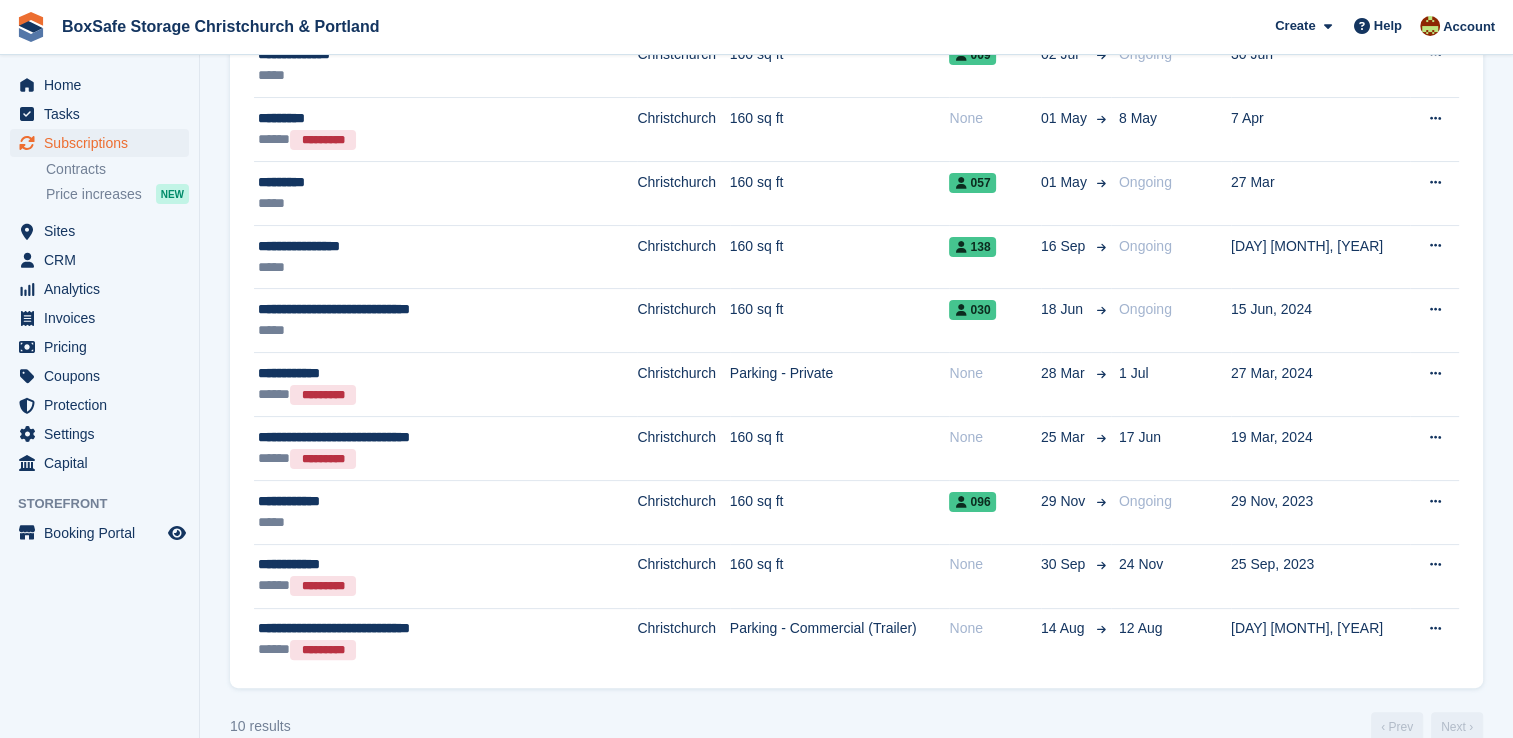 scroll, scrollTop: 305, scrollLeft: 0, axis: vertical 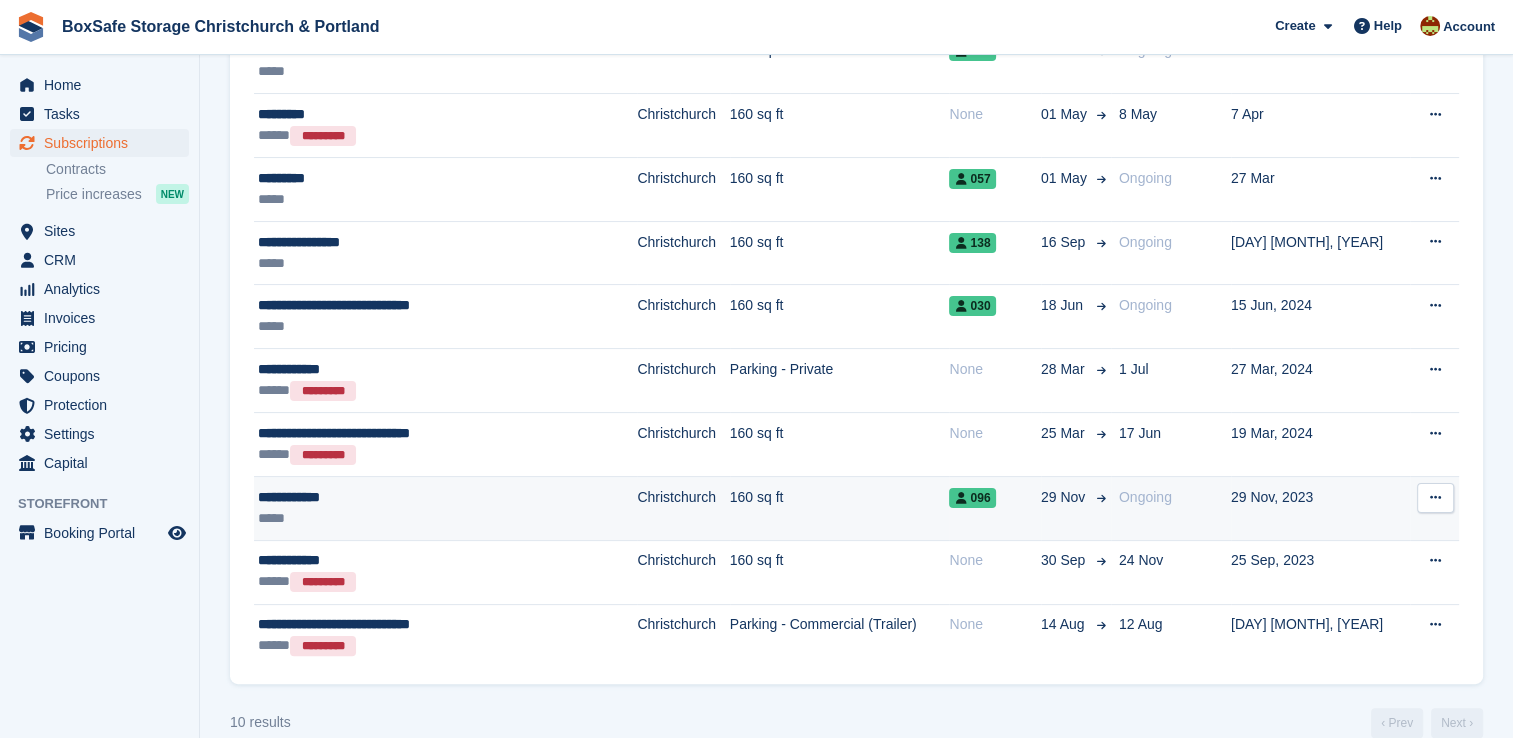 click on "096" at bounding box center (972, 498) 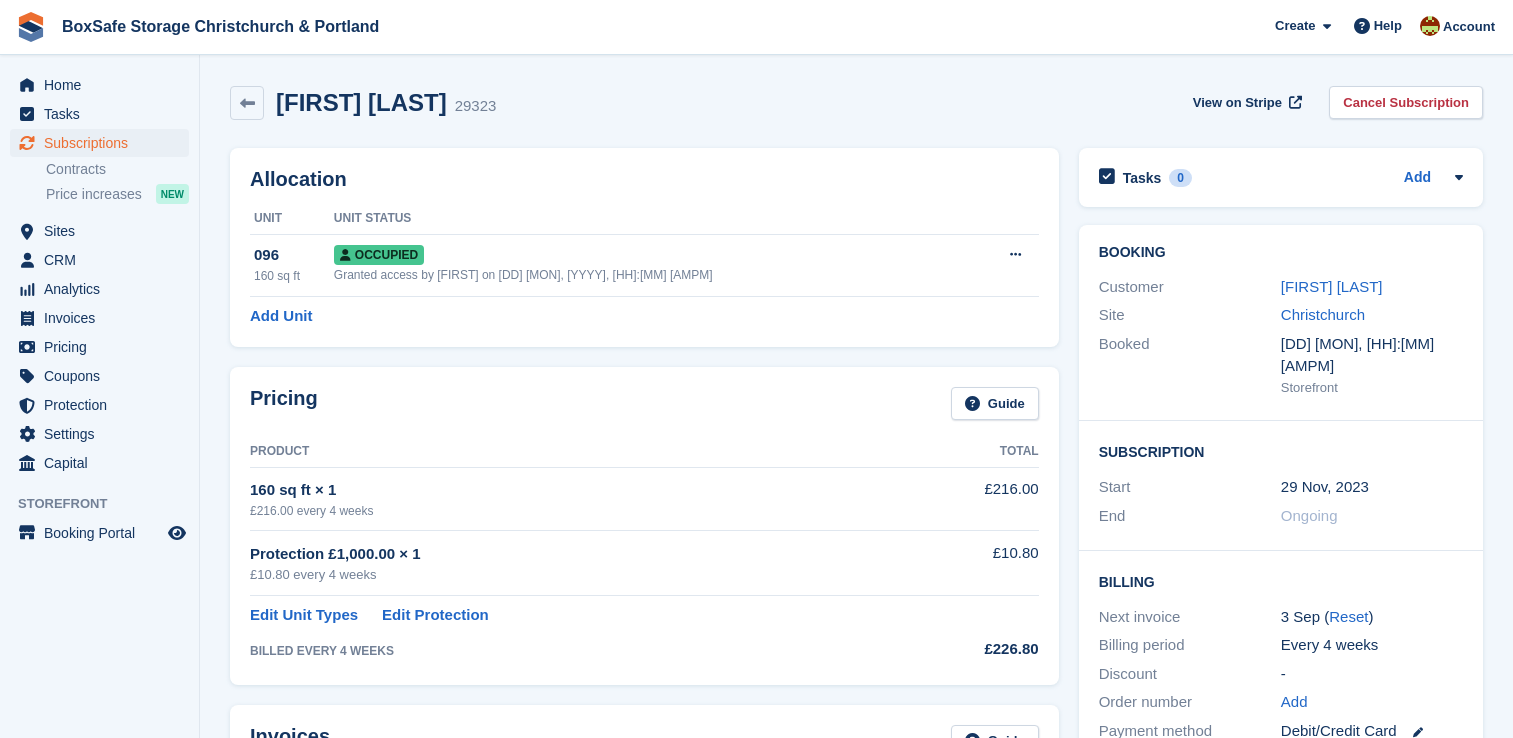 scroll, scrollTop: 0, scrollLeft: 0, axis: both 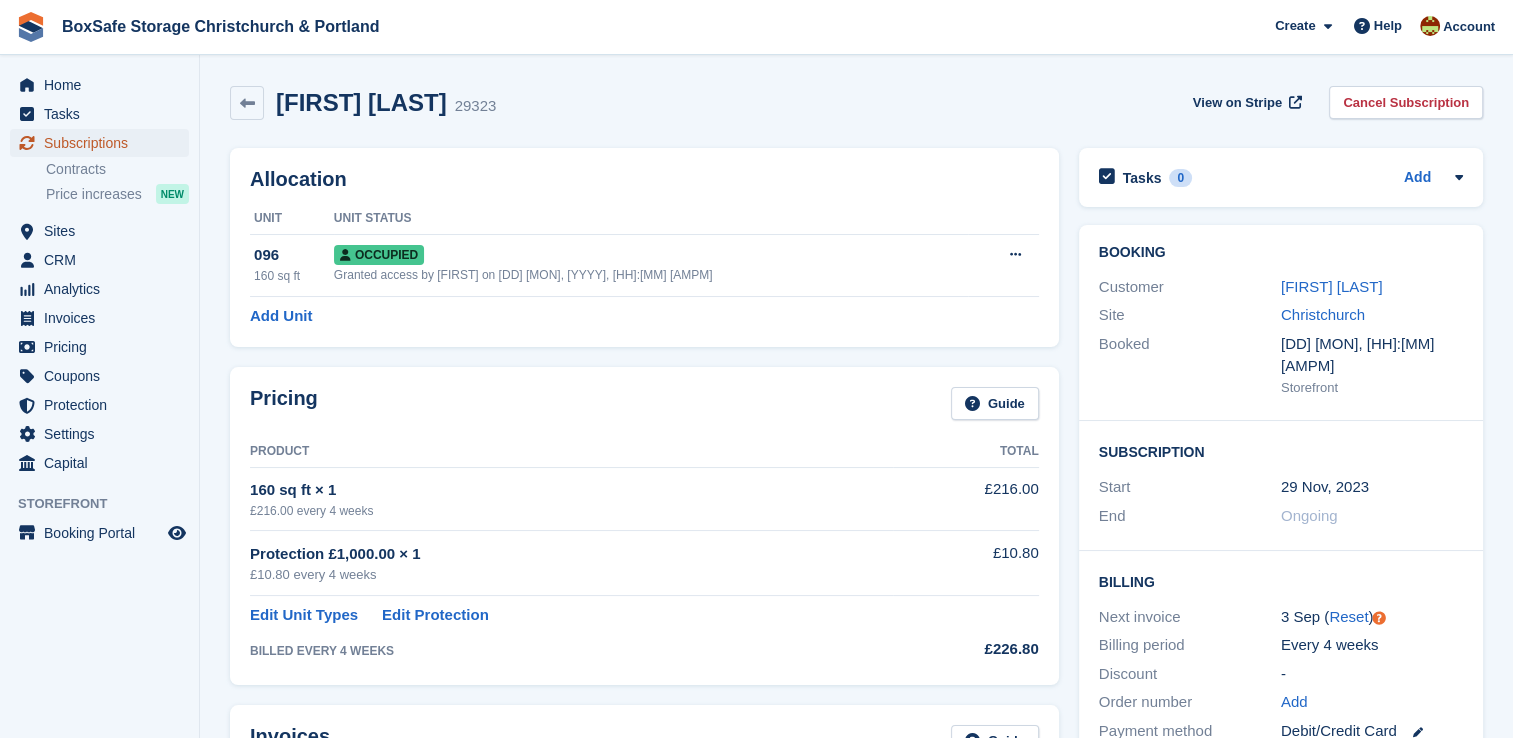 click on "Subscriptions" at bounding box center (104, 143) 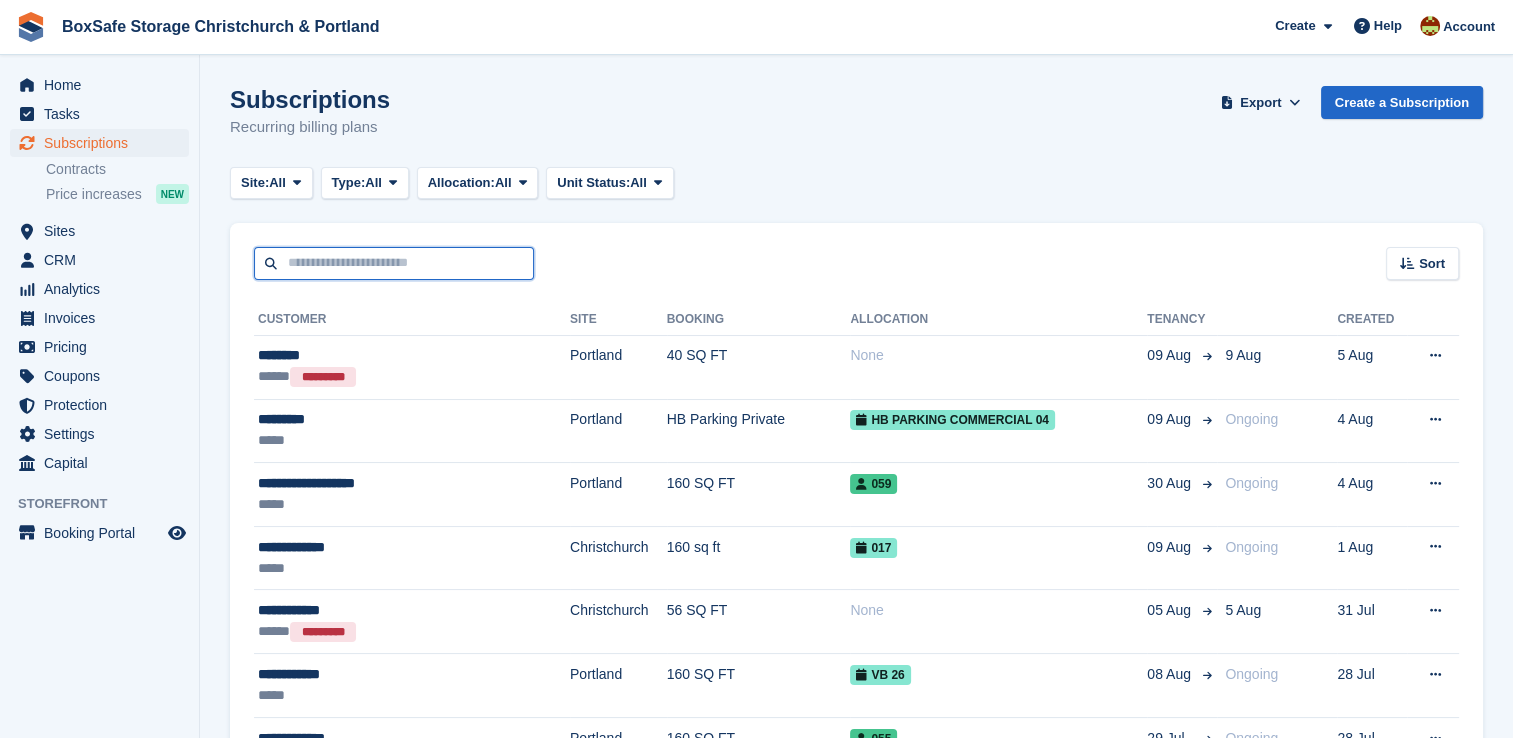 click at bounding box center [394, 263] 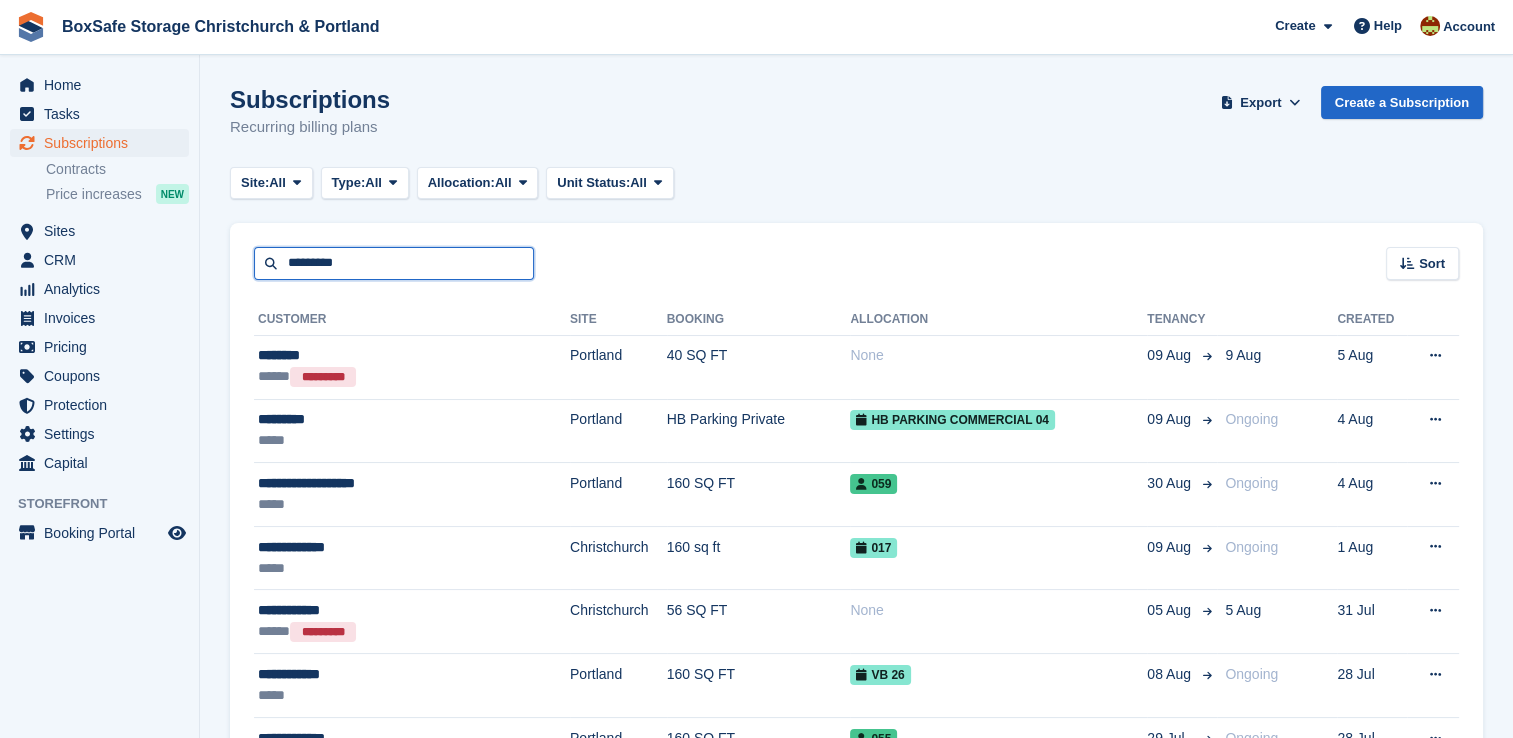 type on "*********" 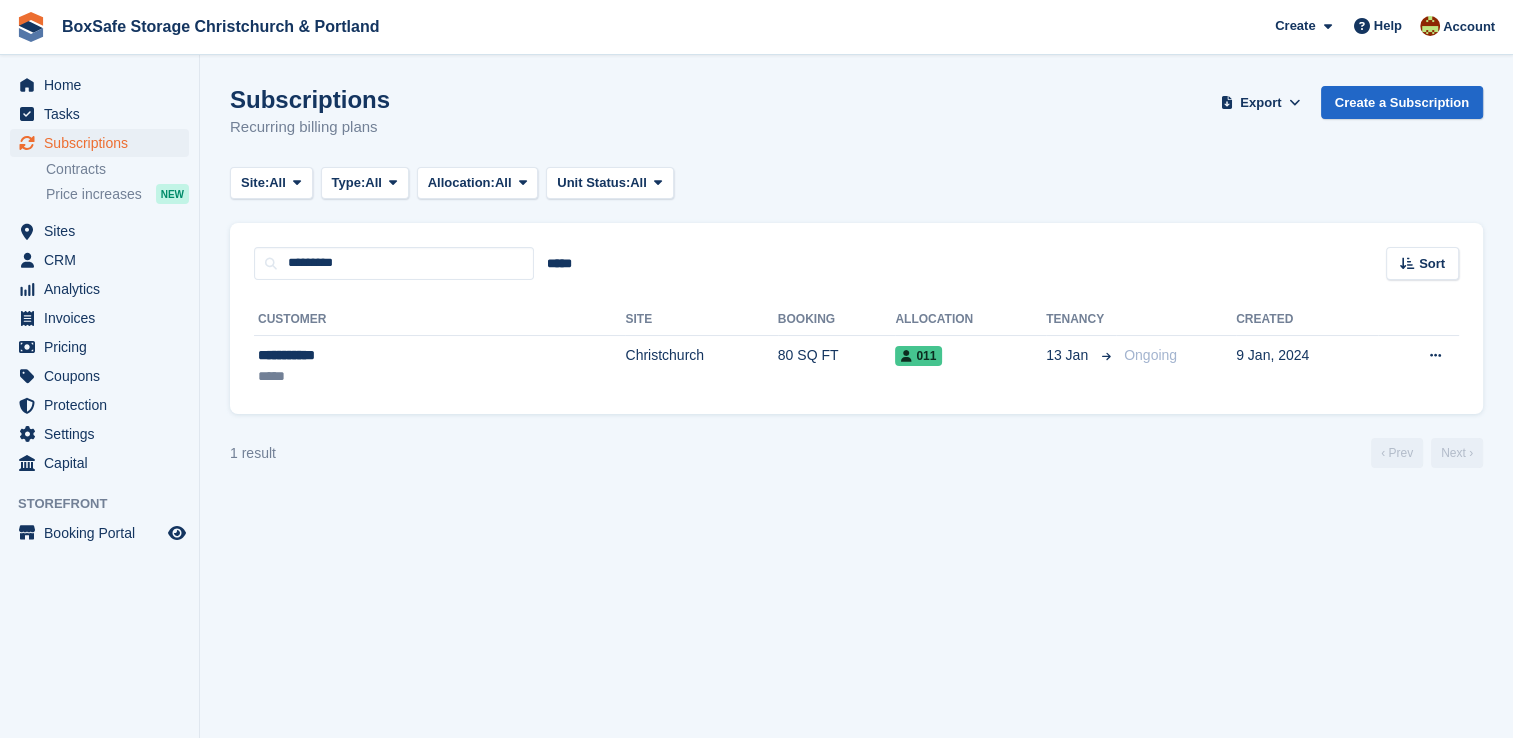 click on "**********" at bounding box center [856, 347] 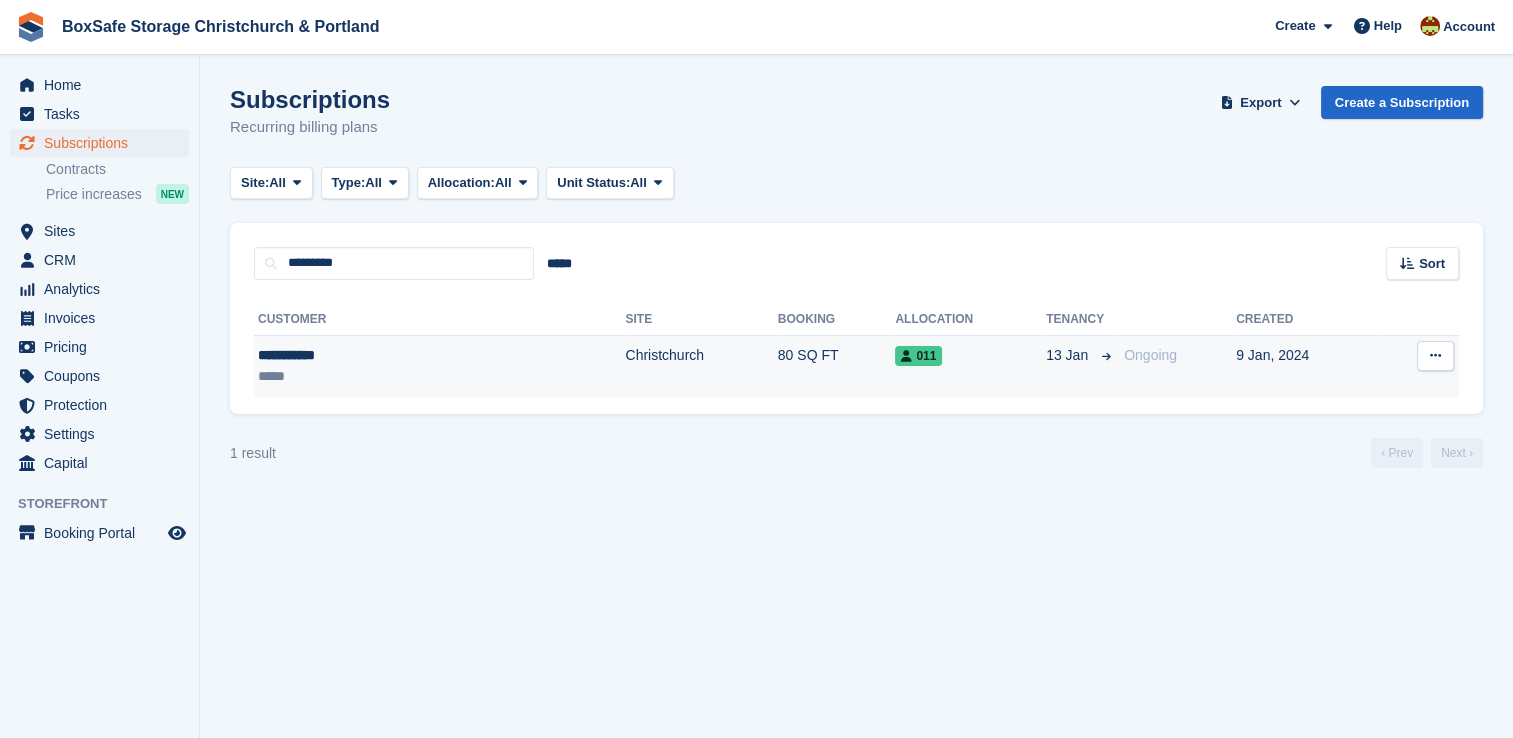 click on "Christchurch" at bounding box center (701, 366) 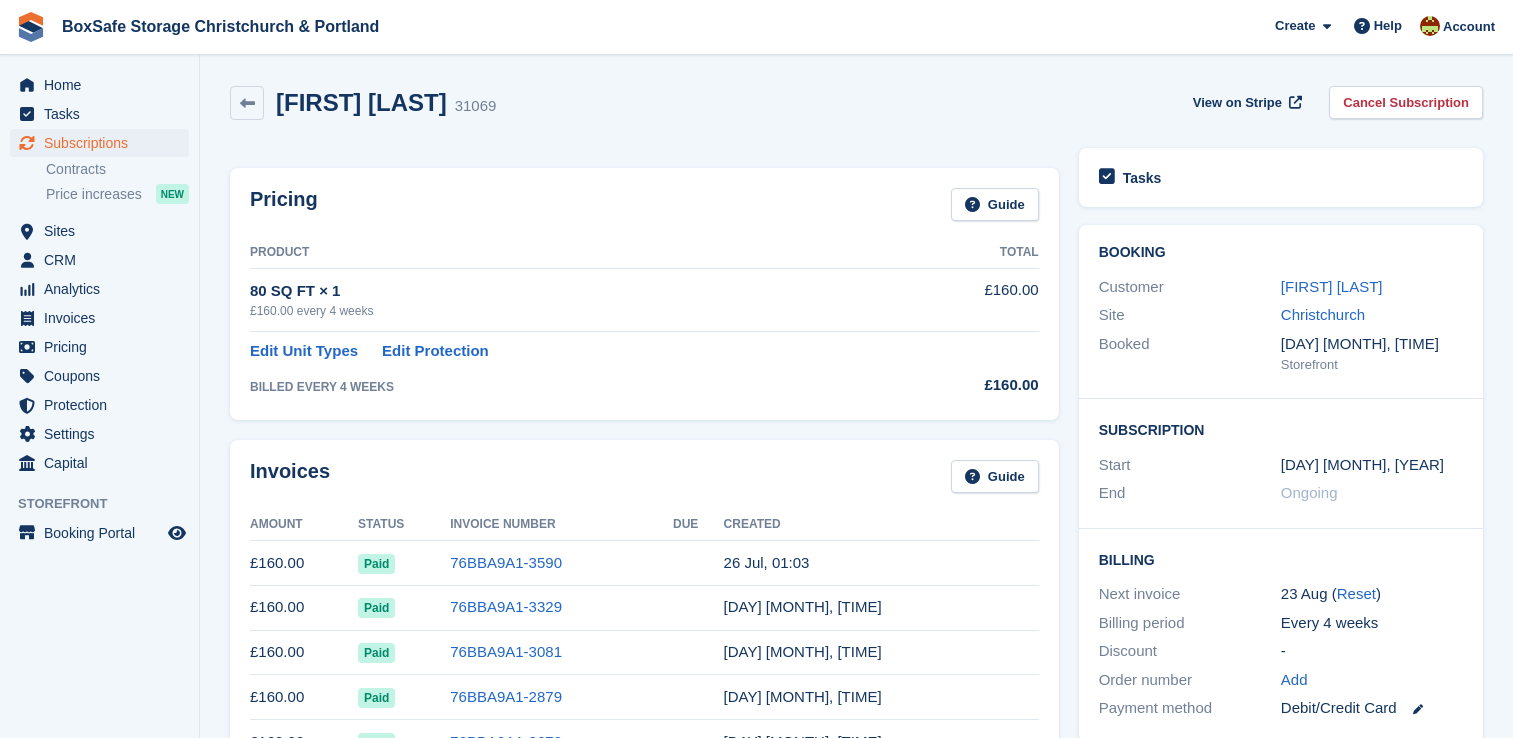 scroll, scrollTop: 0, scrollLeft: 0, axis: both 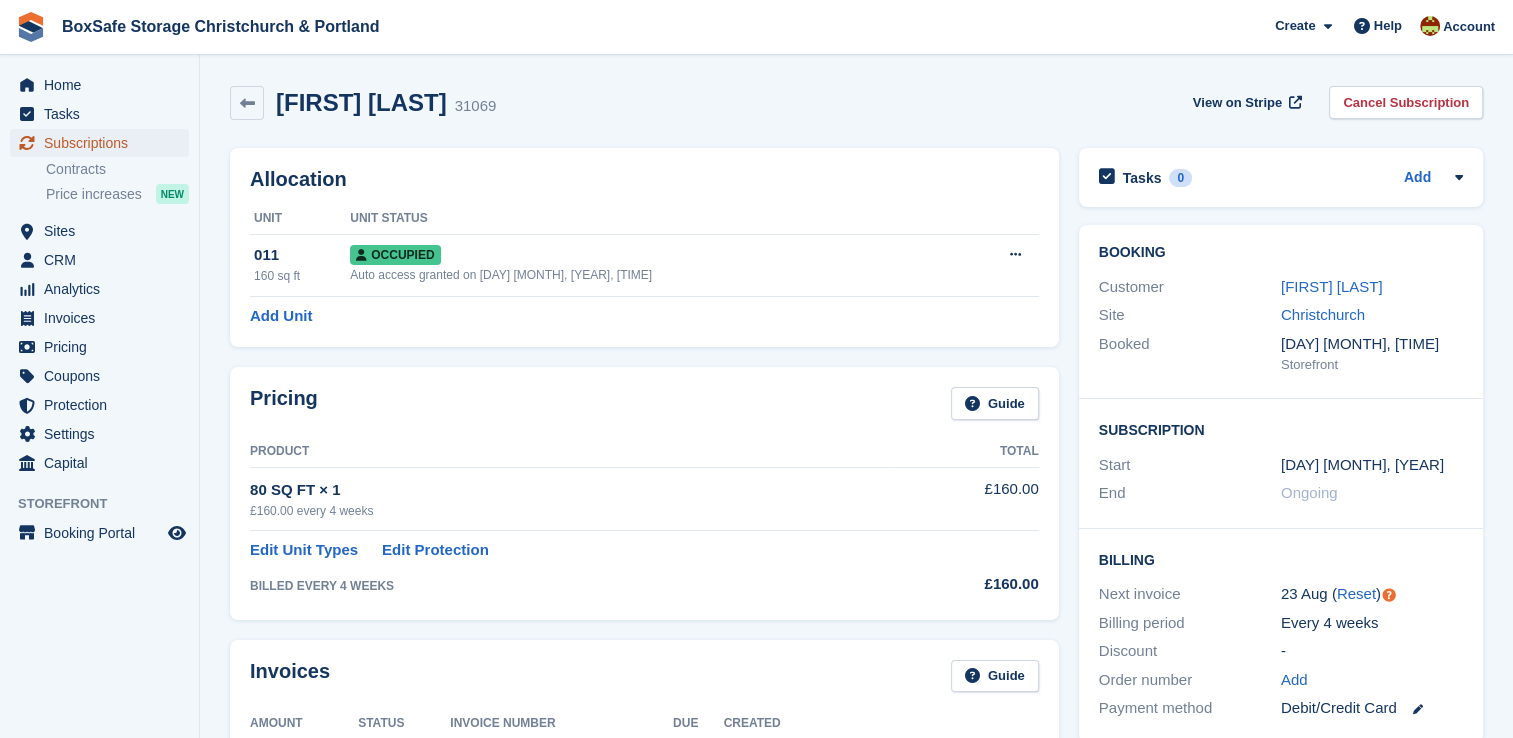 click on "Subscriptions" at bounding box center [104, 143] 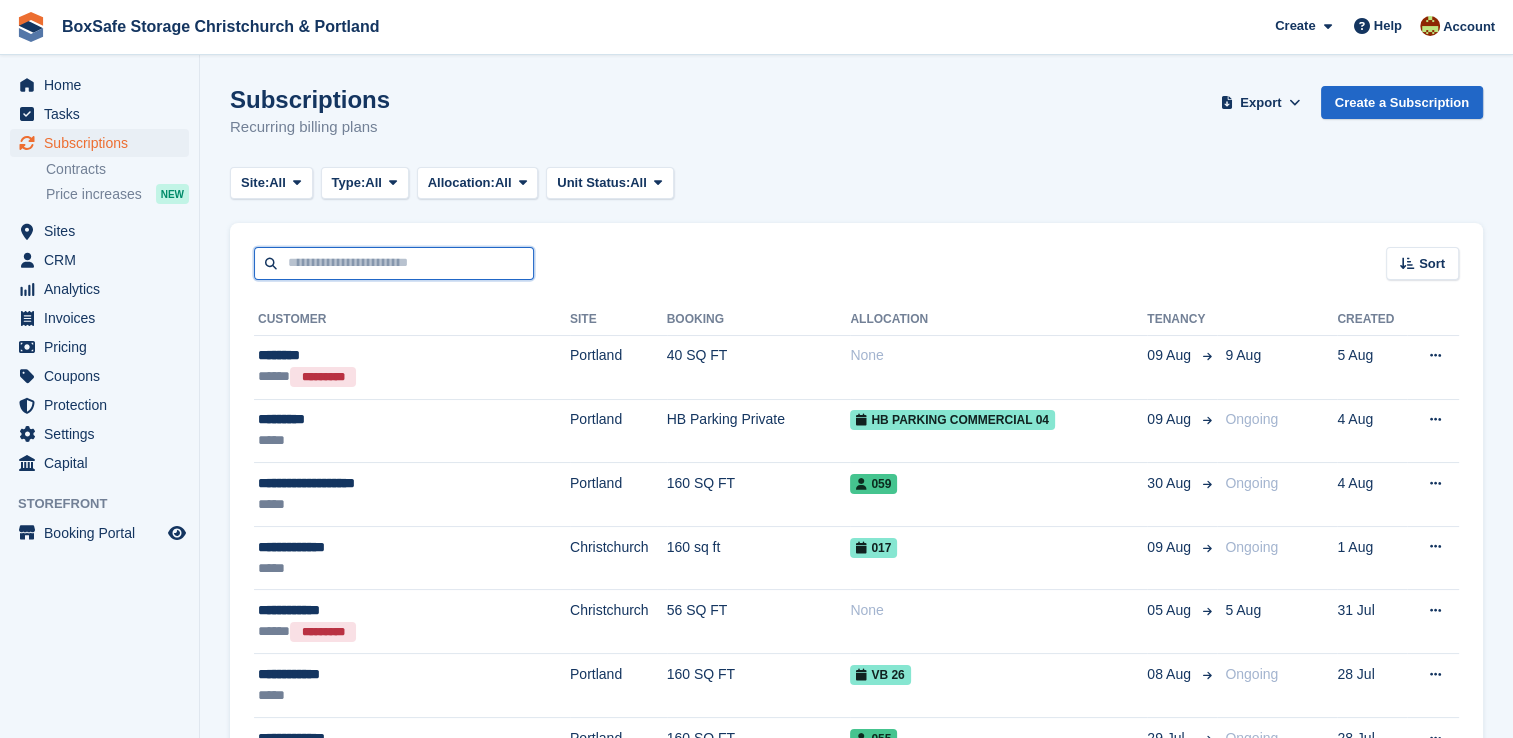 click at bounding box center [394, 263] 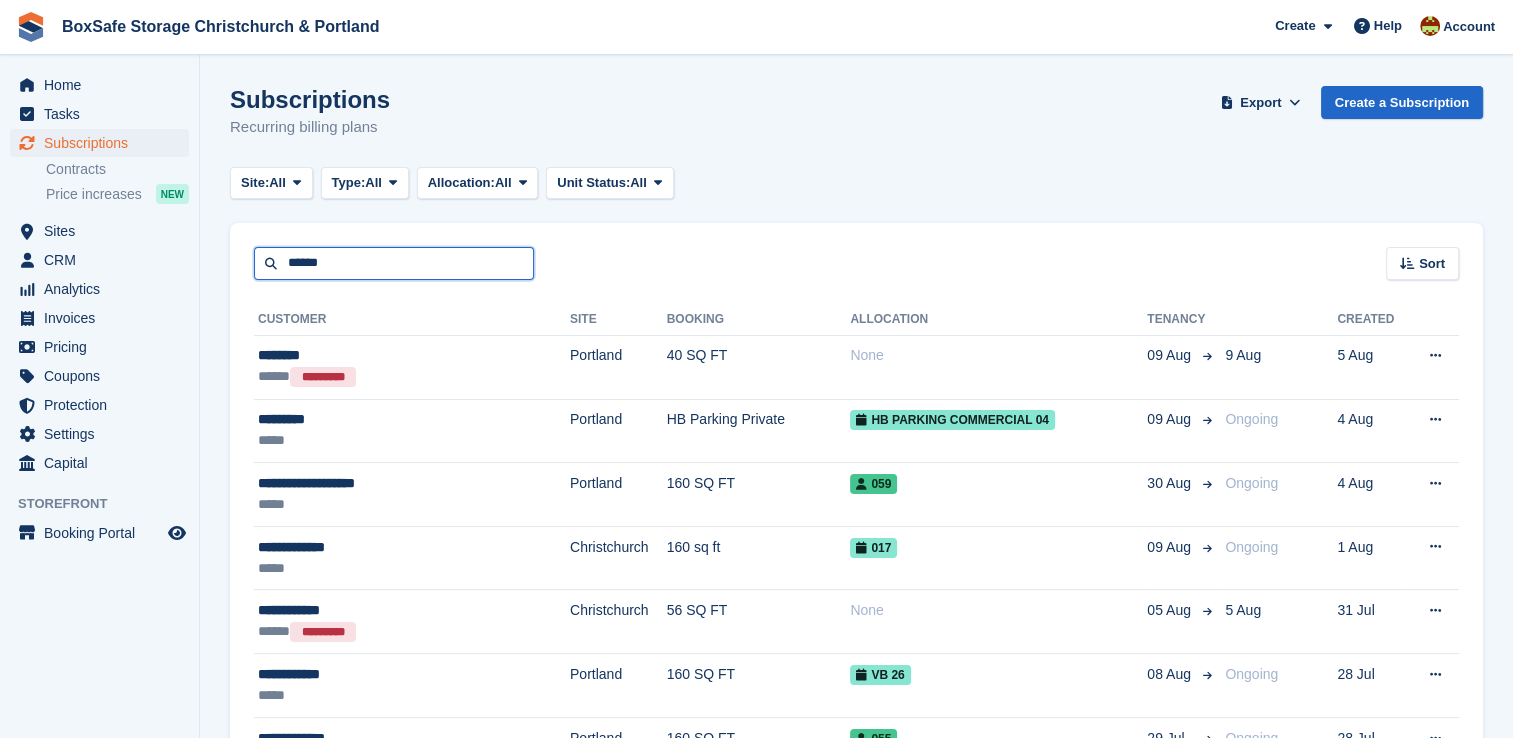 type on "******" 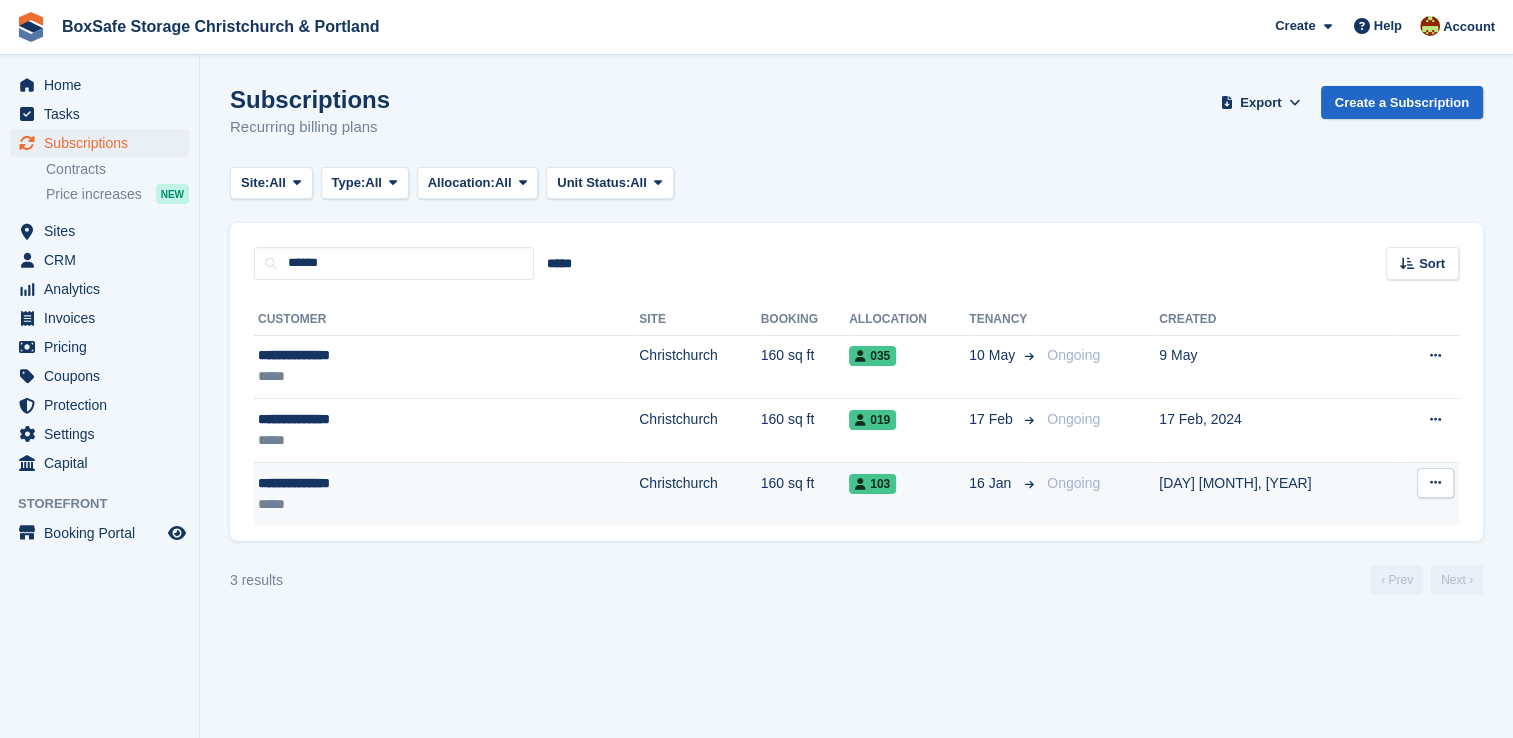 click on "103" at bounding box center (909, 493) 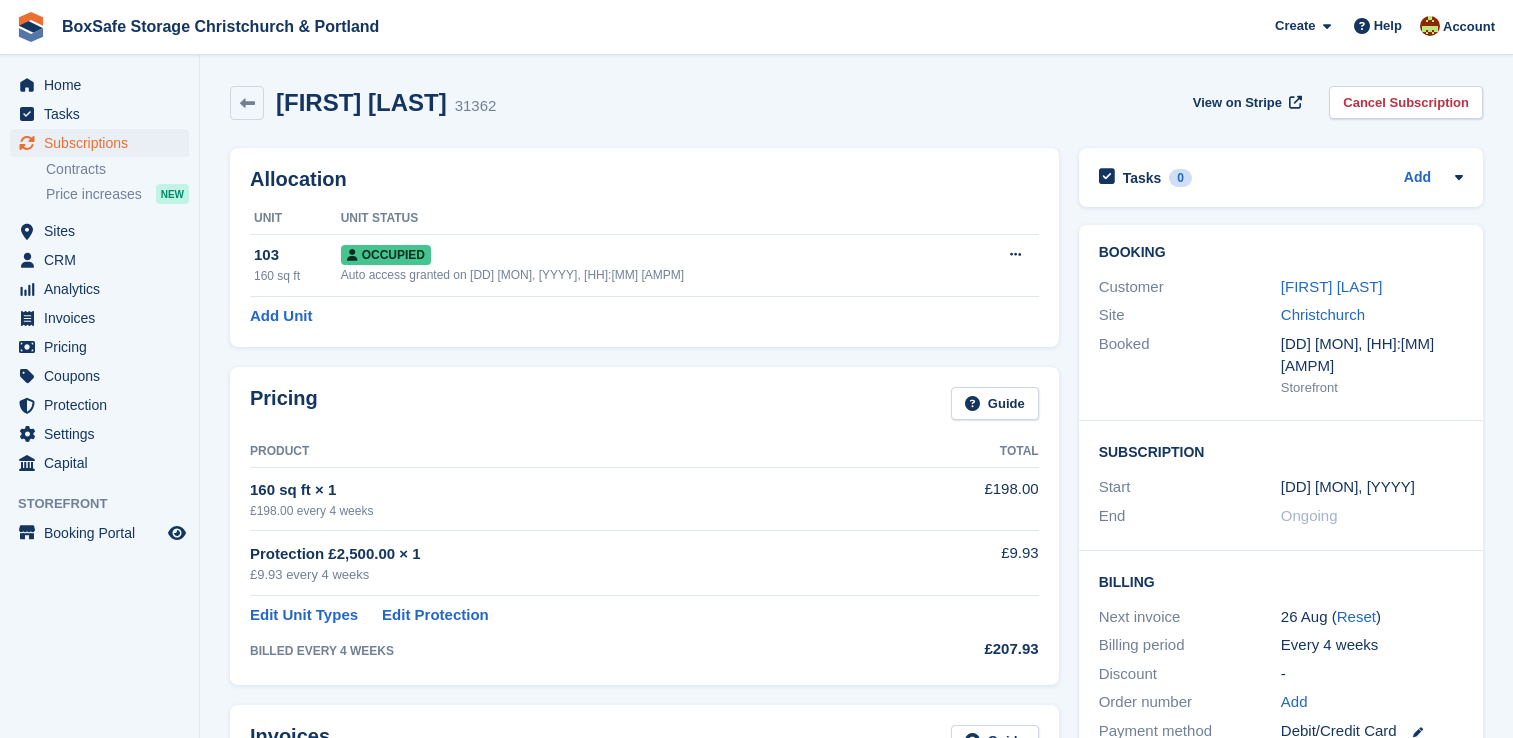 scroll, scrollTop: 0, scrollLeft: 0, axis: both 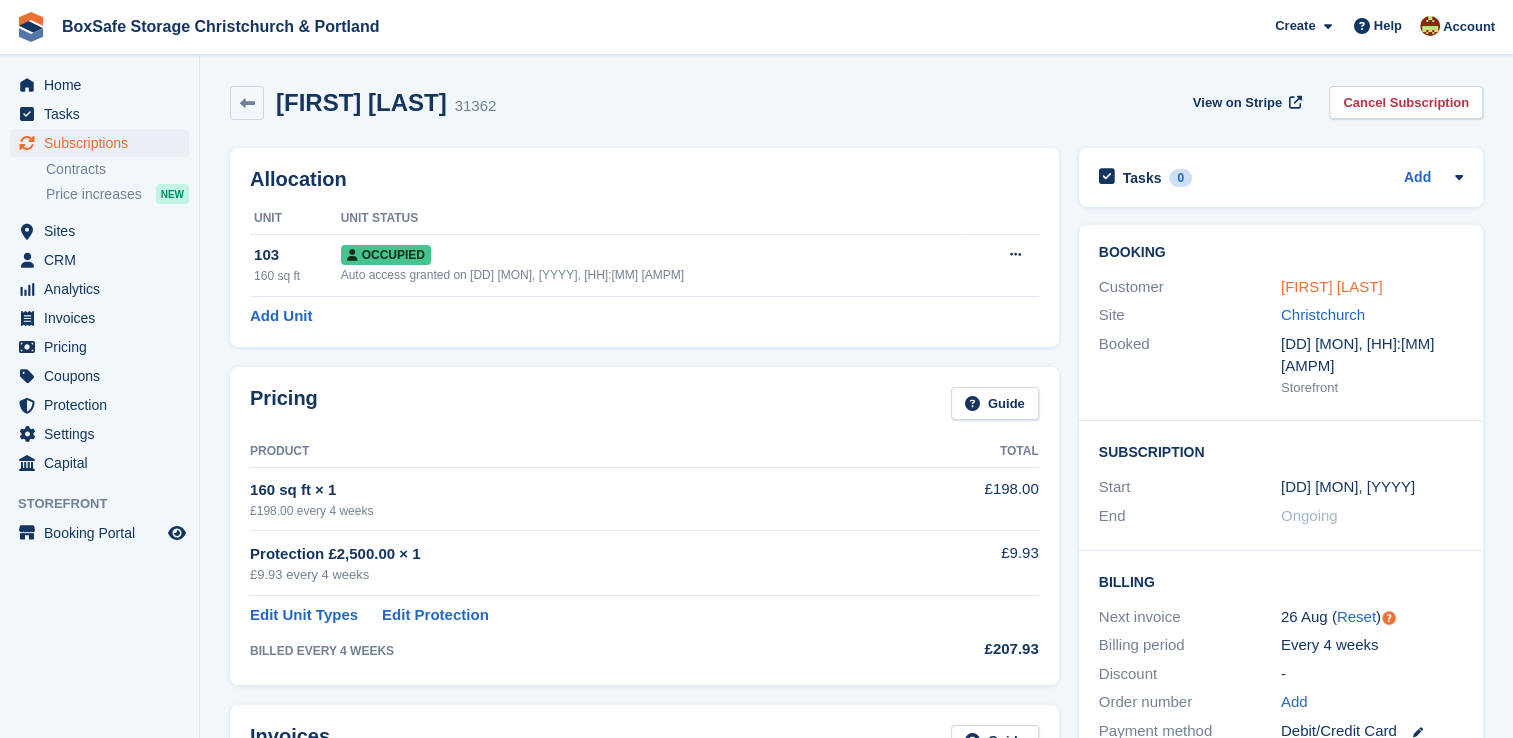 click on "Stephen Gorrod" at bounding box center (1332, 286) 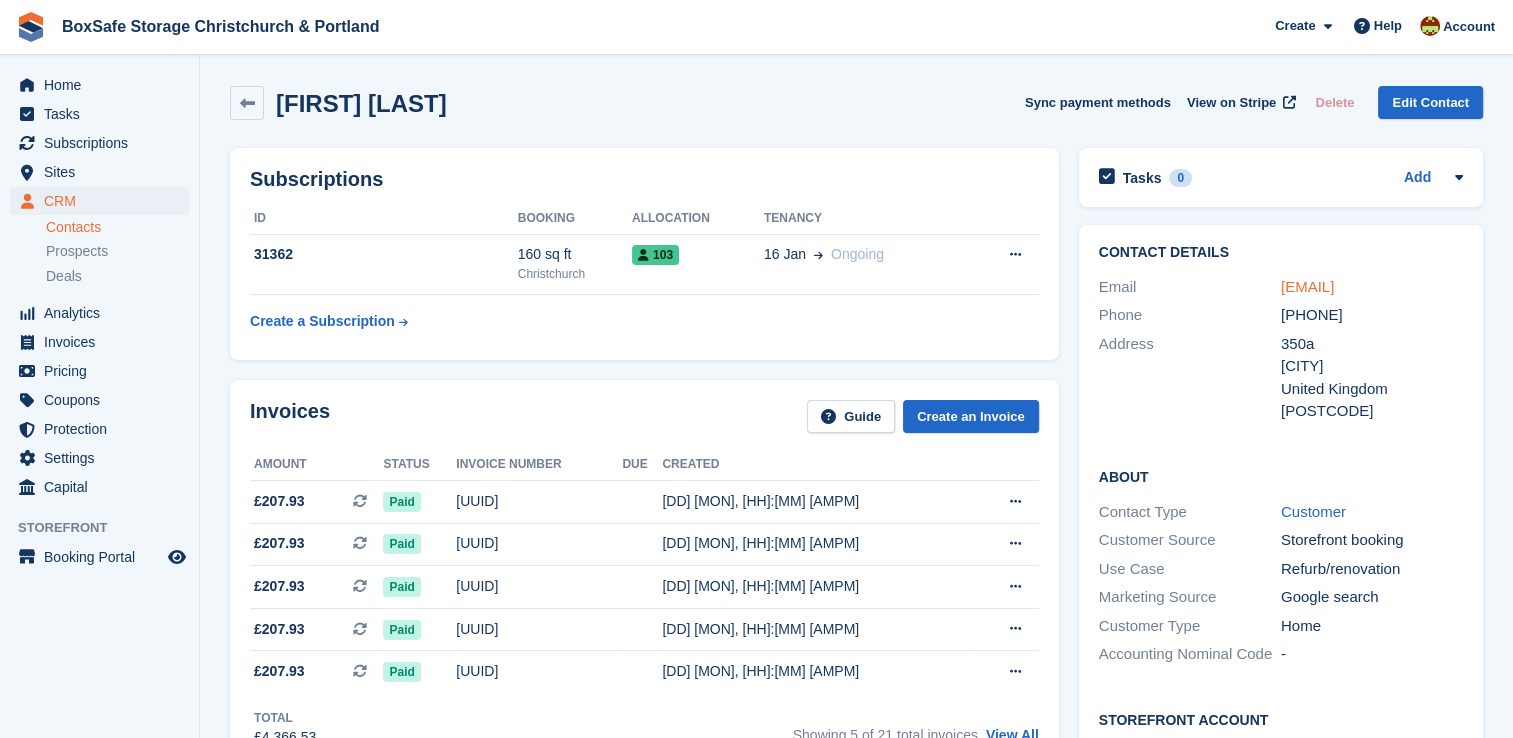 drag, startPoint x: 1452, startPoint y: 286, endPoint x: 1280, endPoint y: 290, distance: 172.04651 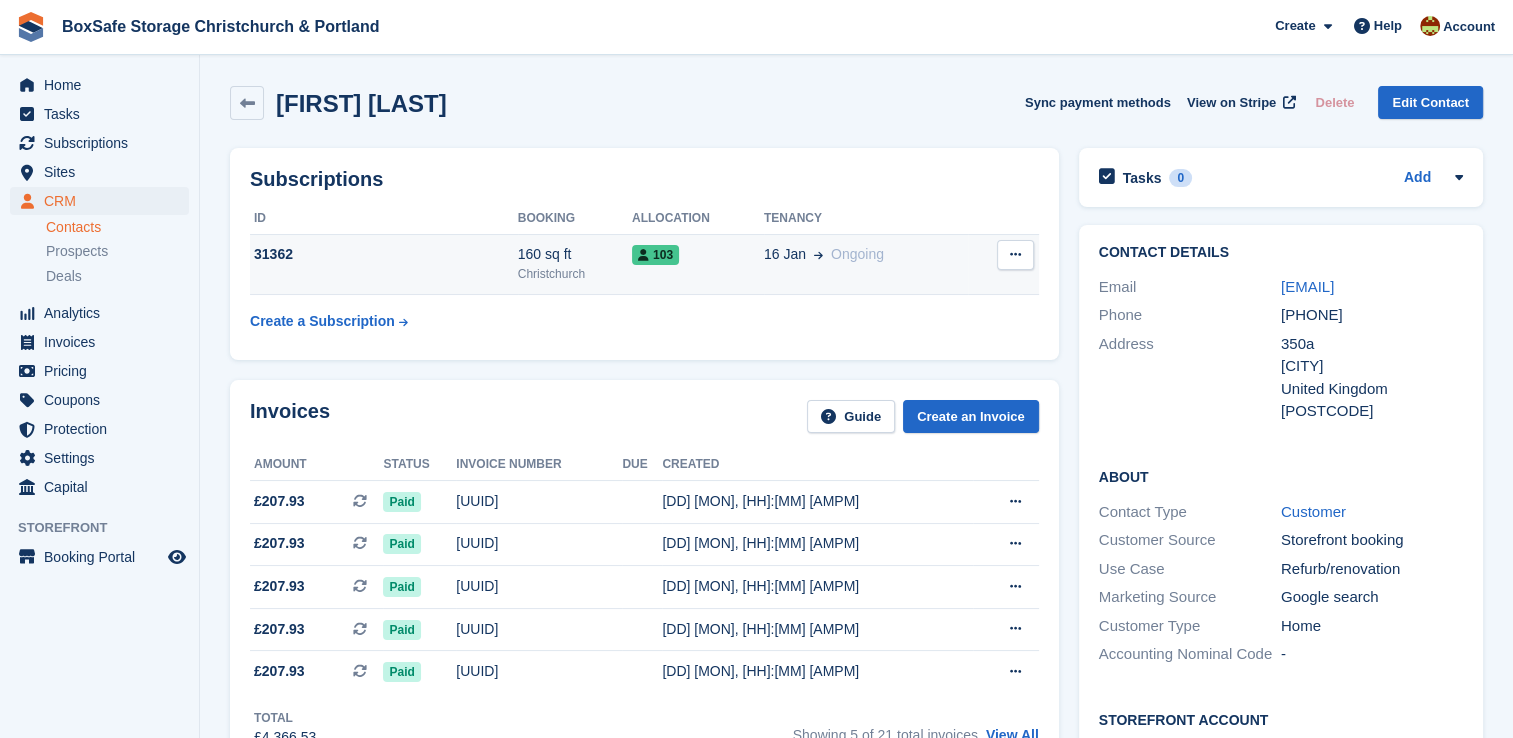 click on "160 sq ft" at bounding box center [575, 254] 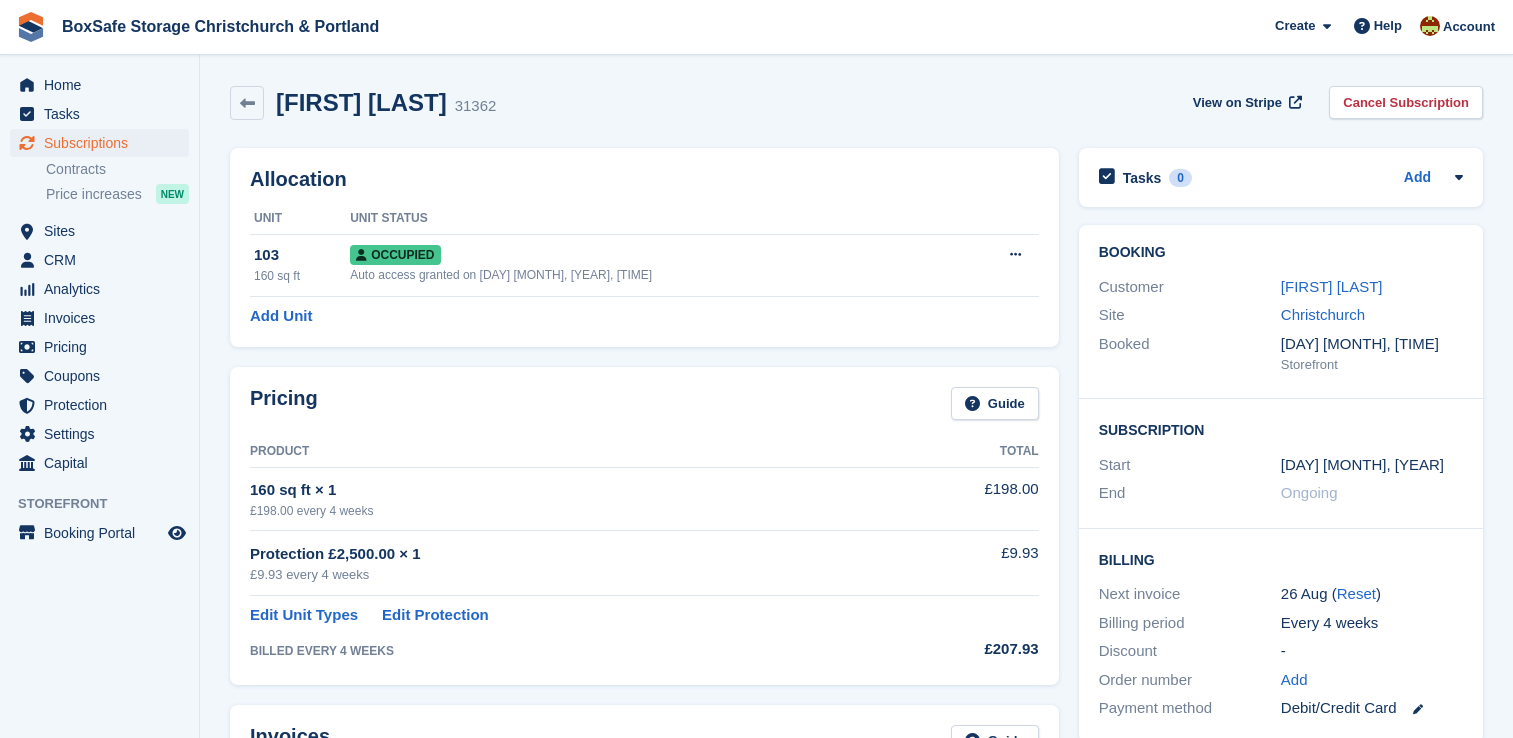 scroll, scrollTop: 0, scrollLeft: 0, axis: both 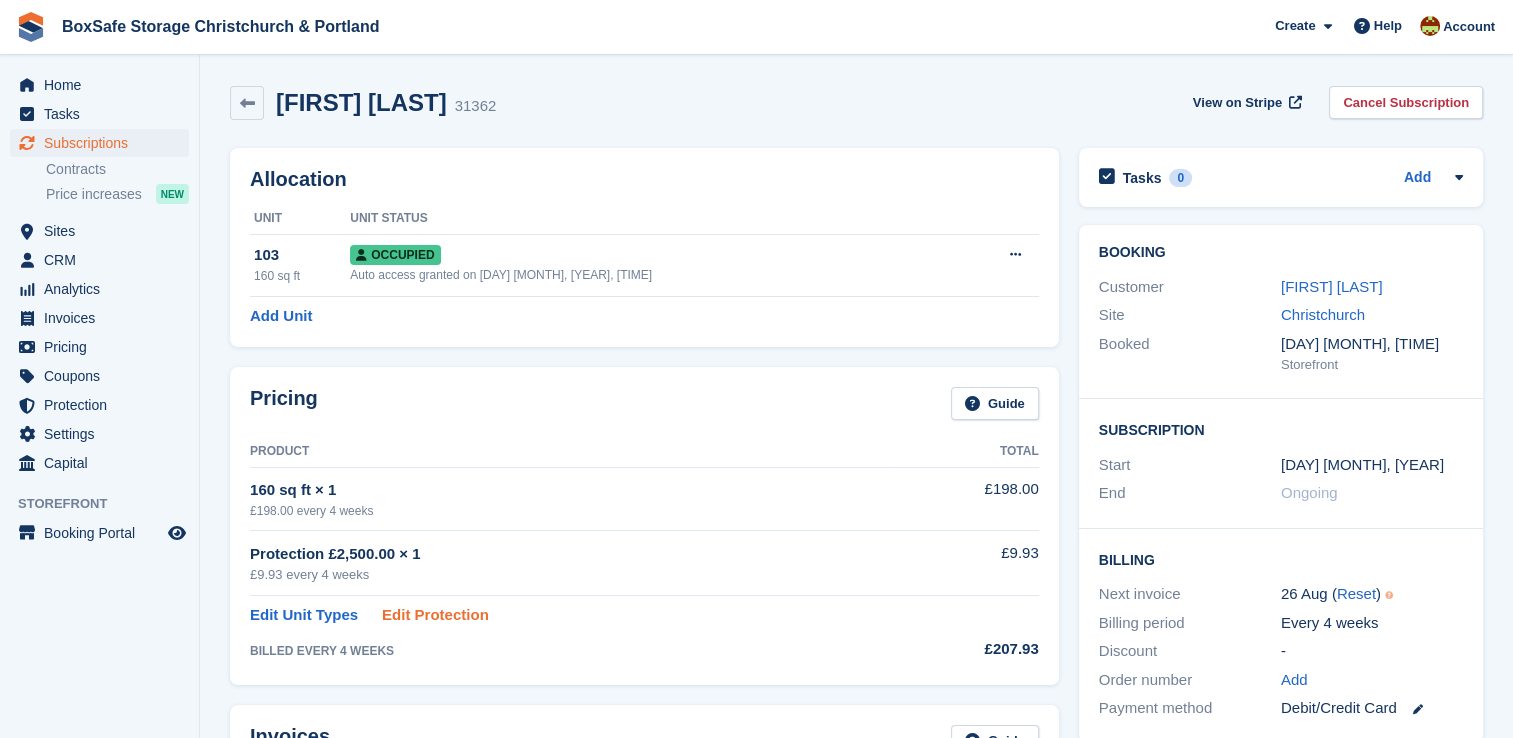 click on "Edit Protection" at bounding box center (435, 615) 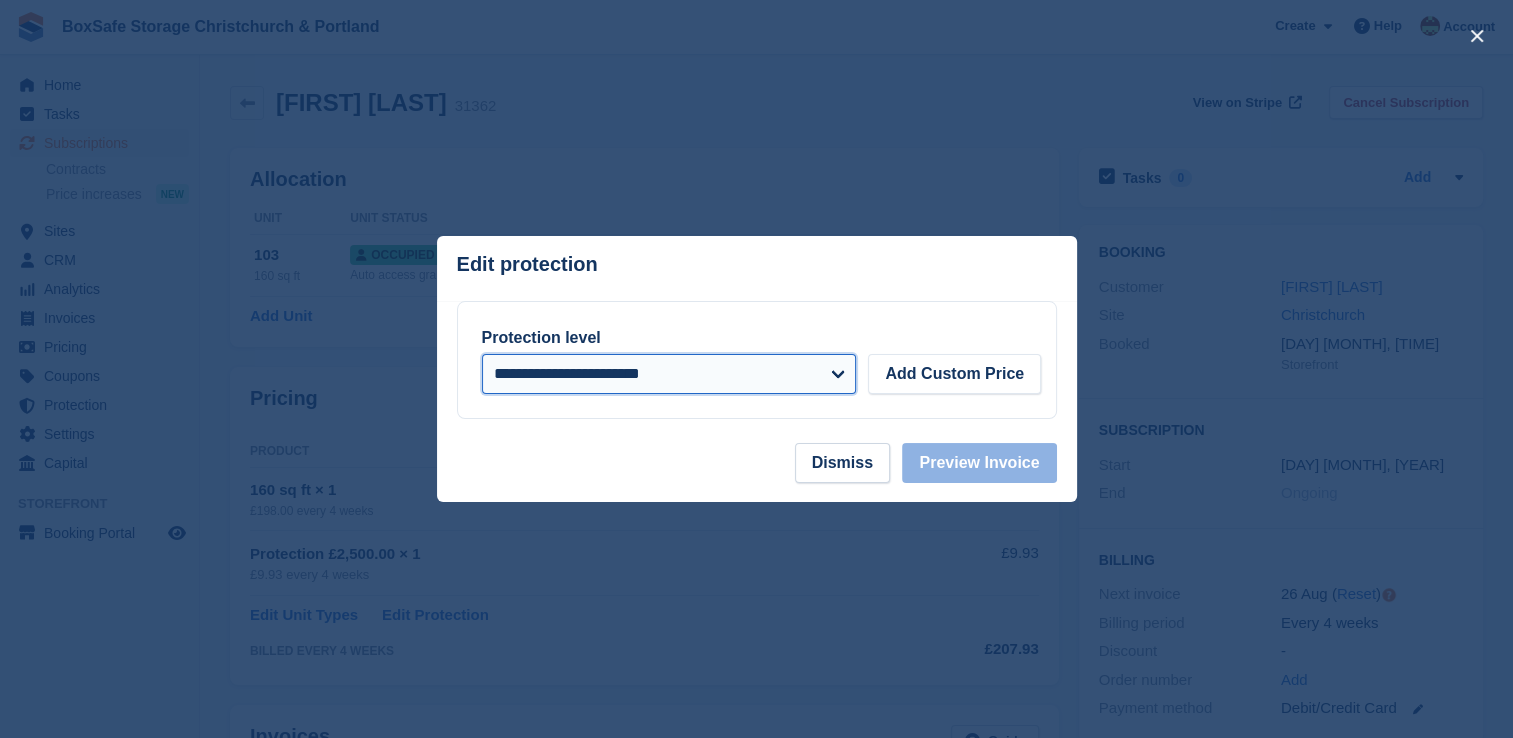 click on "**********" at bounding box center [669, 374] 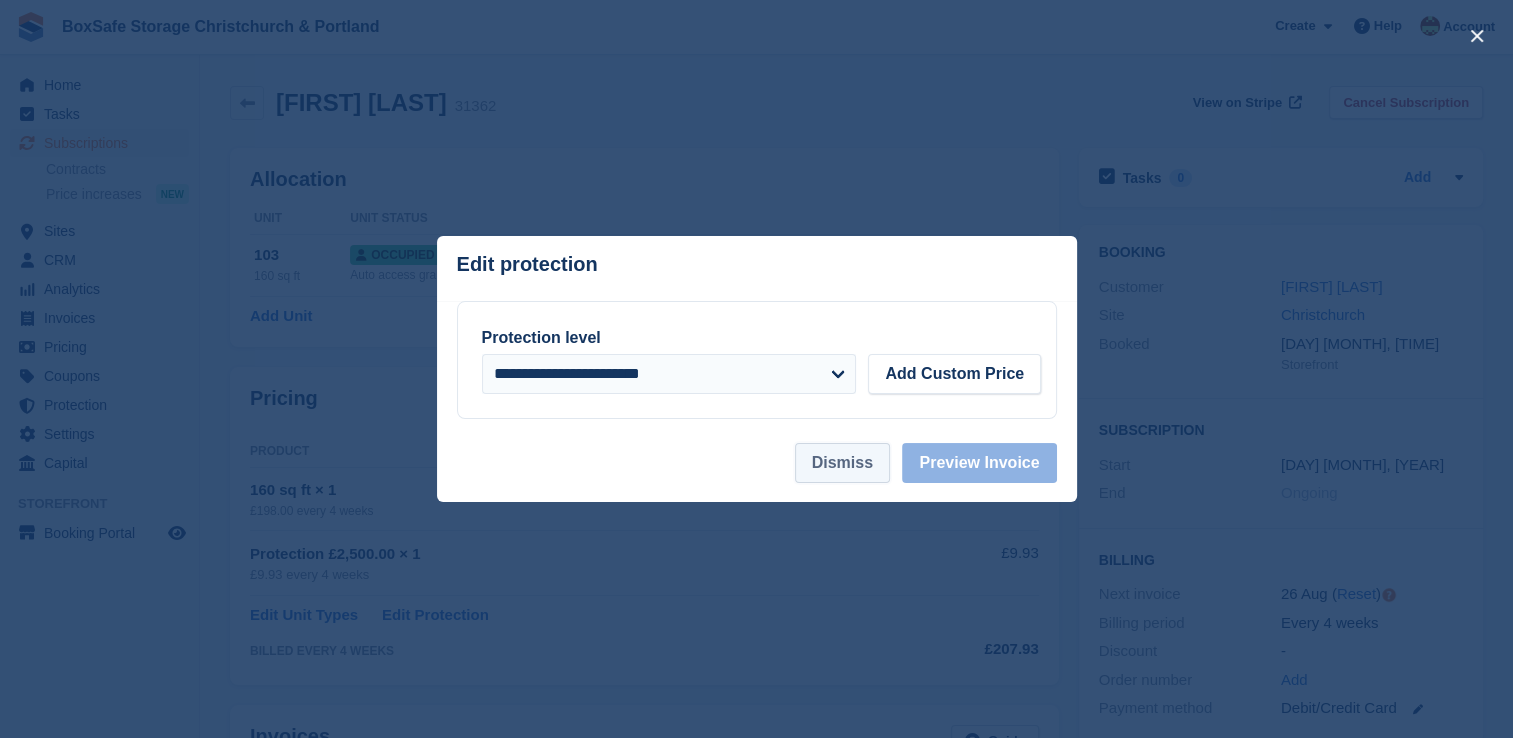 click on "Dismiss" at bounding box center [842, 463] 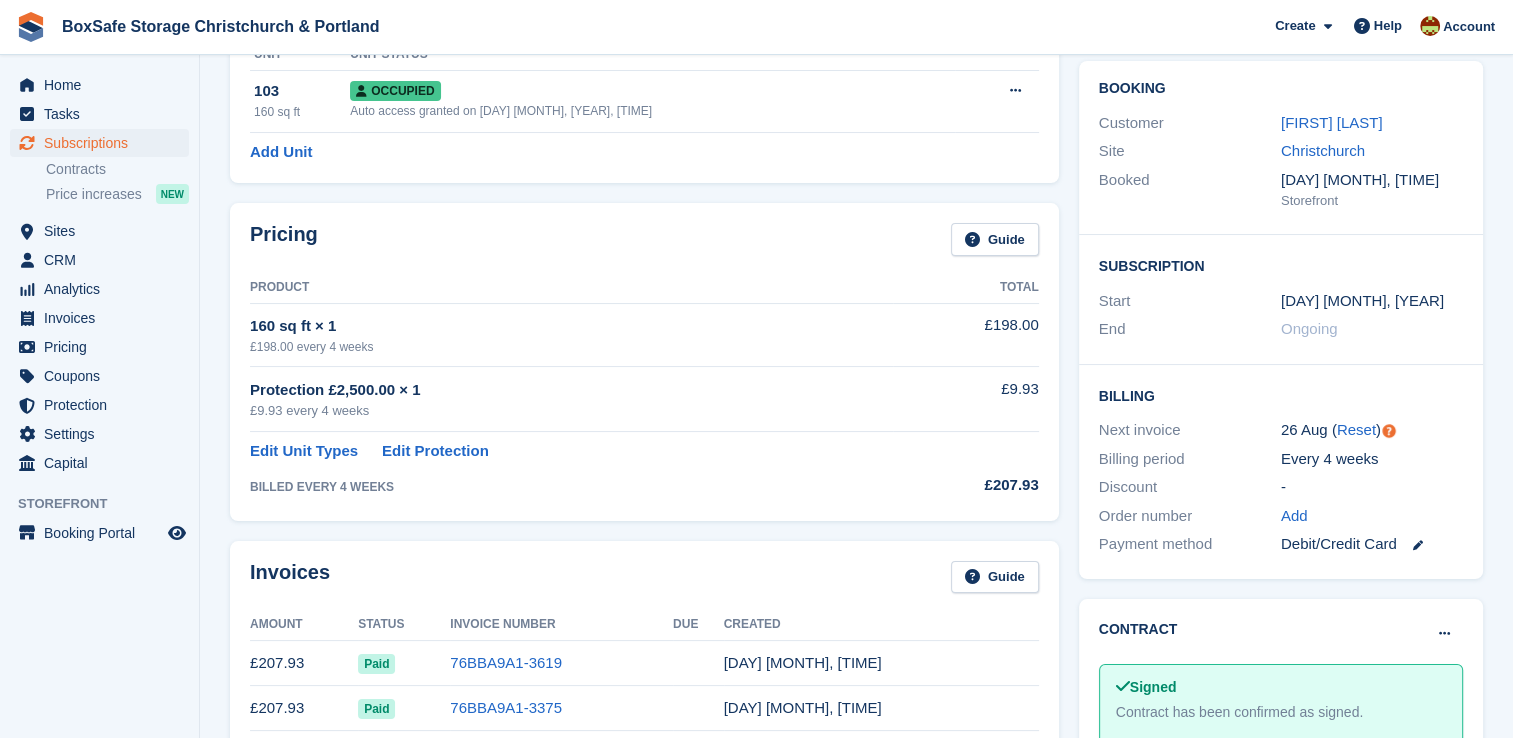 scroll, scrollTop: 167, scrollLeft: 0, axis: vertical 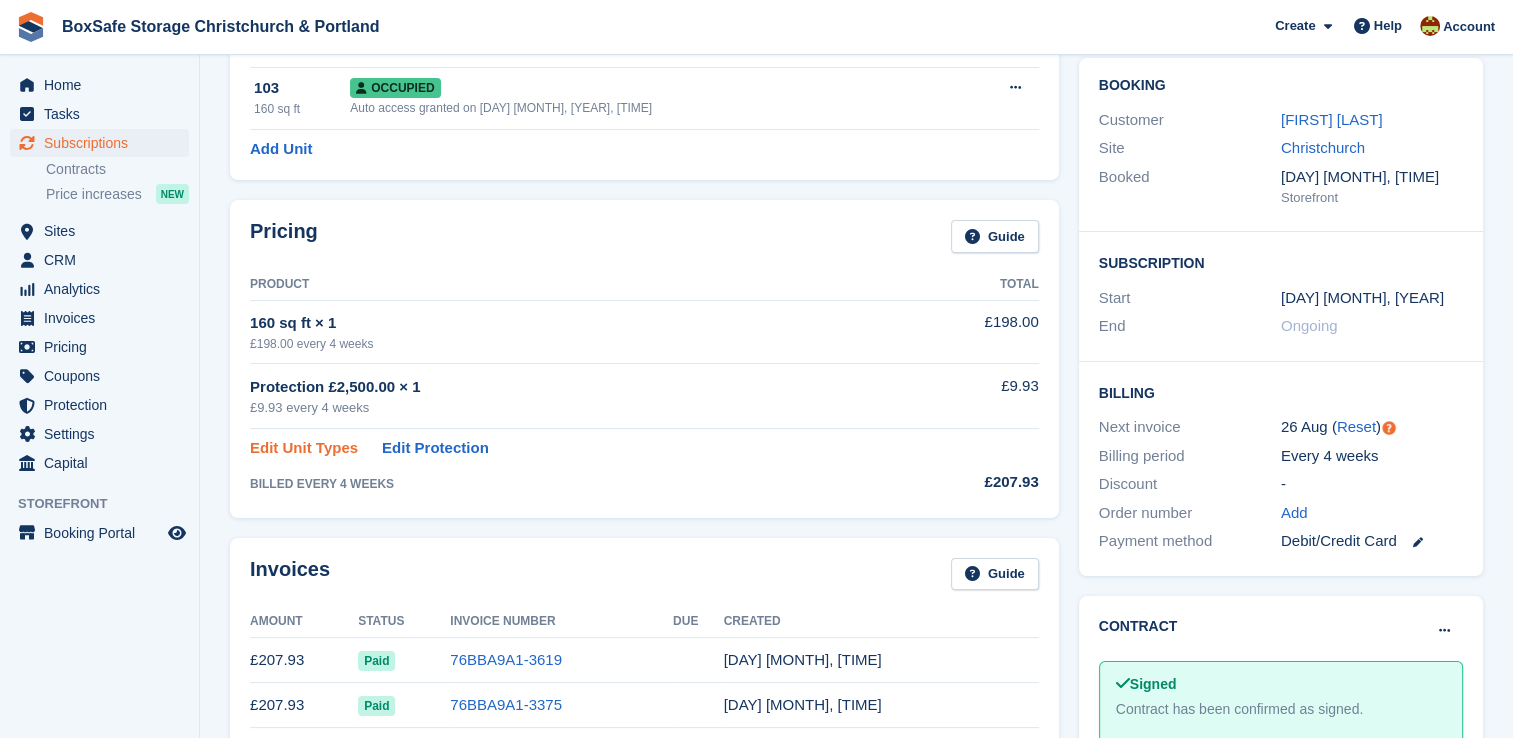 click on "Edit Unit Types" at bounding box center (304, 448) 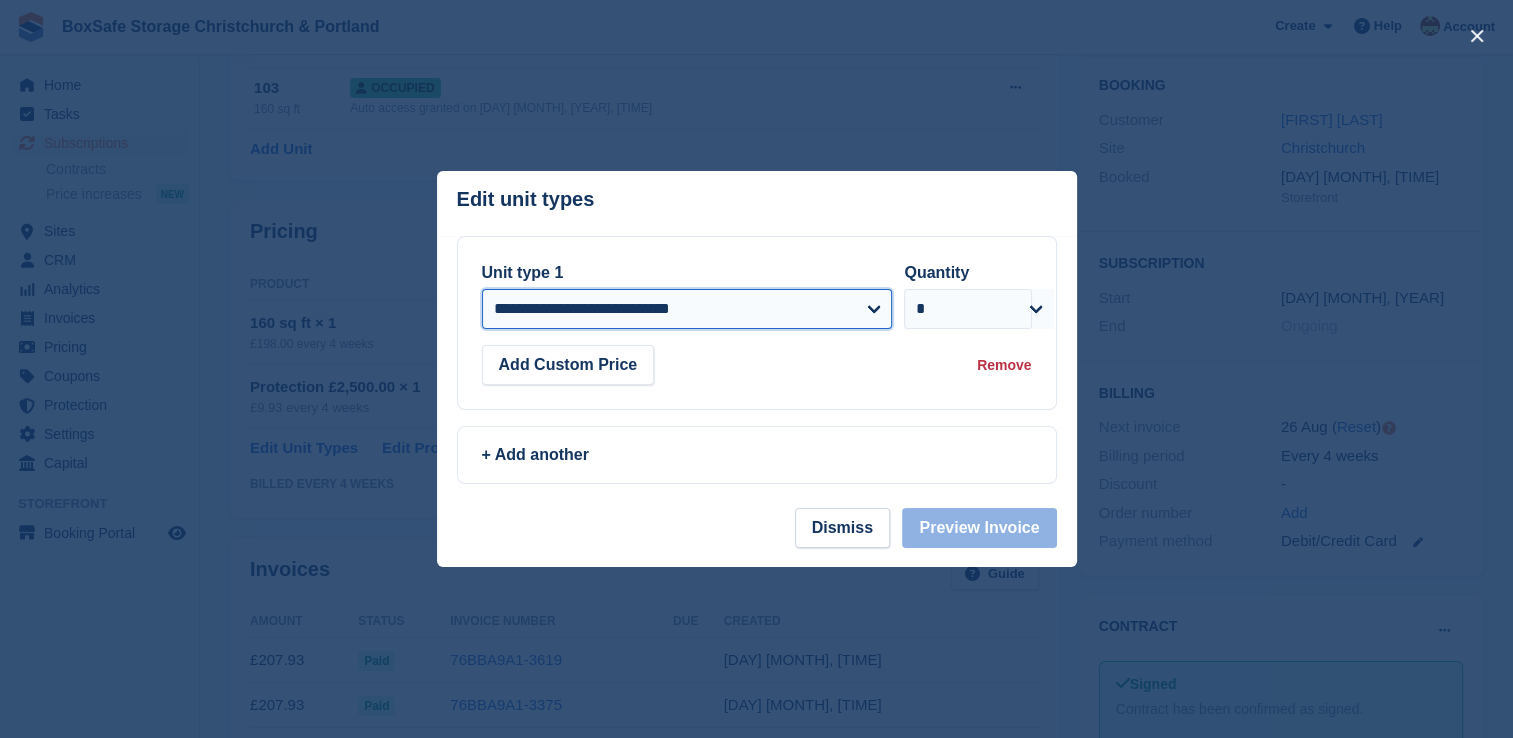click on "**********" at bounding box center (687, 309) 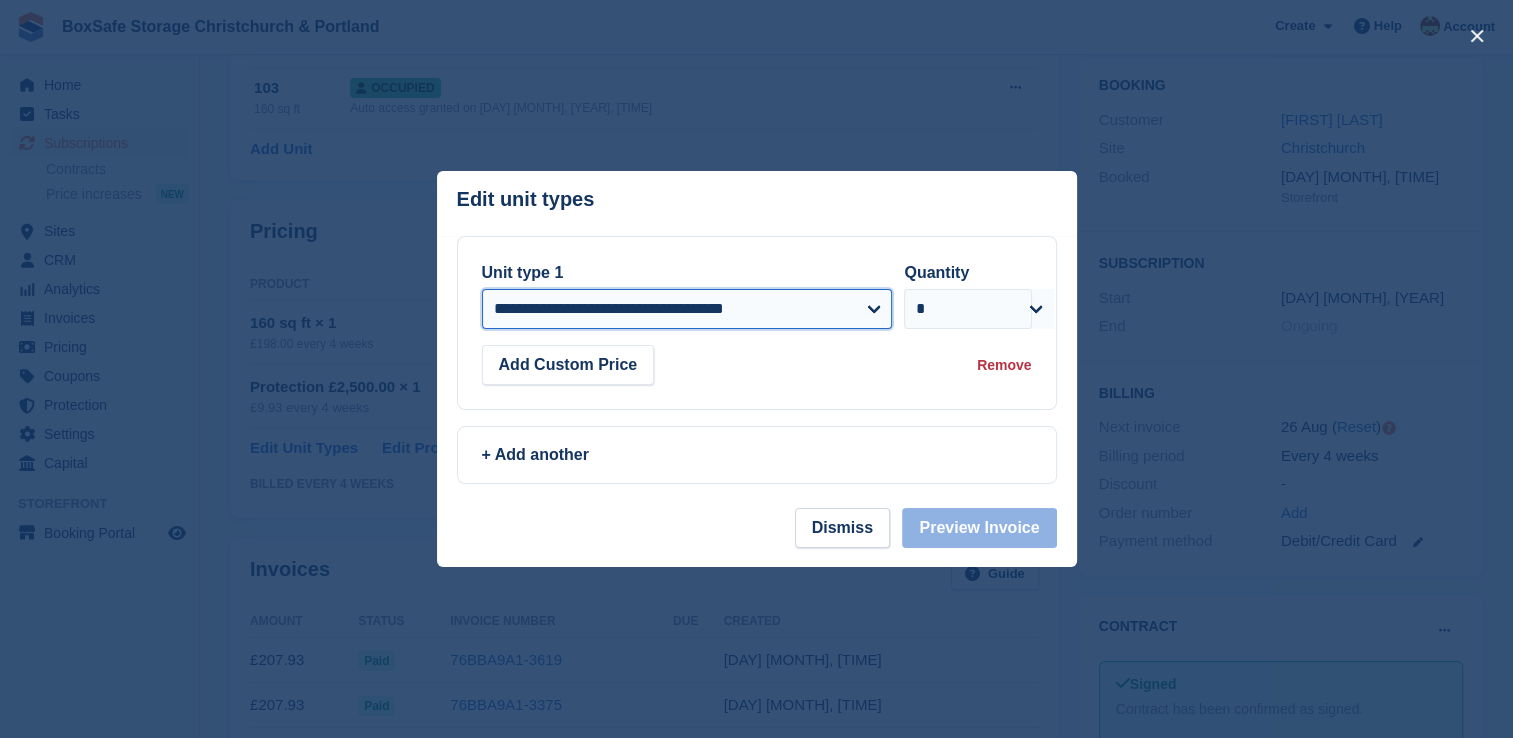 click on "**********" at bounding box center (687, 309) 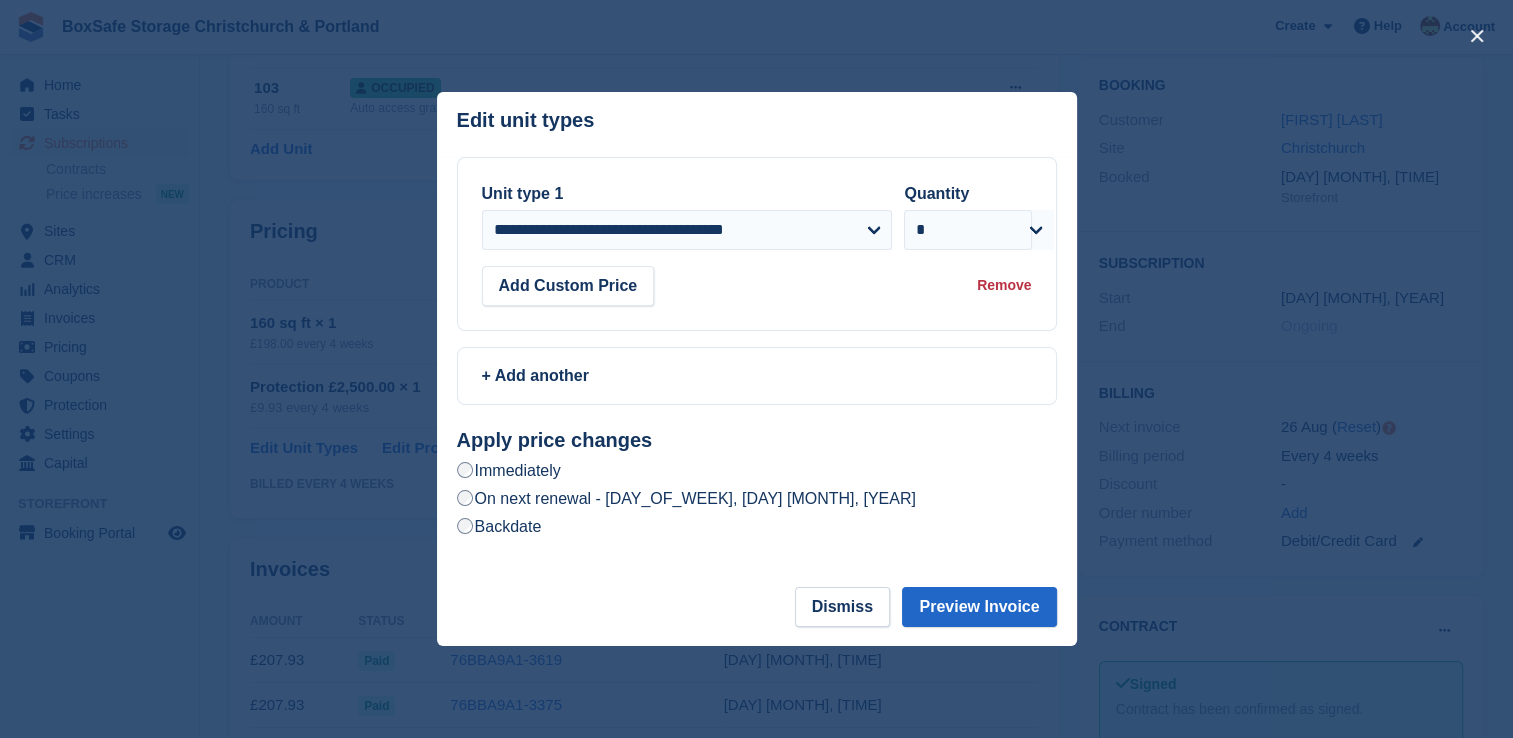 click on "On next renewal - Tuesday, 26th August, 2025" at bounding box center (686, 498) 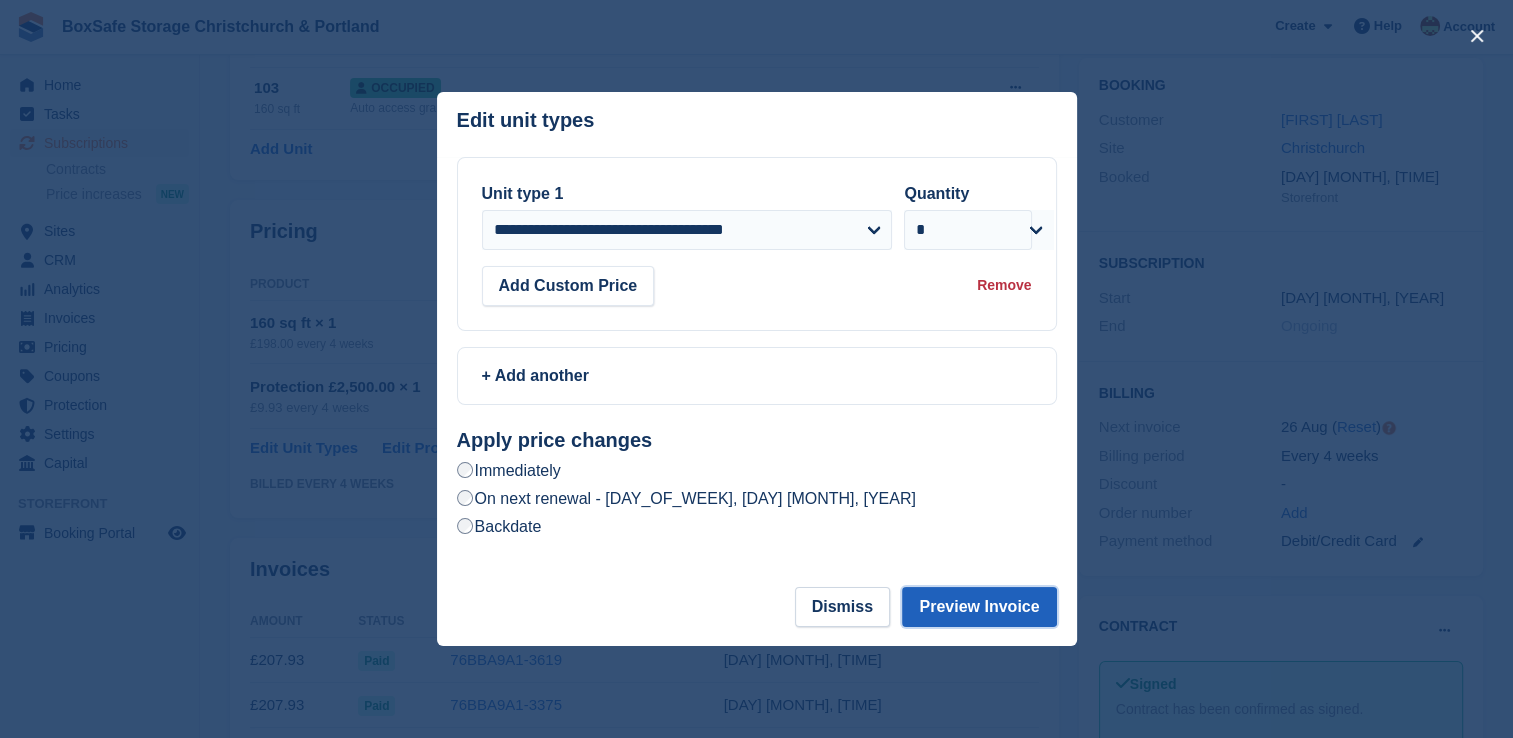 click on "Preview Invoice" at bounding box center [979, 607] 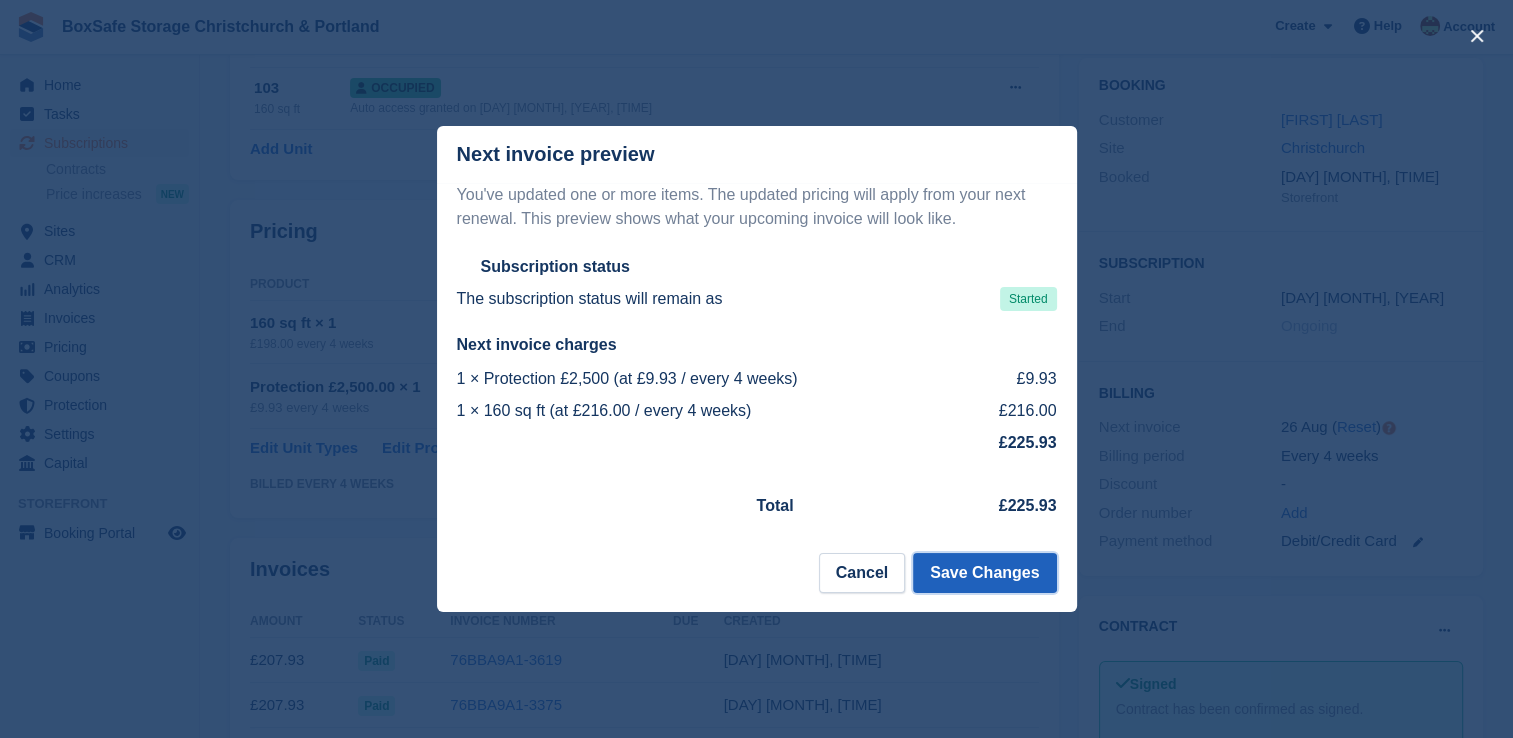 click on "Save Changes" at bounding box center [984, 573] 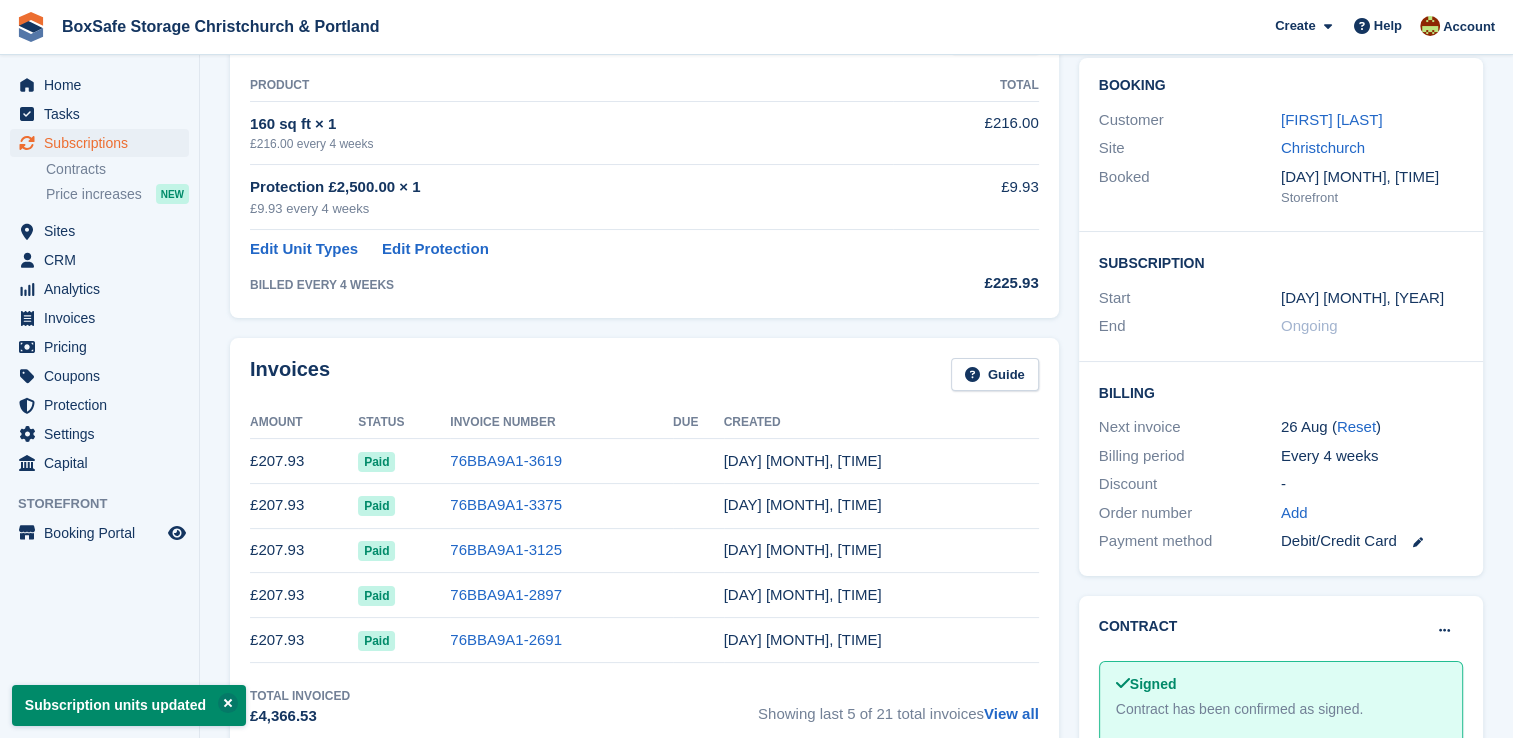 scroll, scrollTop: 0, scrollLeft: 0, axis: both 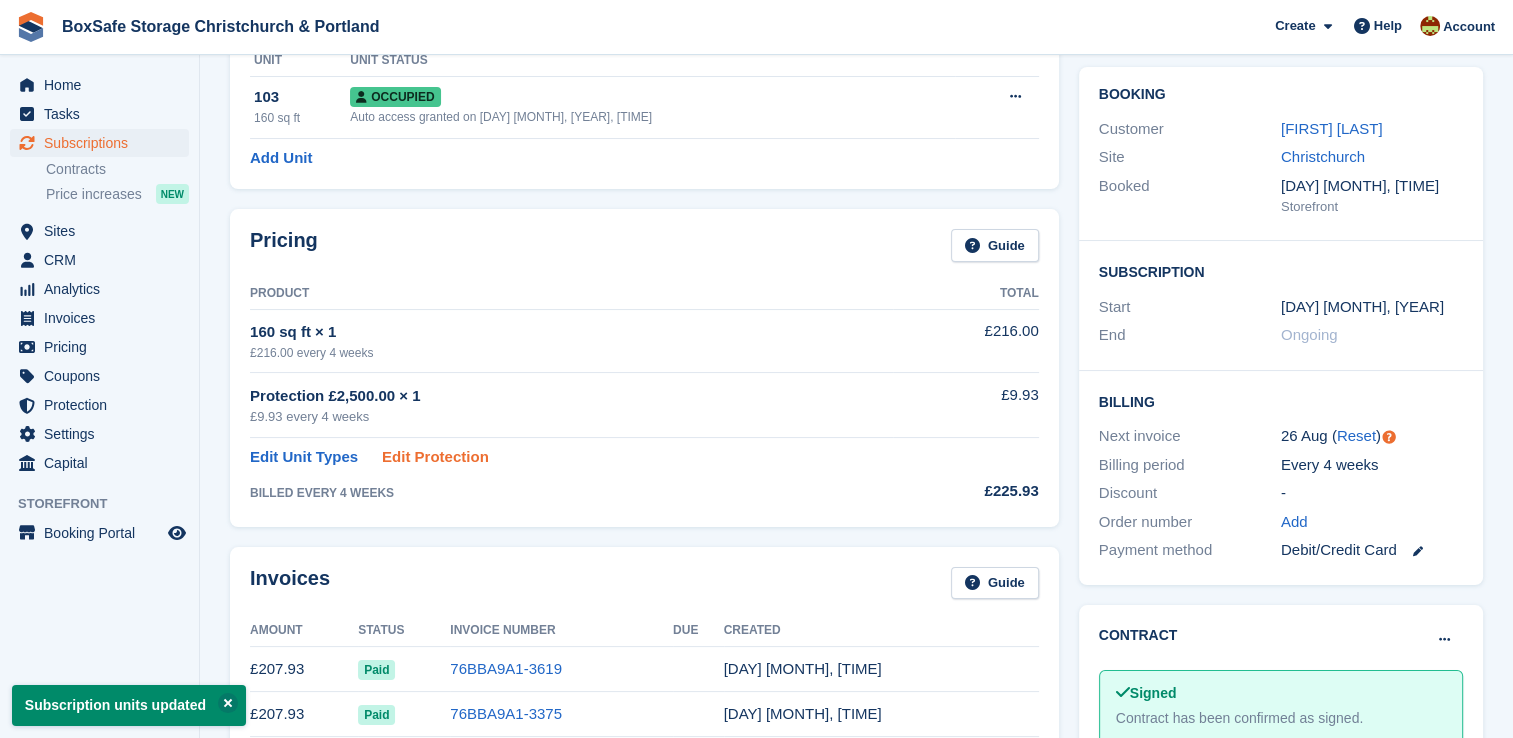 click on "Edit Protection" at bounding box center [435, 457] 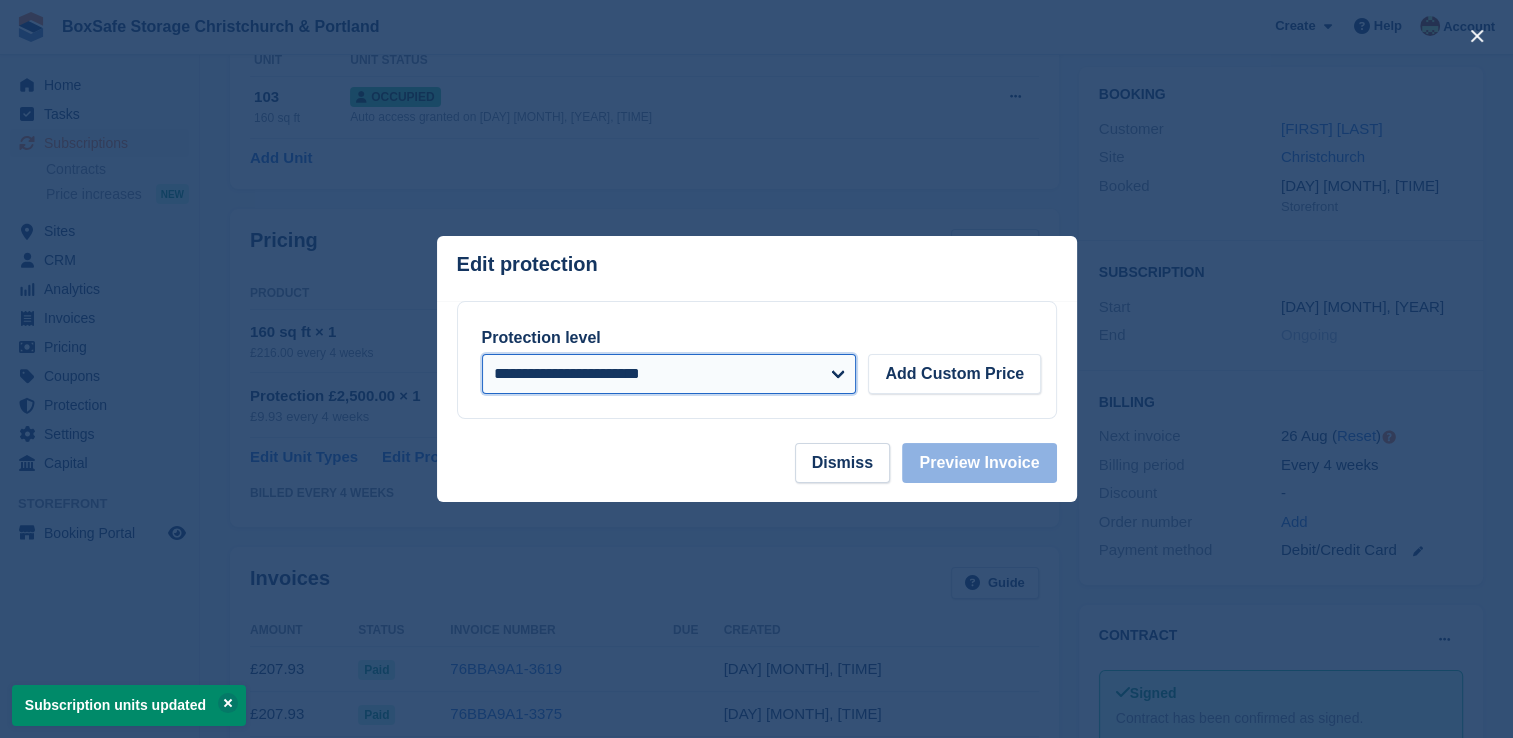 click on "**********" at bounding box center (669, 374) 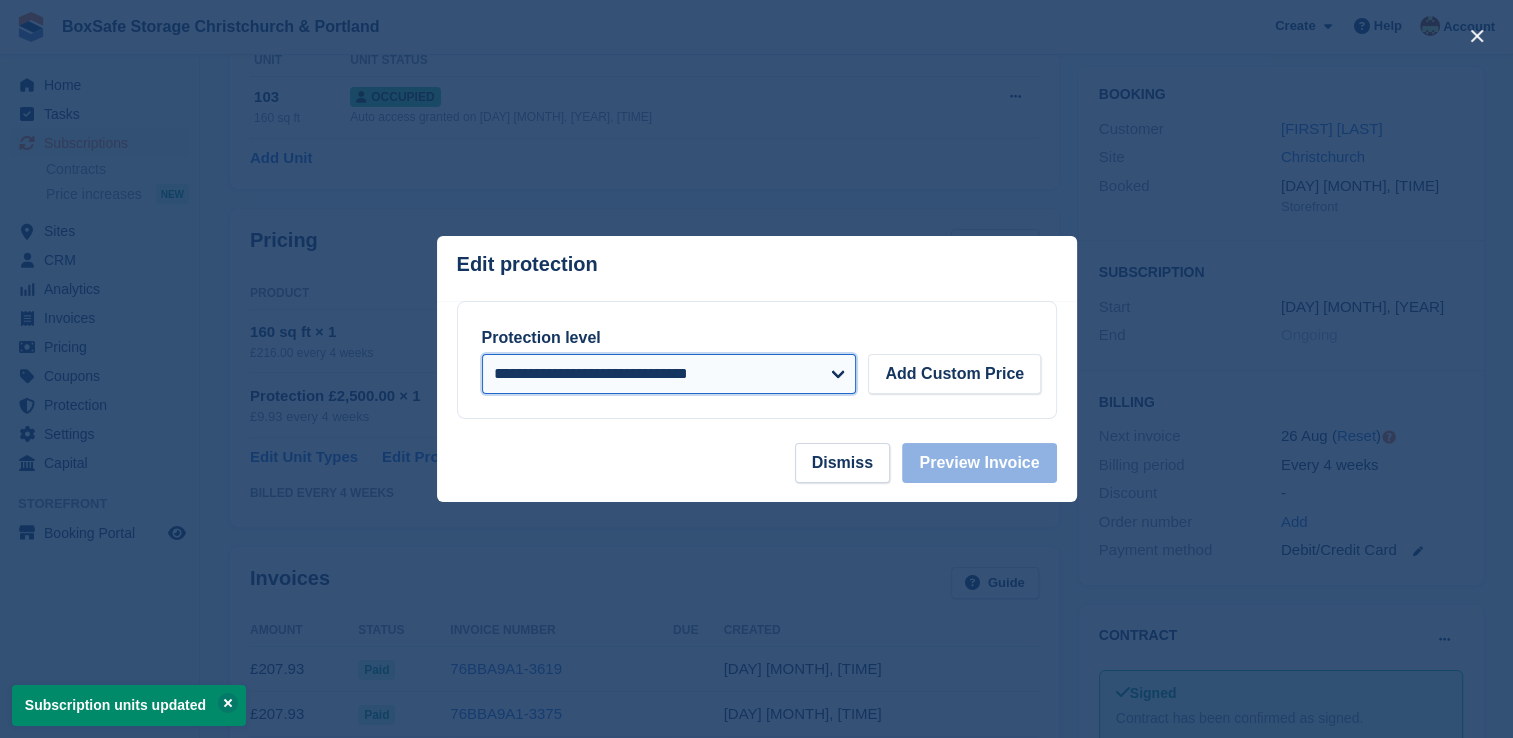 click on "**********" at bounding box center (669, 374) 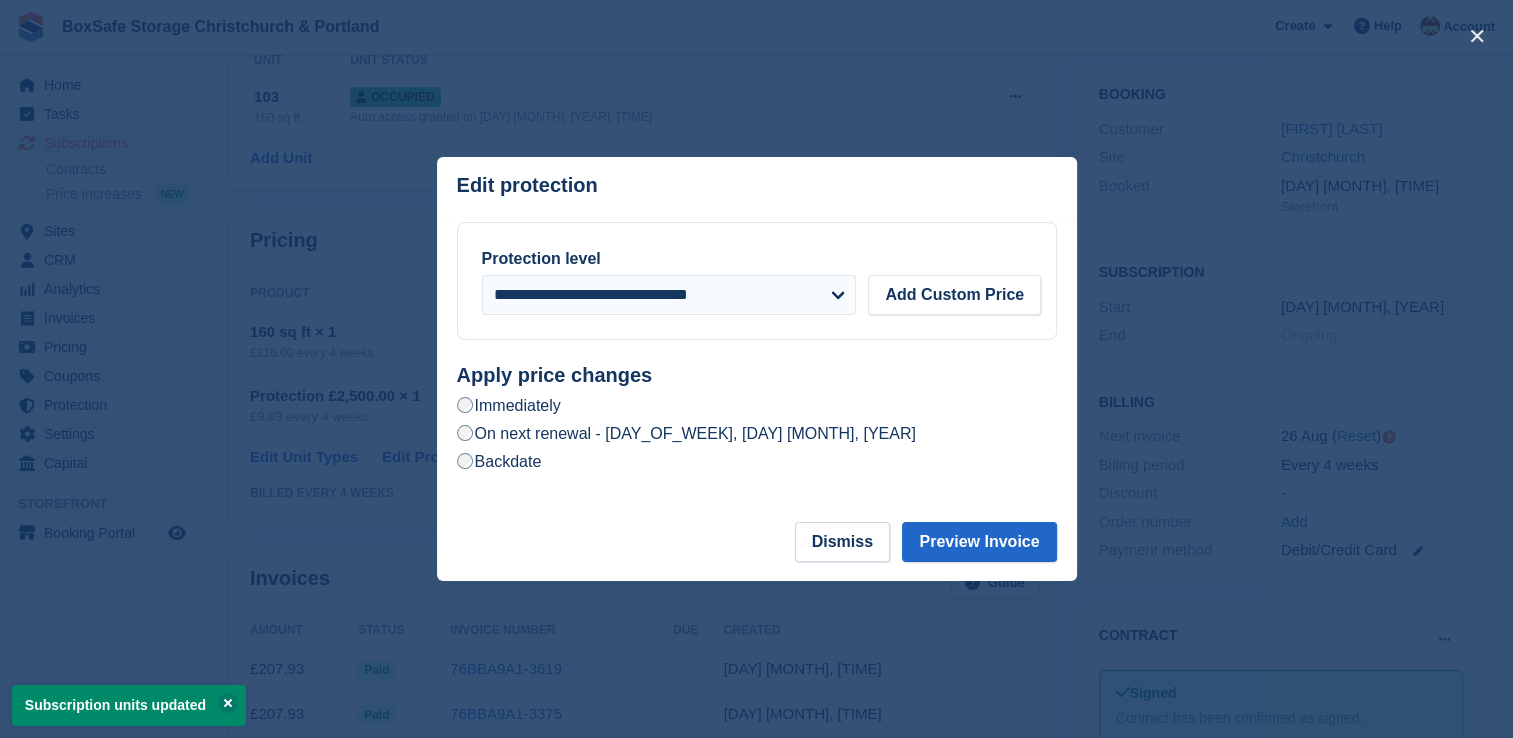 click on "On next renewal - Tuesday, 26th August, 2025" at bounding box center (686, 433) 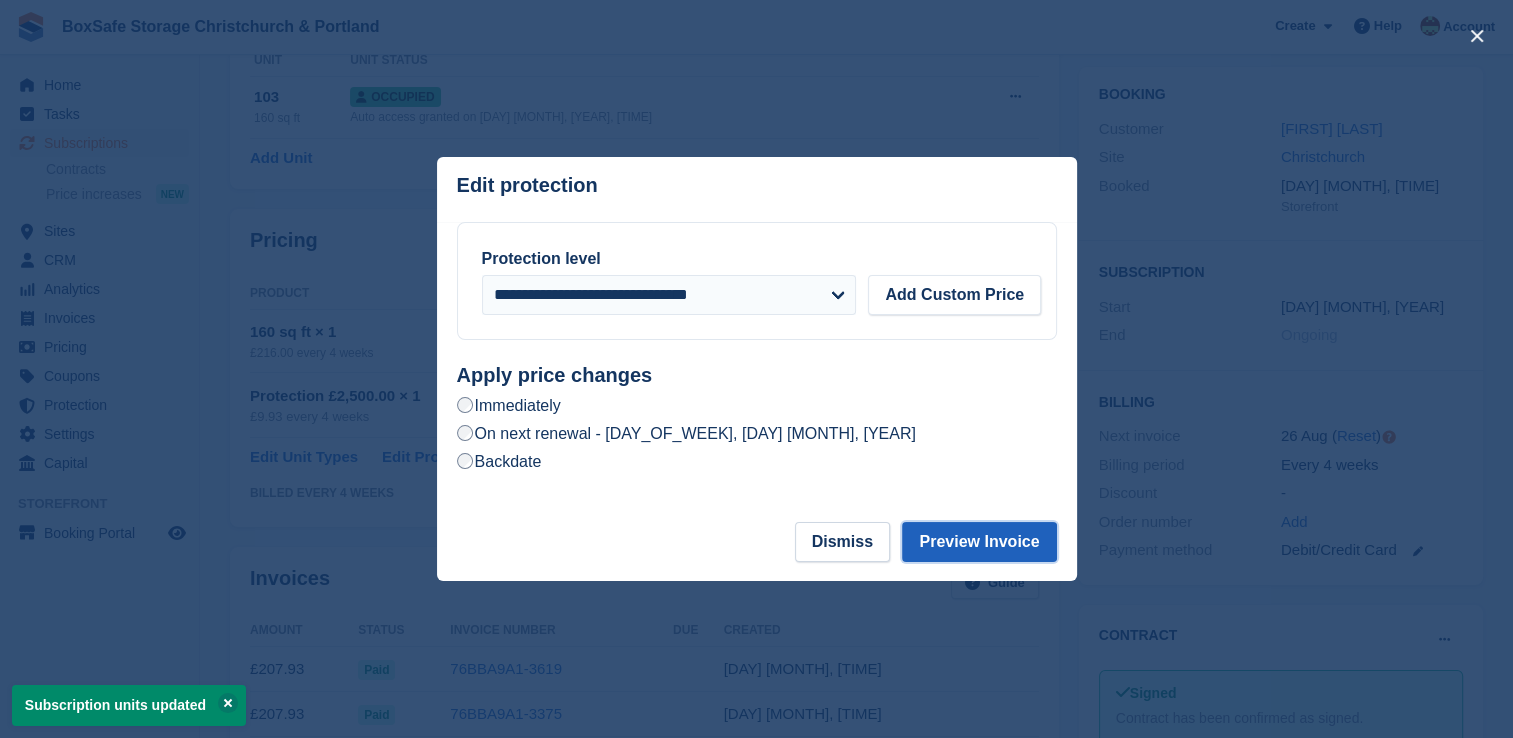 click on "Preview Invoice" at bounding box center (979, 542) 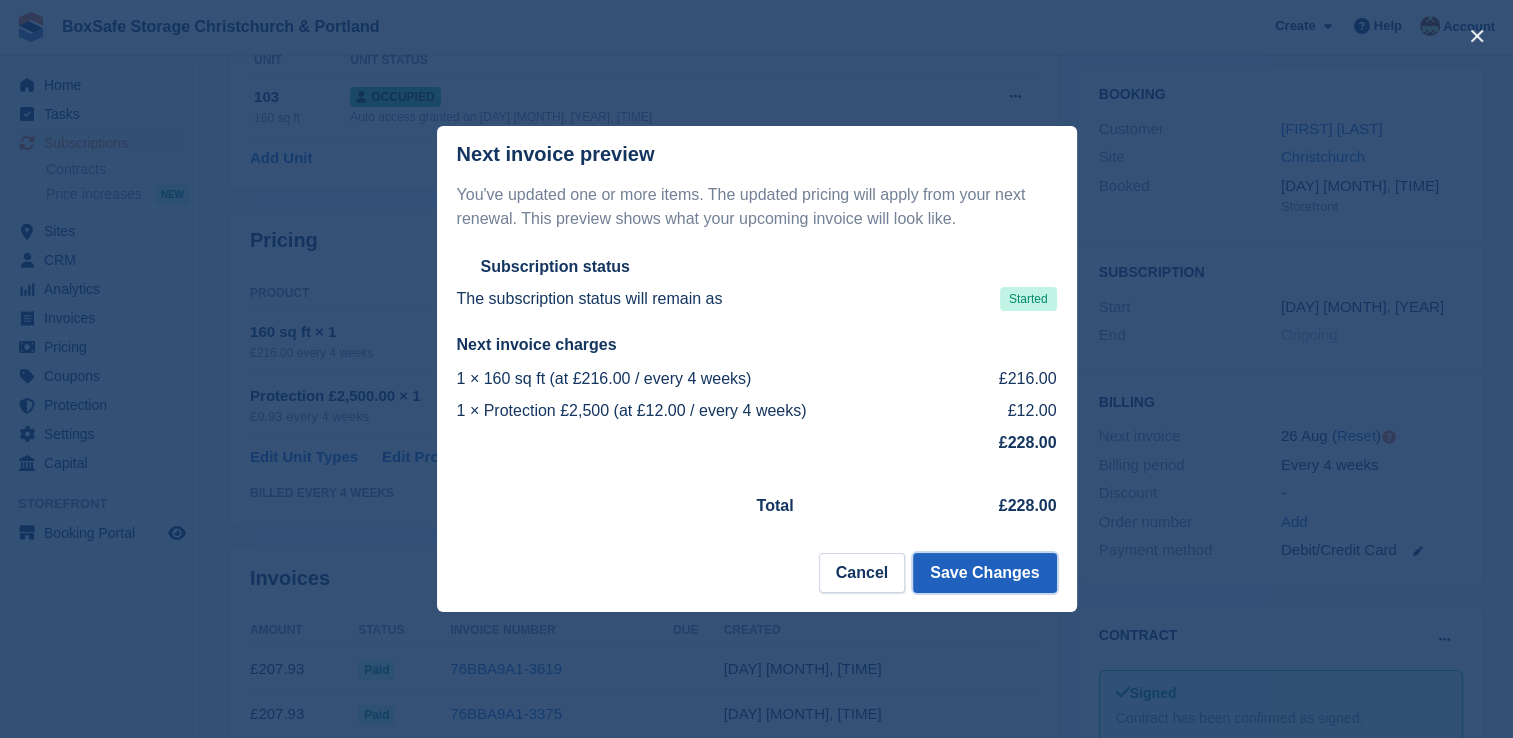 click on "Save Changes" at bounding box center (984, 573) 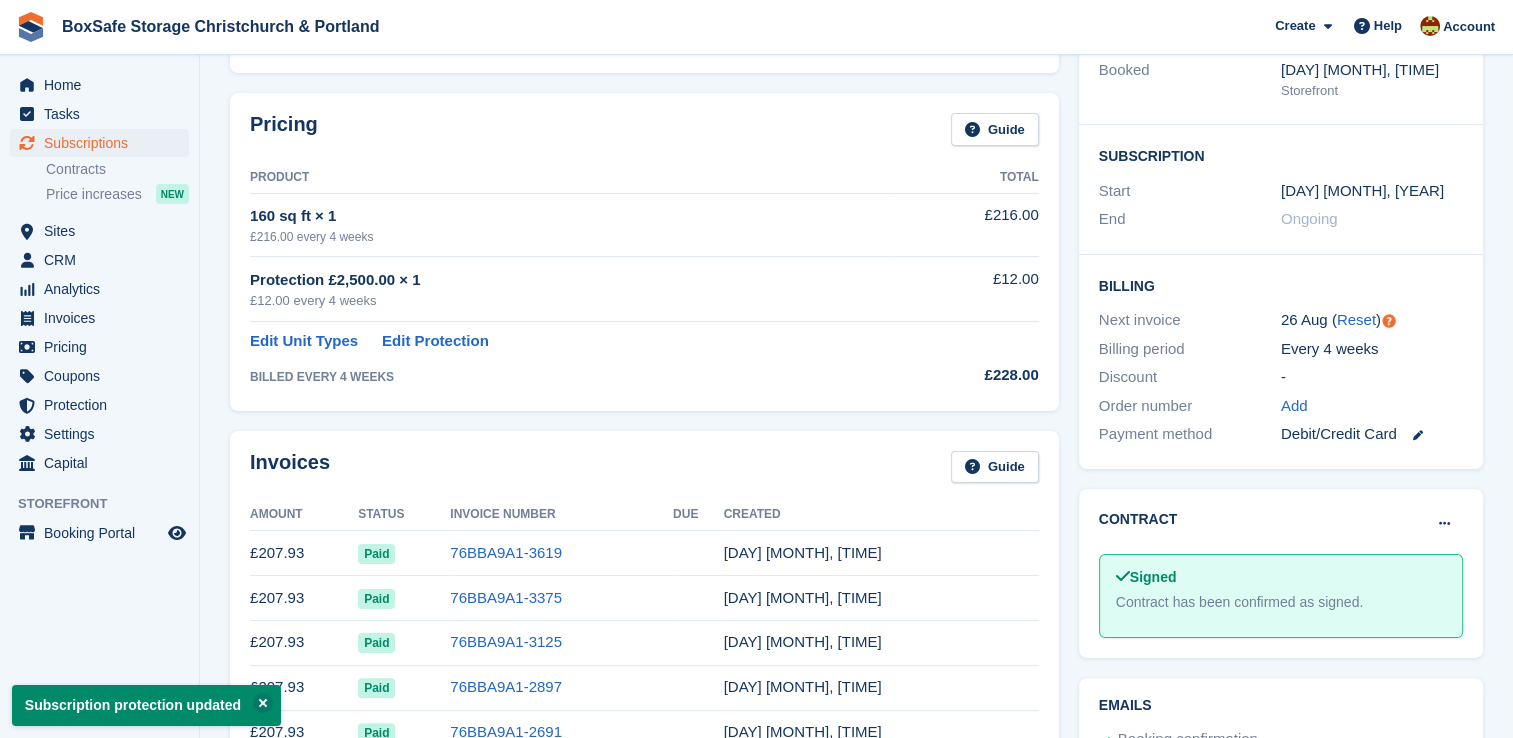 scroll, scrollTop: 265, scrollLeft: 0, axis: vertical 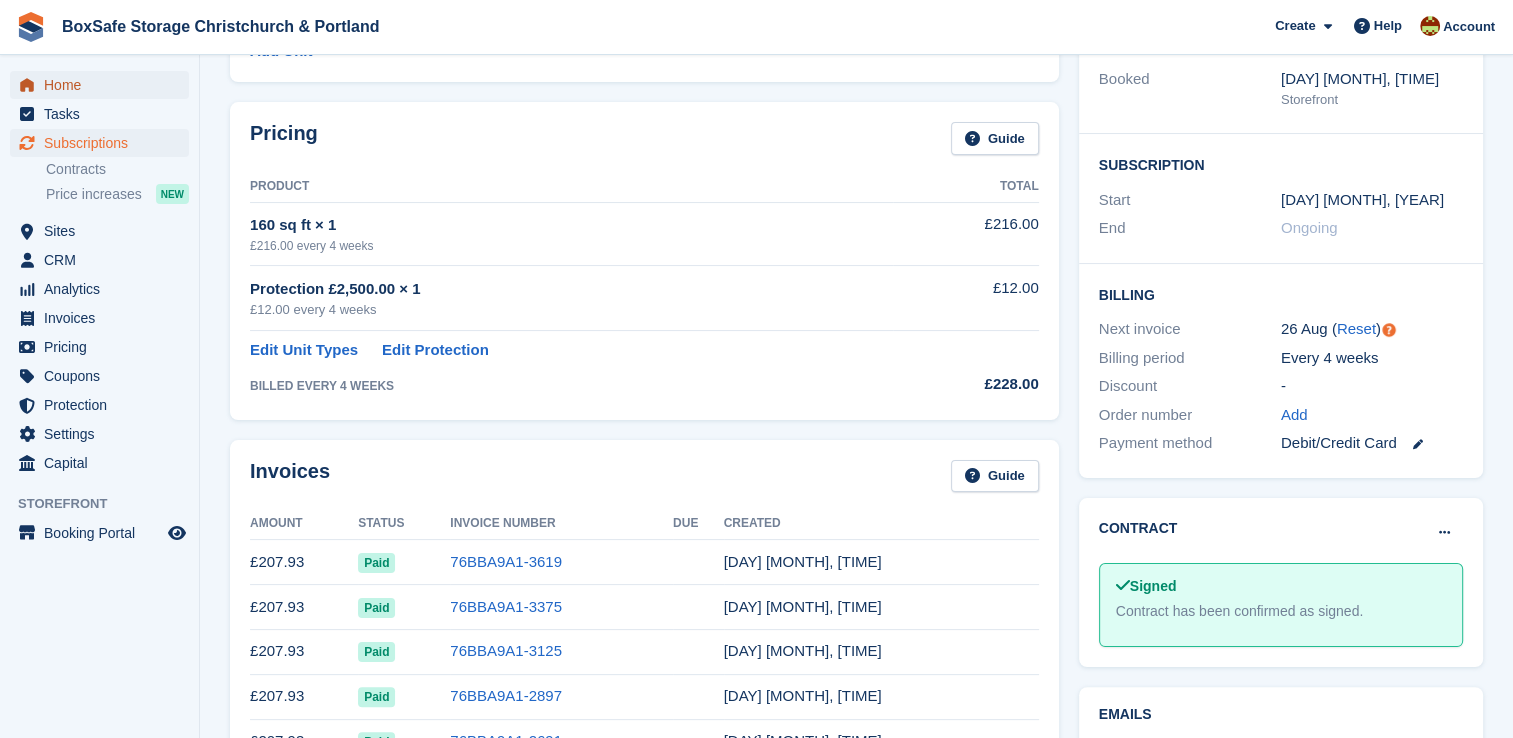 click on "Home" at bounding box center [104, 85] 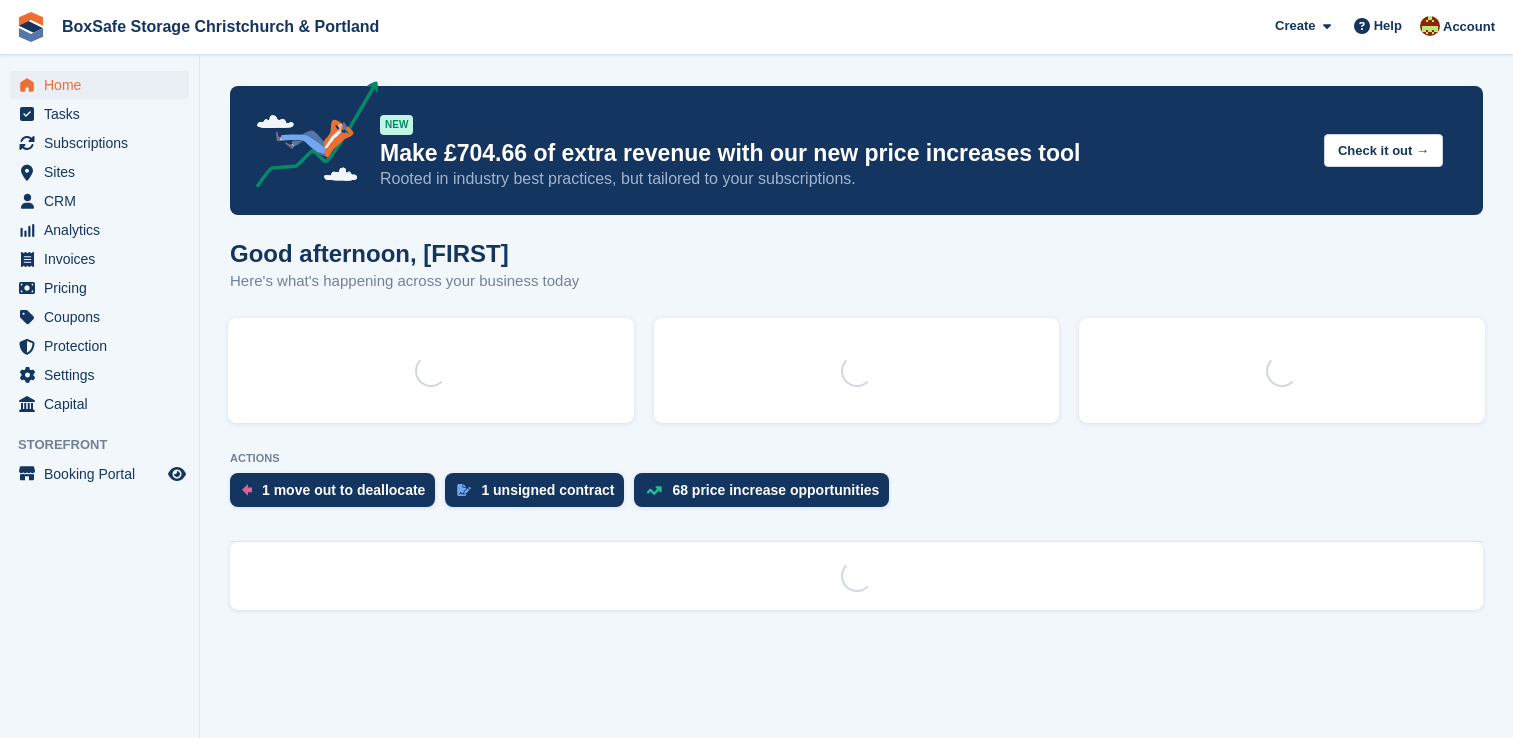 scroll, scrollTop: 0, scrollLeft: 0, axis: both 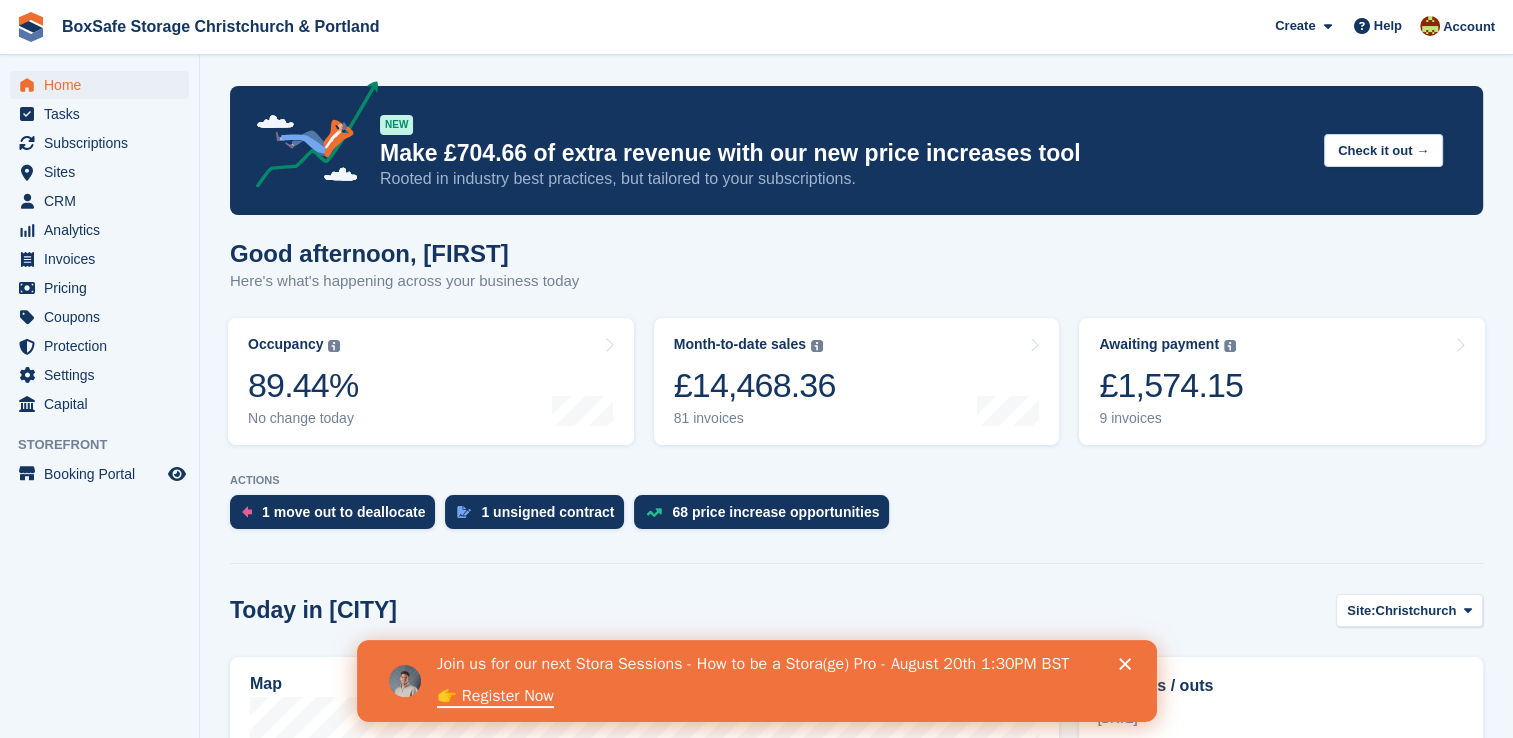 click 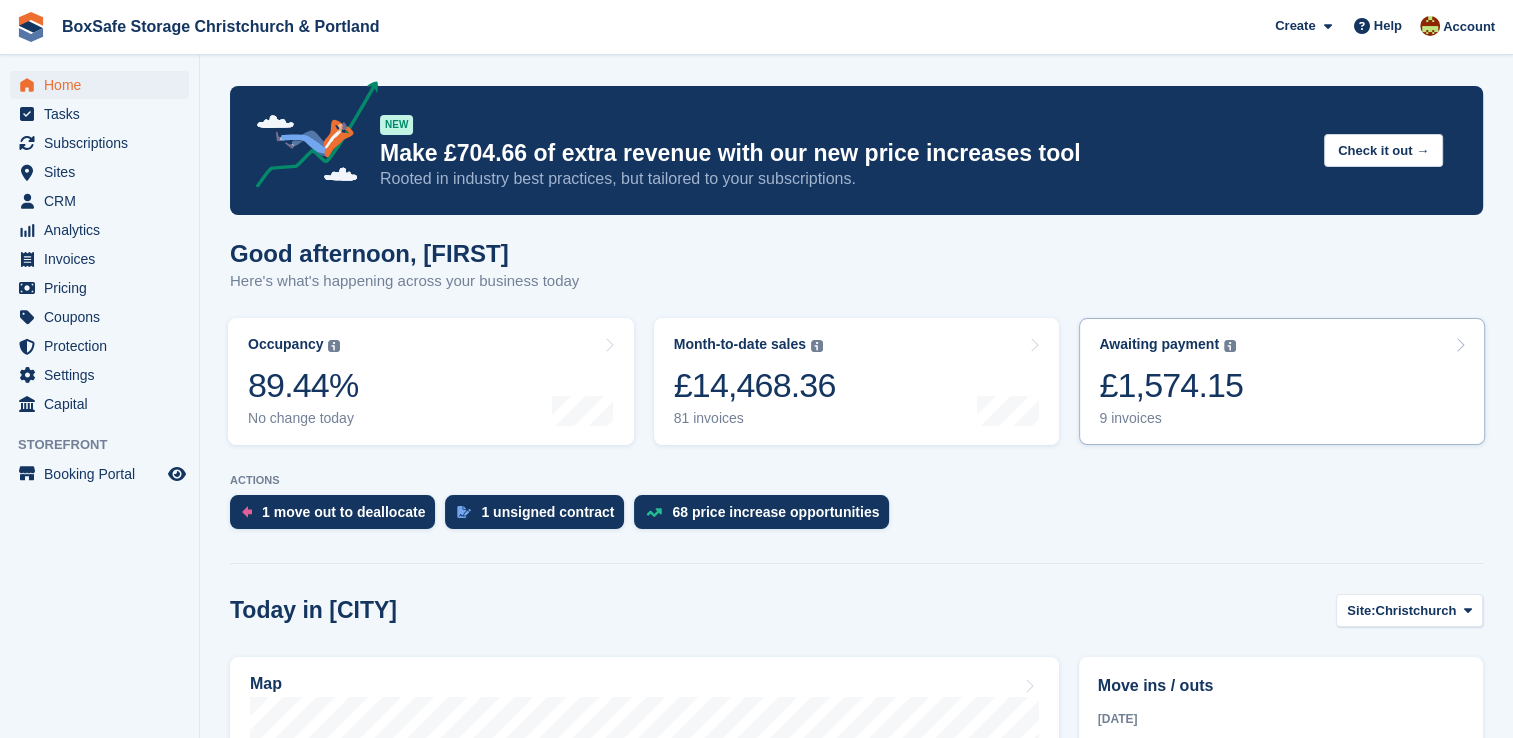 click on "Awaiting payment
The total outstanding balance on all open invoices.
£1,574.15
9 invoices" at bounding box center (1282, 381) 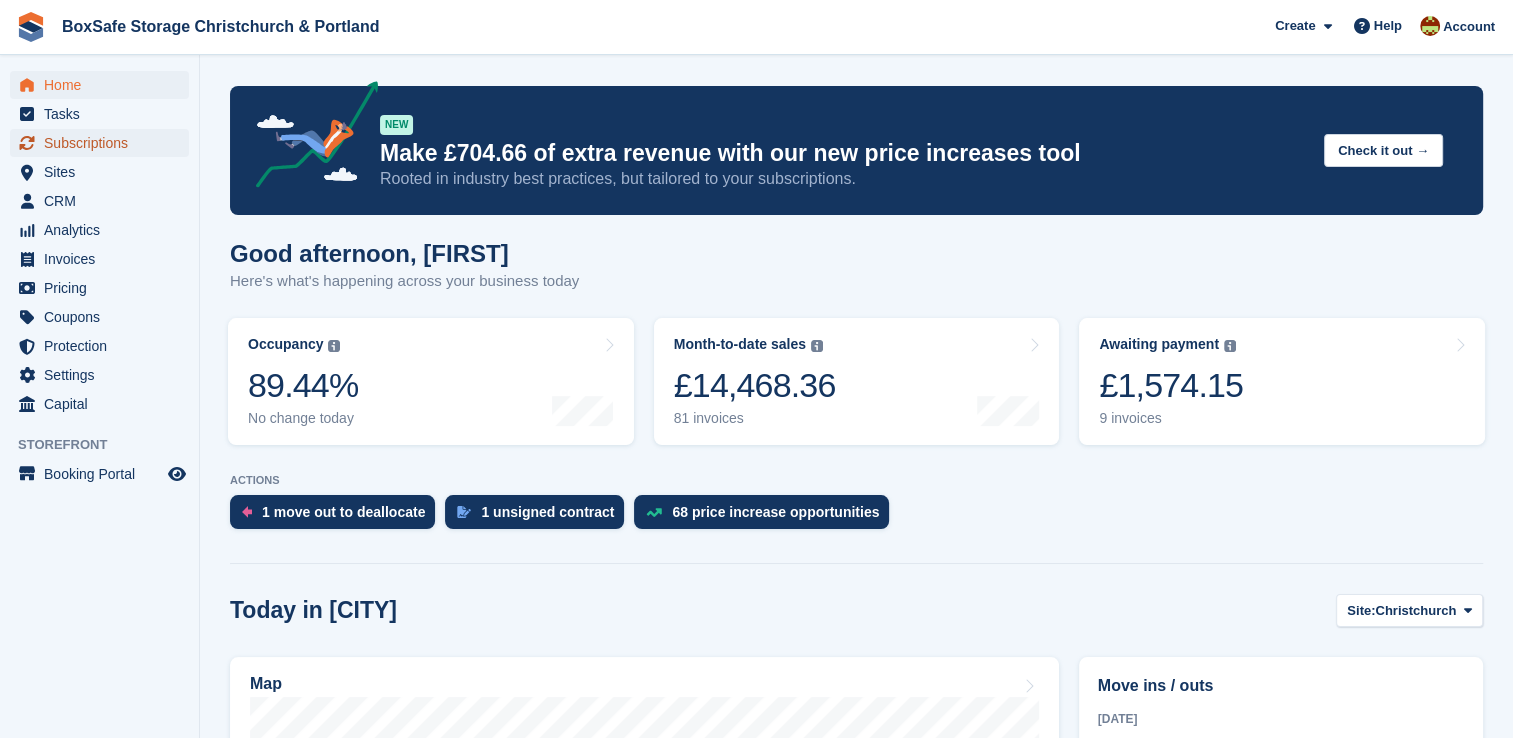 click on "Subscriptions" at bounding box center (104, 143) 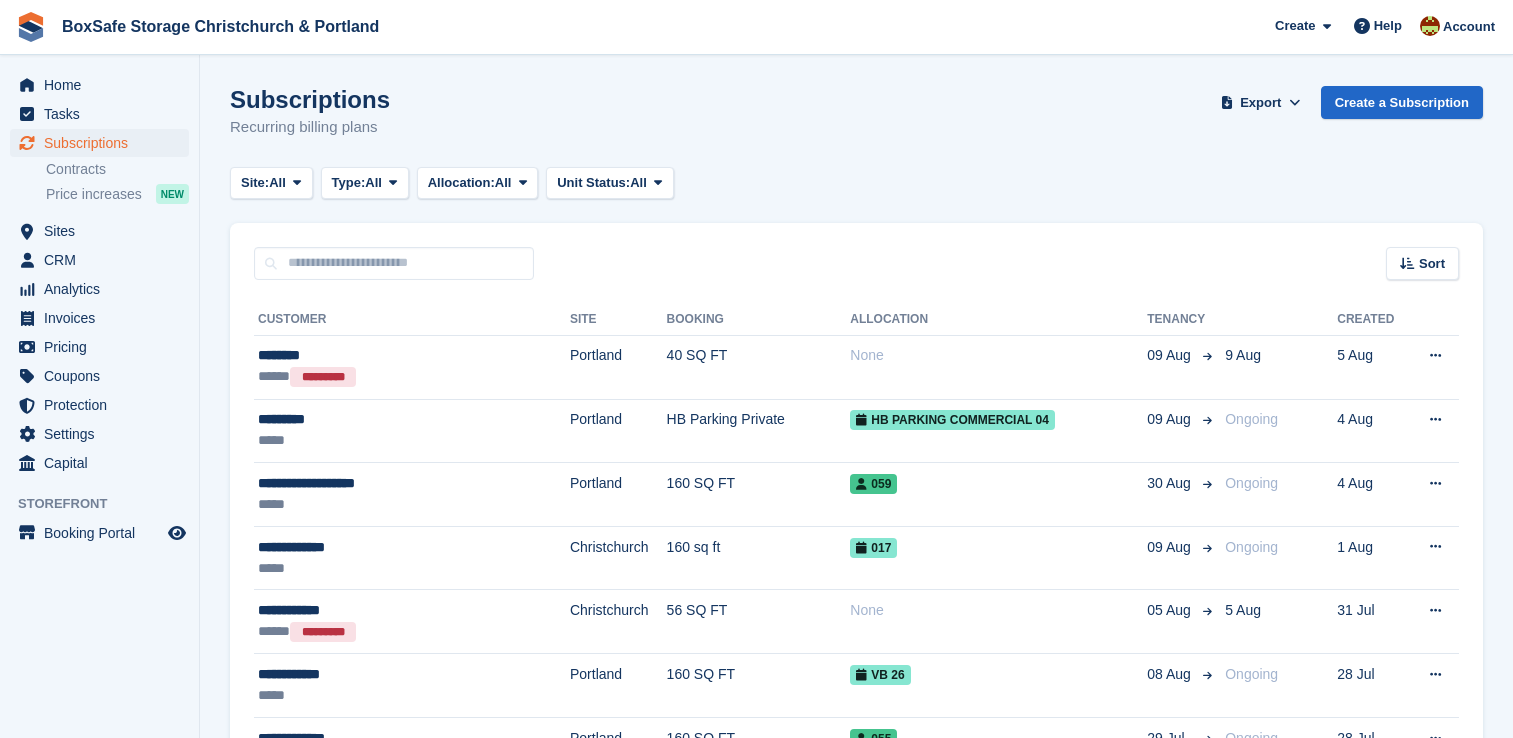 scroll, scrollTop: 0, scrollLeft: 0, axis: both 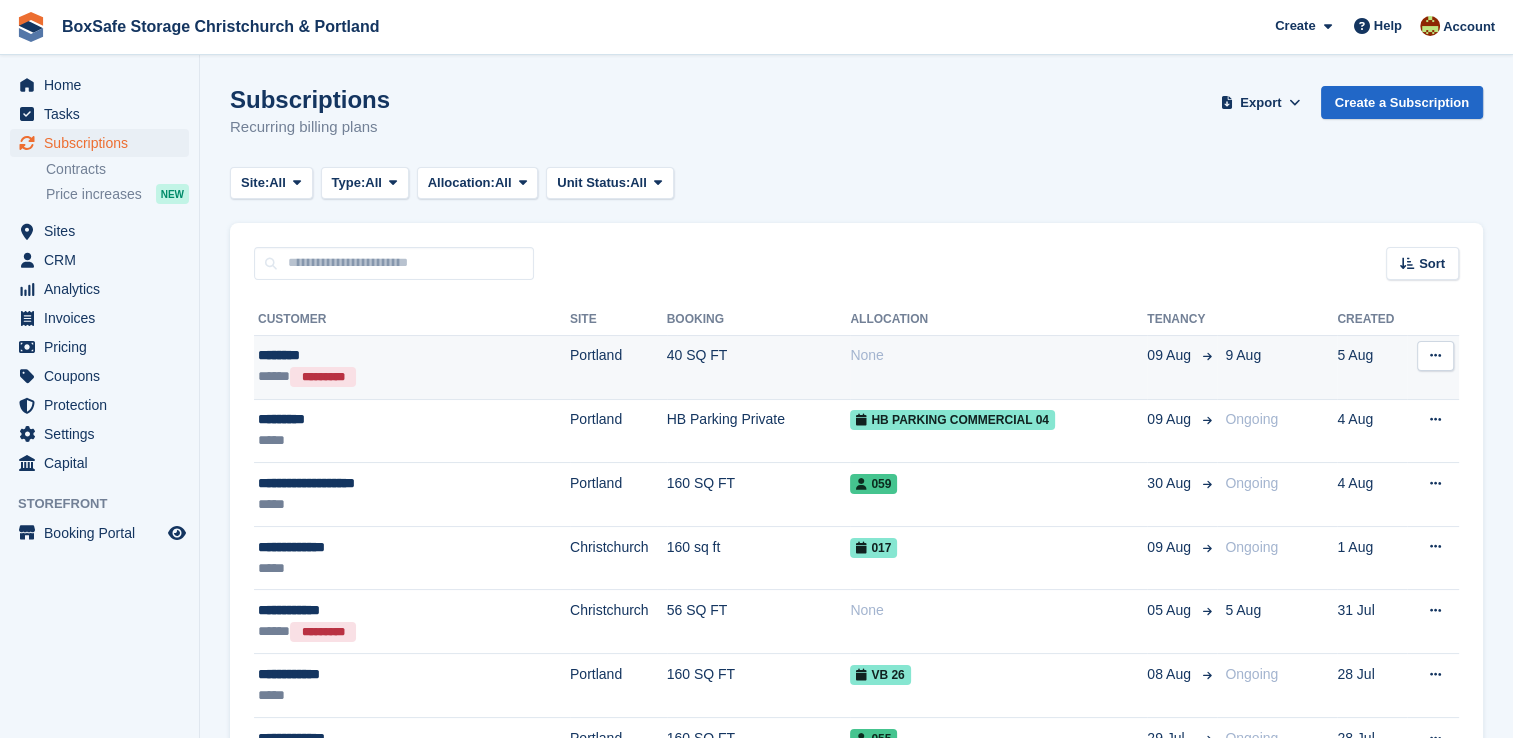 click on "None" at bounding box center [998, 367] 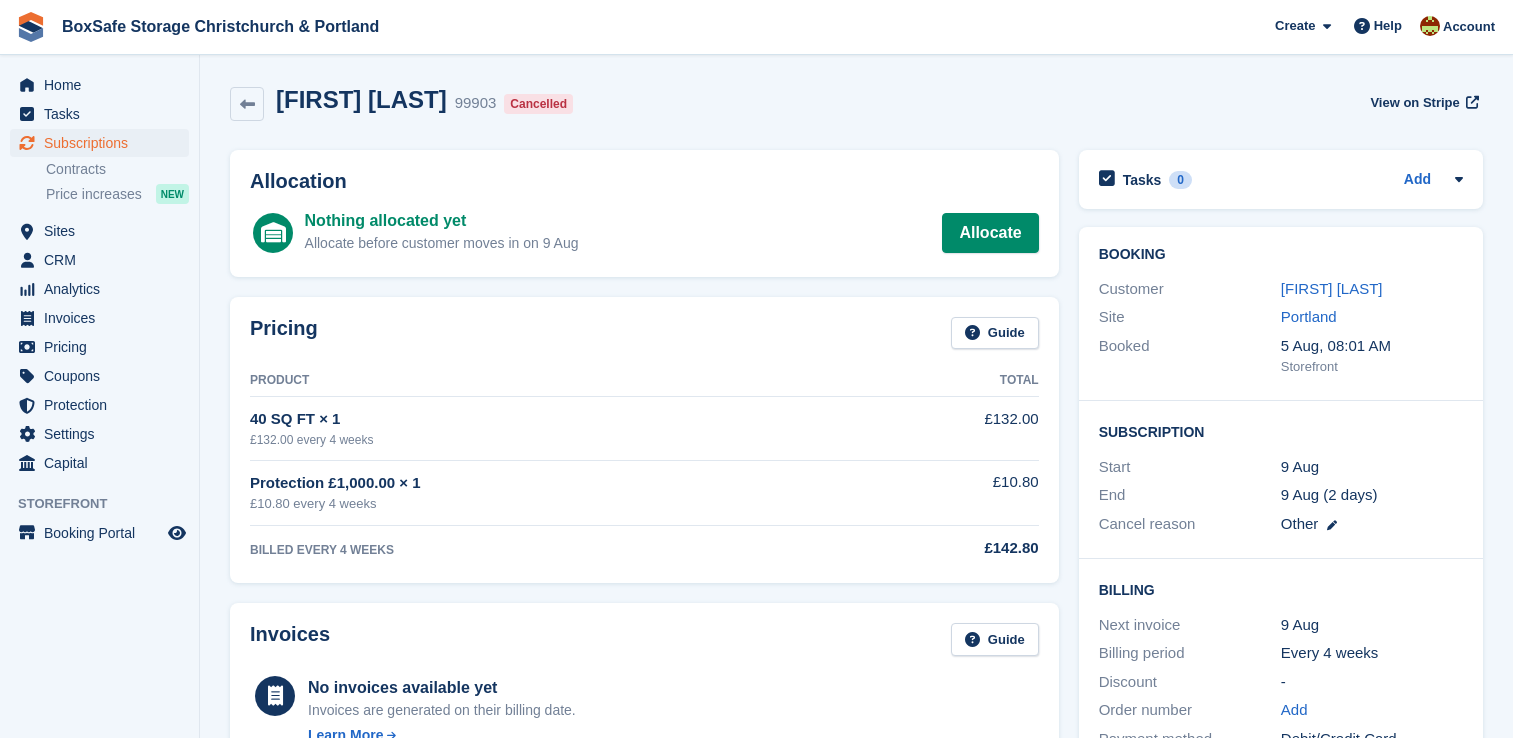 scroll, scrollTop: 0, scrollLeft: 0, axis: both 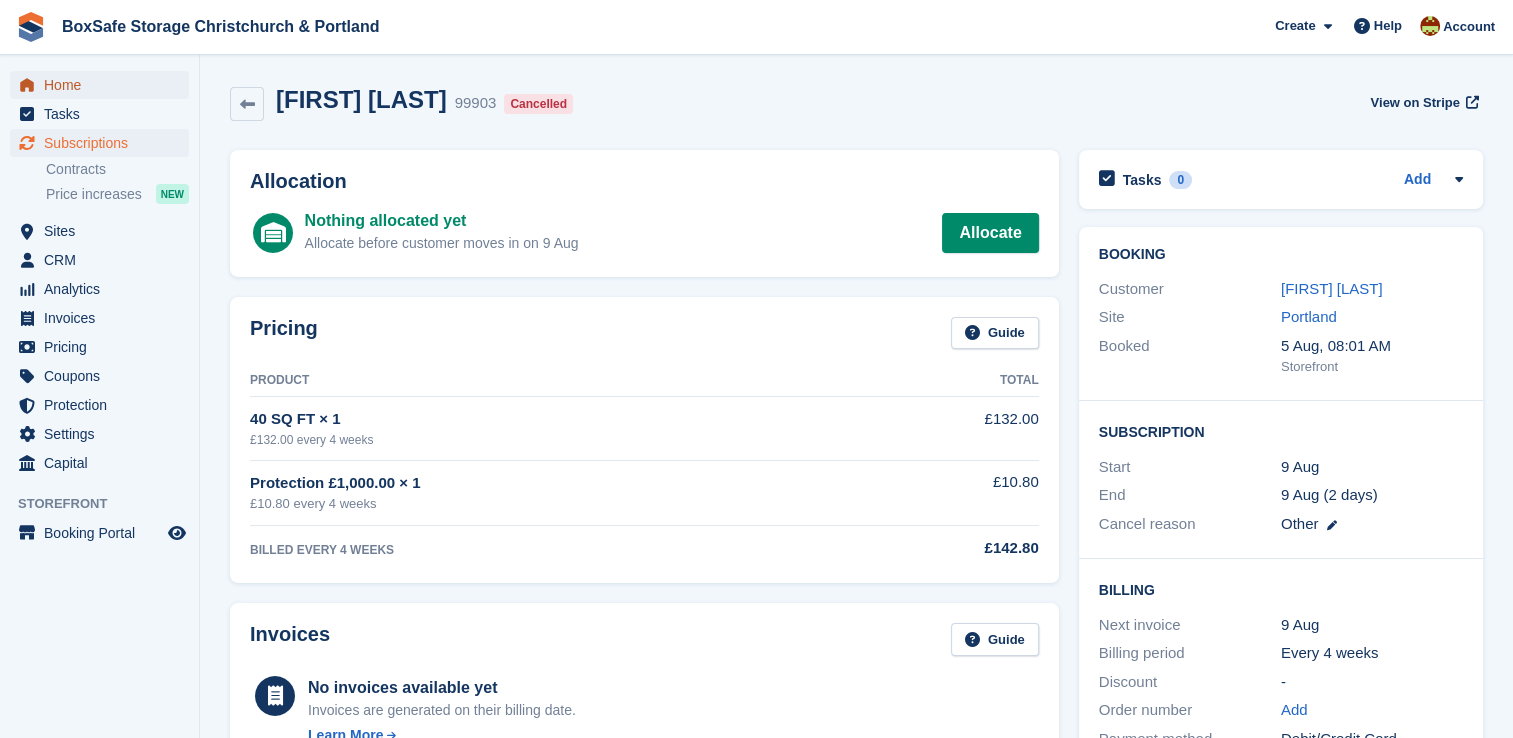 click on "Home" at bounding box center (104, 85) 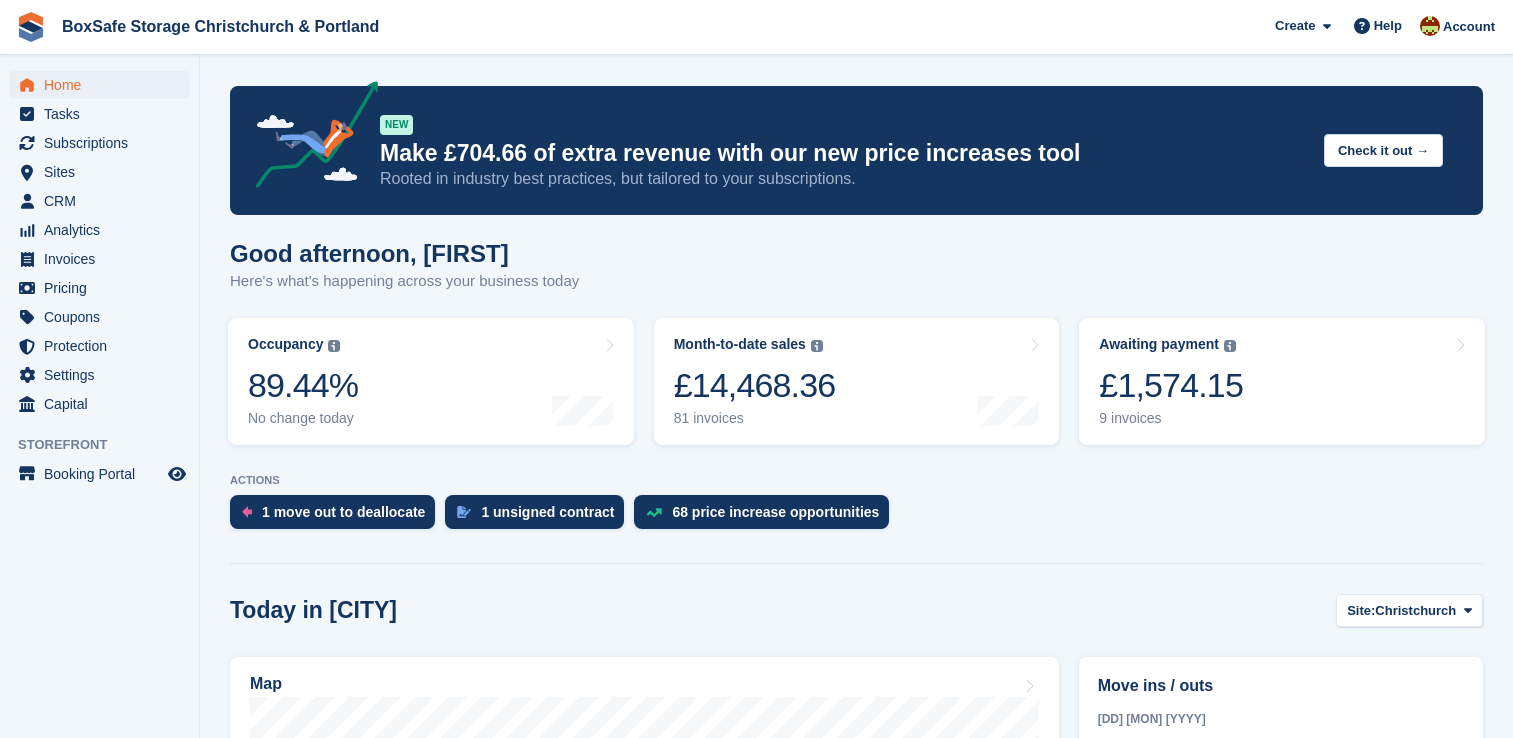 scroll, scrollTop: 0, scrollLeft: 0, axis: both 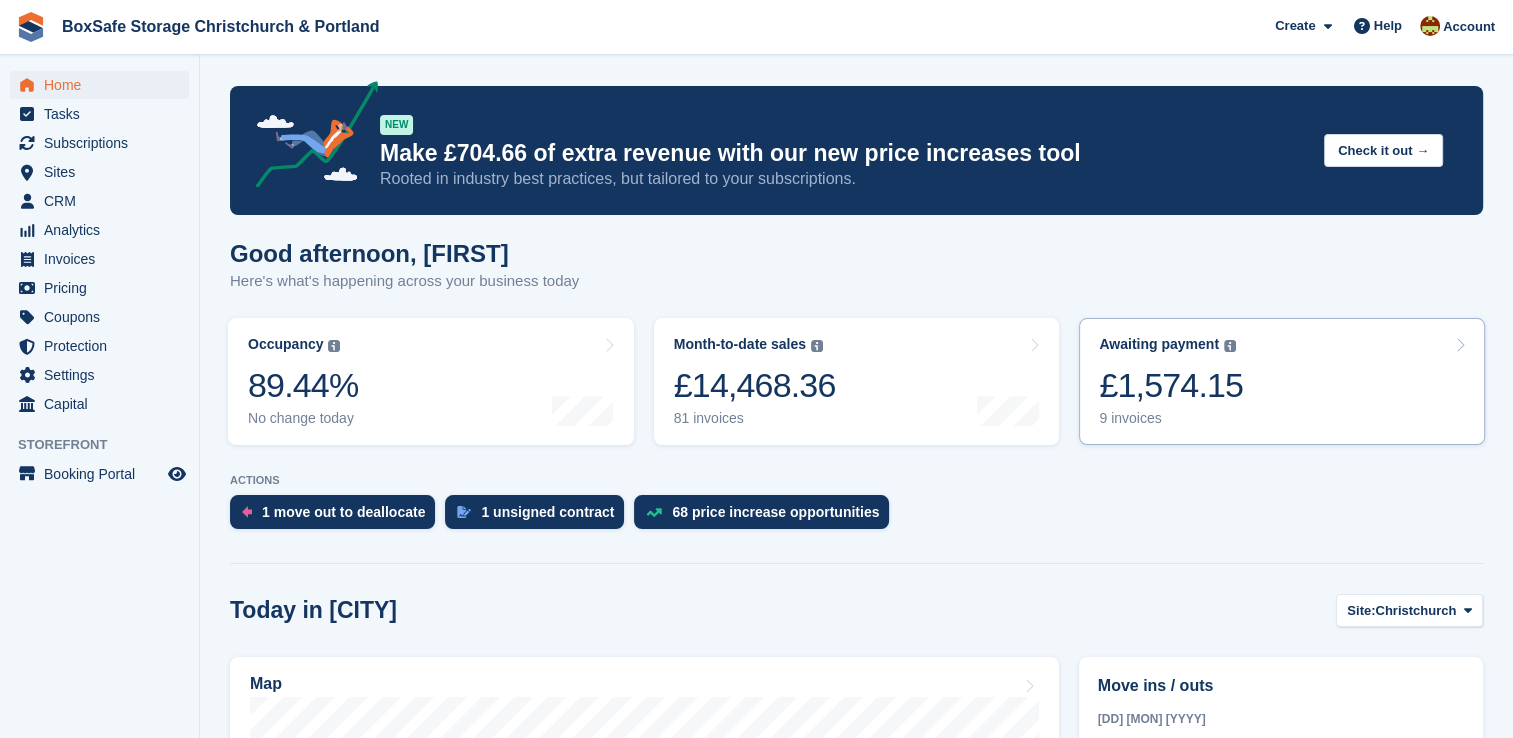 click on "Awaiting payment
The total outstanding balance on all open invoices.
£1,574.15
9 invoices" at bounding box center (1282, 381) 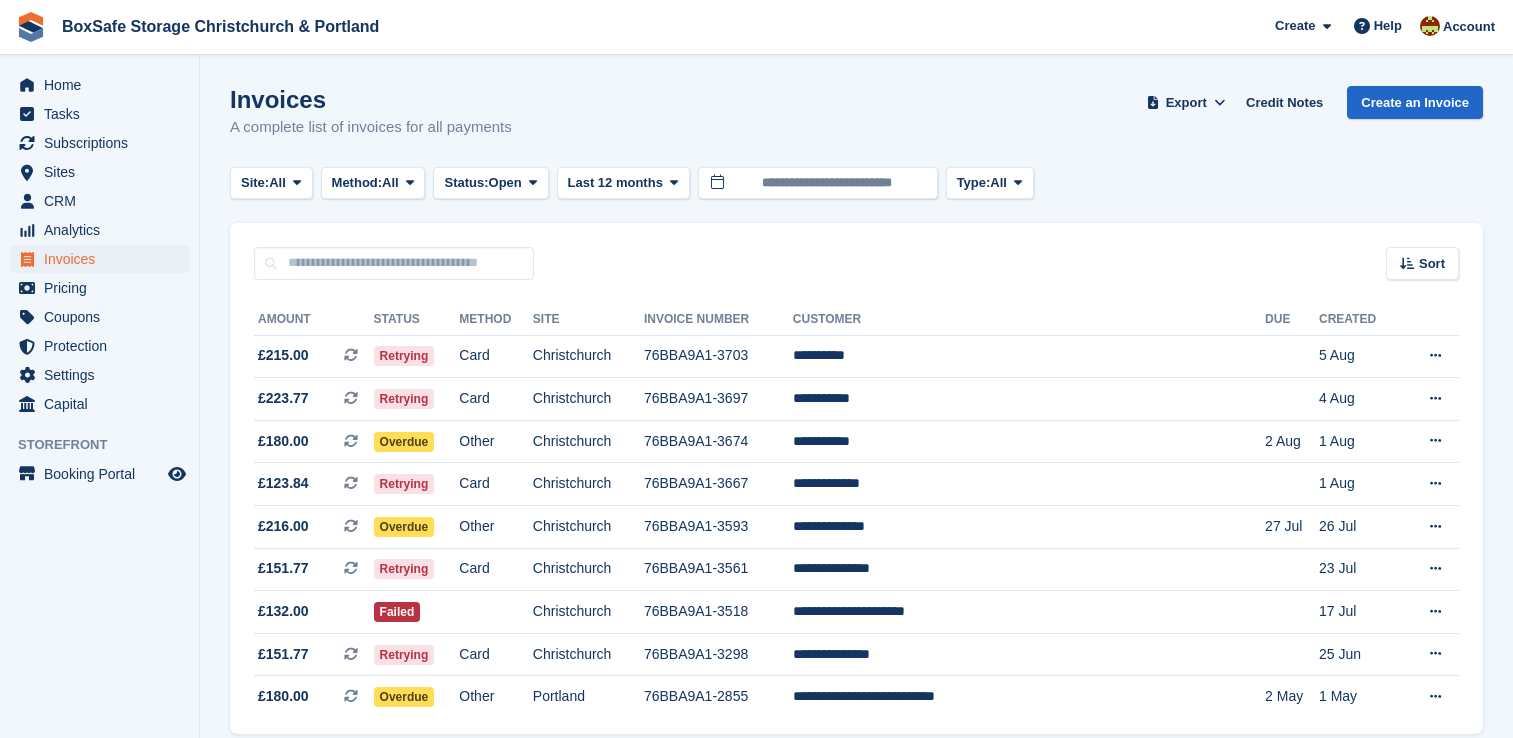 scroll, scrollTop: 0, scrollLeft: 0, axis: both 